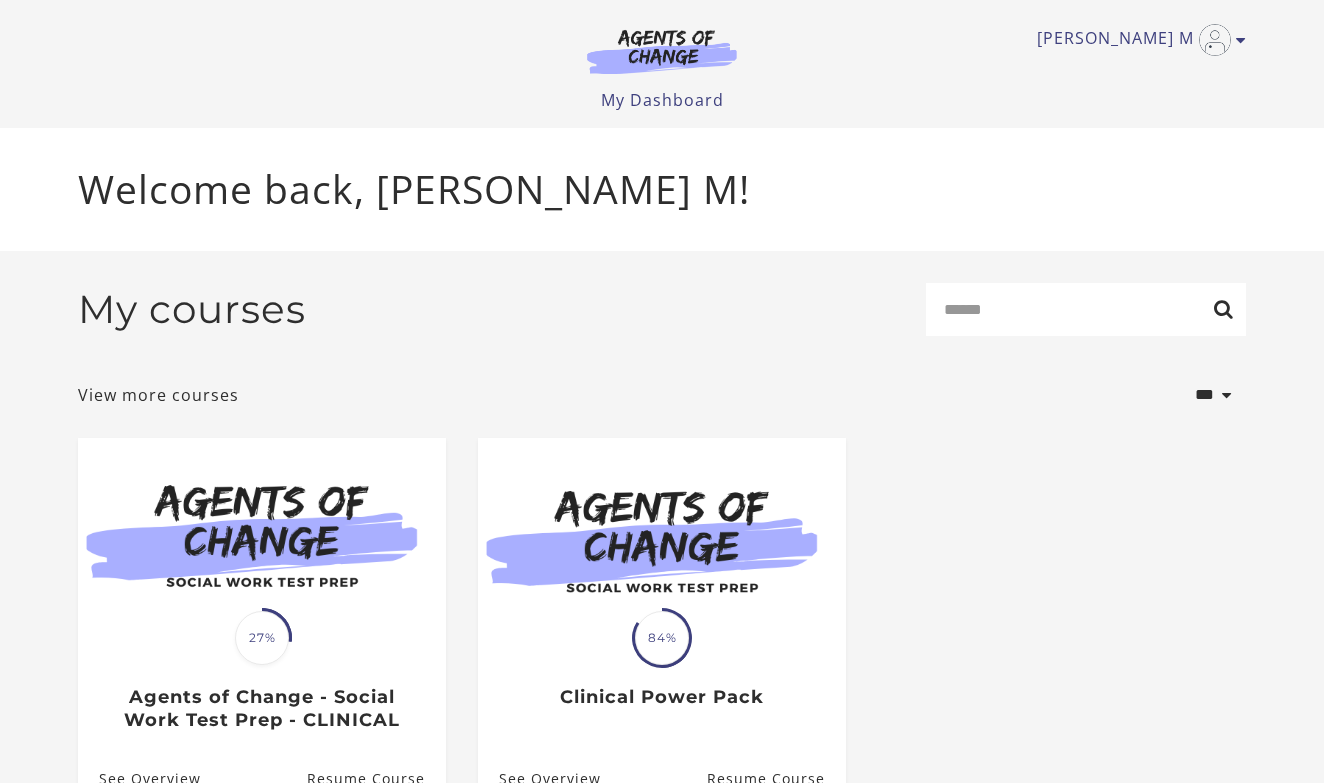 scroll, scrollTop: 0, scrollLeft: 0, axis: both 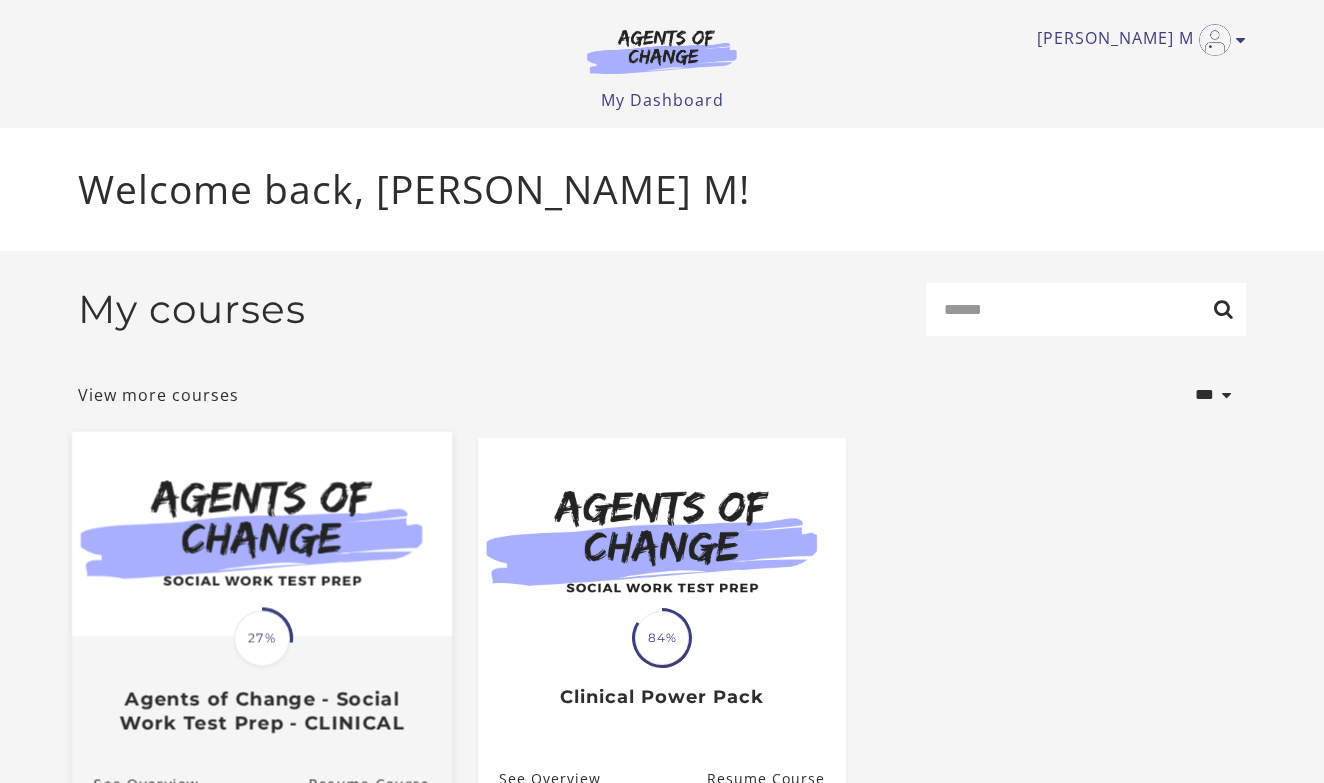 click at bounding box center (262, 533) 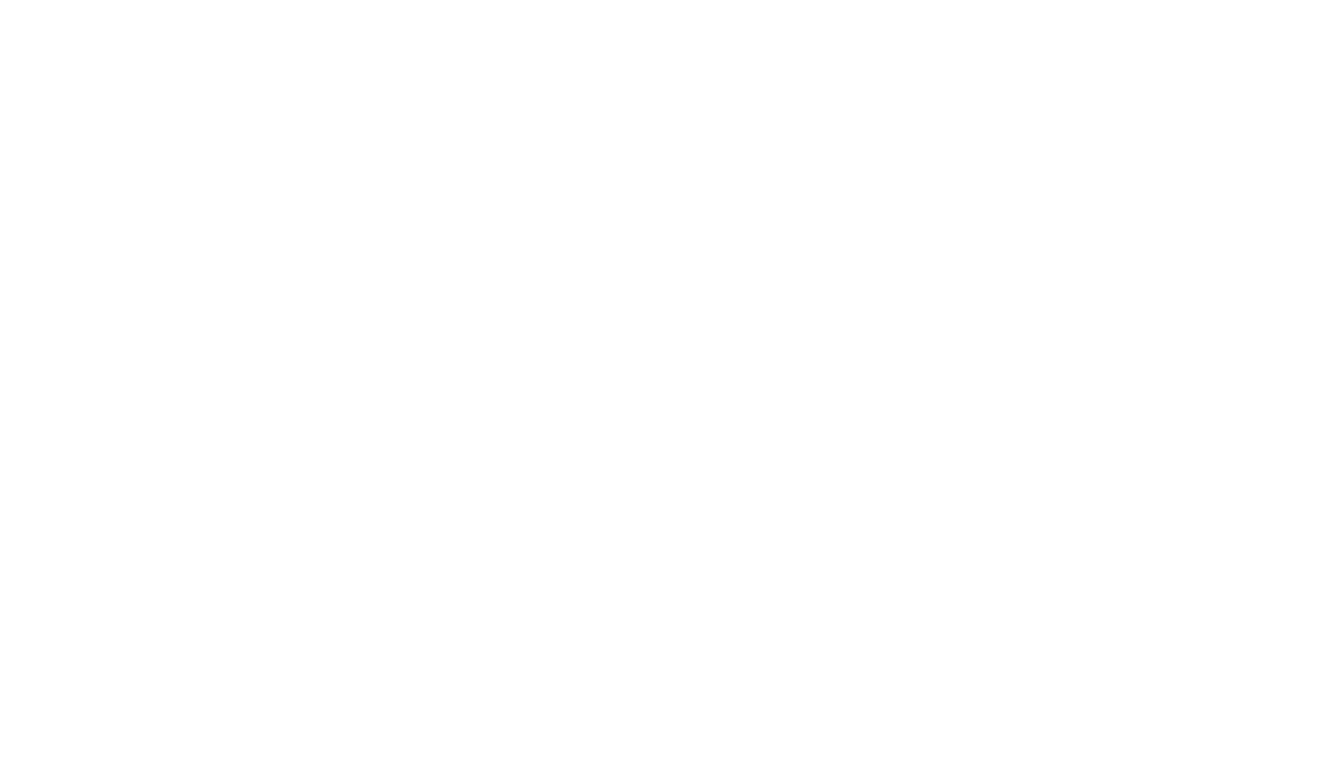 scroll, scrollTop: 0, scrollLeft: 0, axis: both 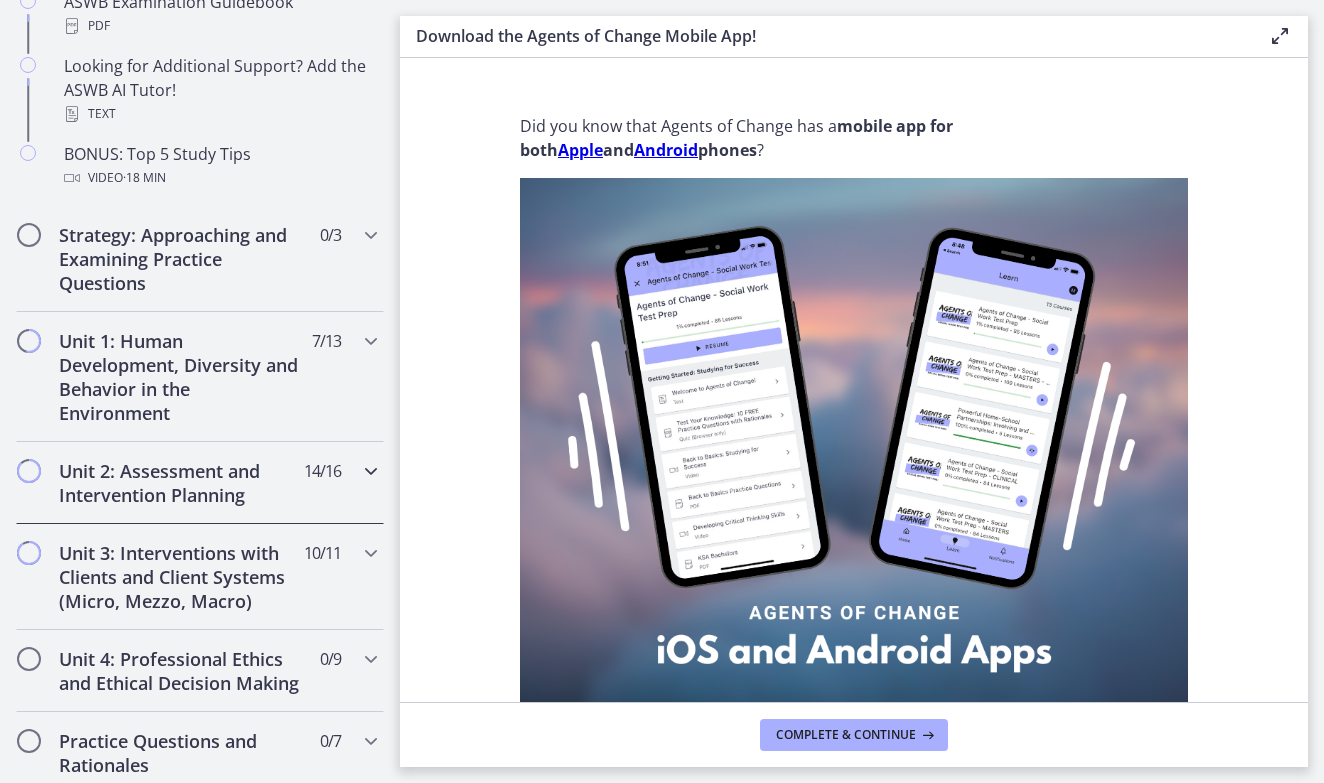 click at bounding box center [371, 471] 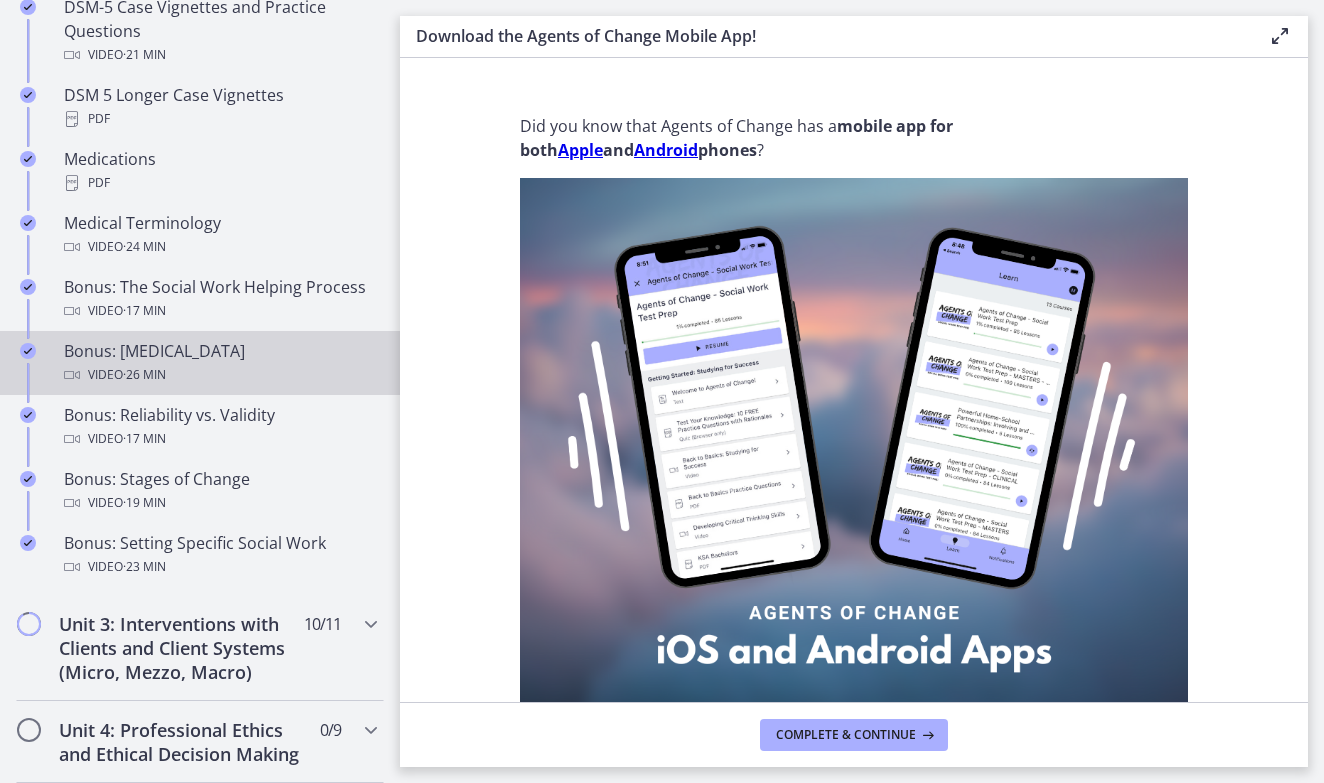 scroll, scrollTop: 1467, scrollLeft: 0, axis: vertical 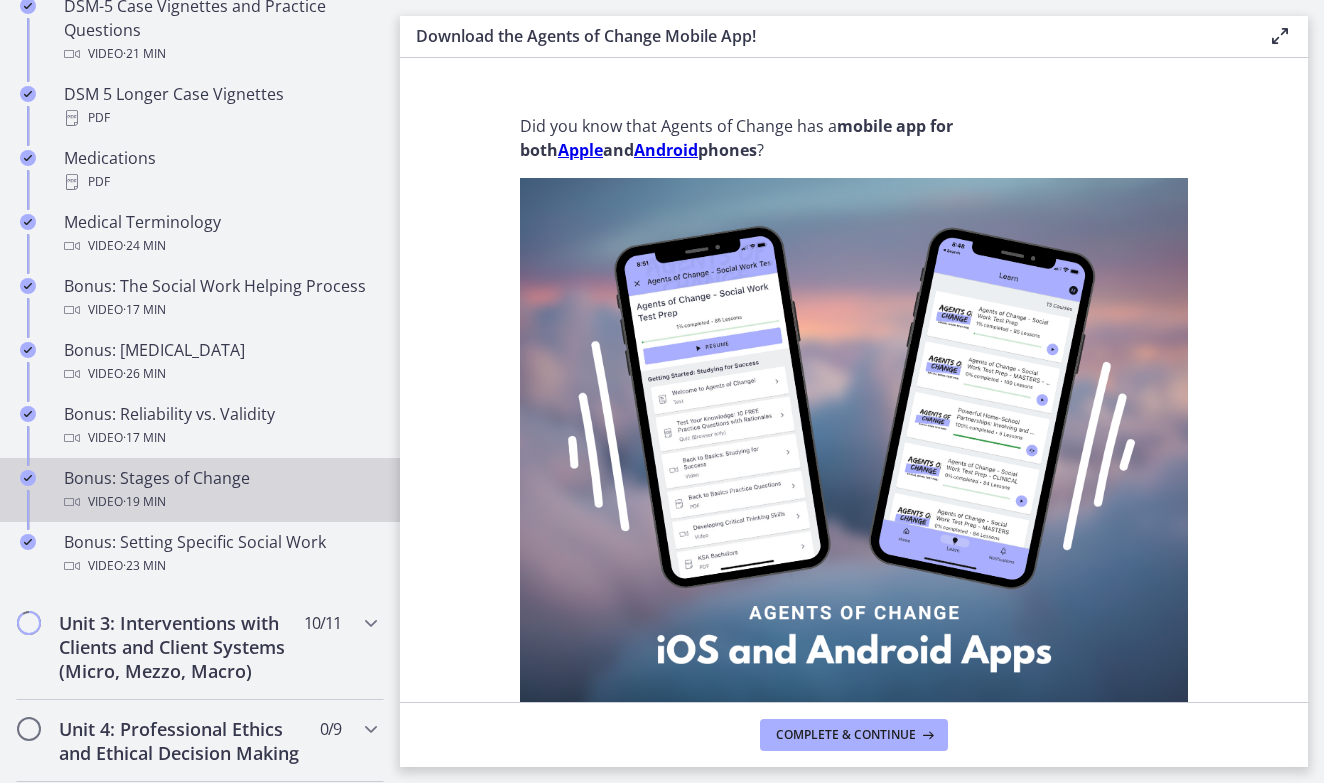 click on "Video
·  19 min" at bounding box center (220, 502) 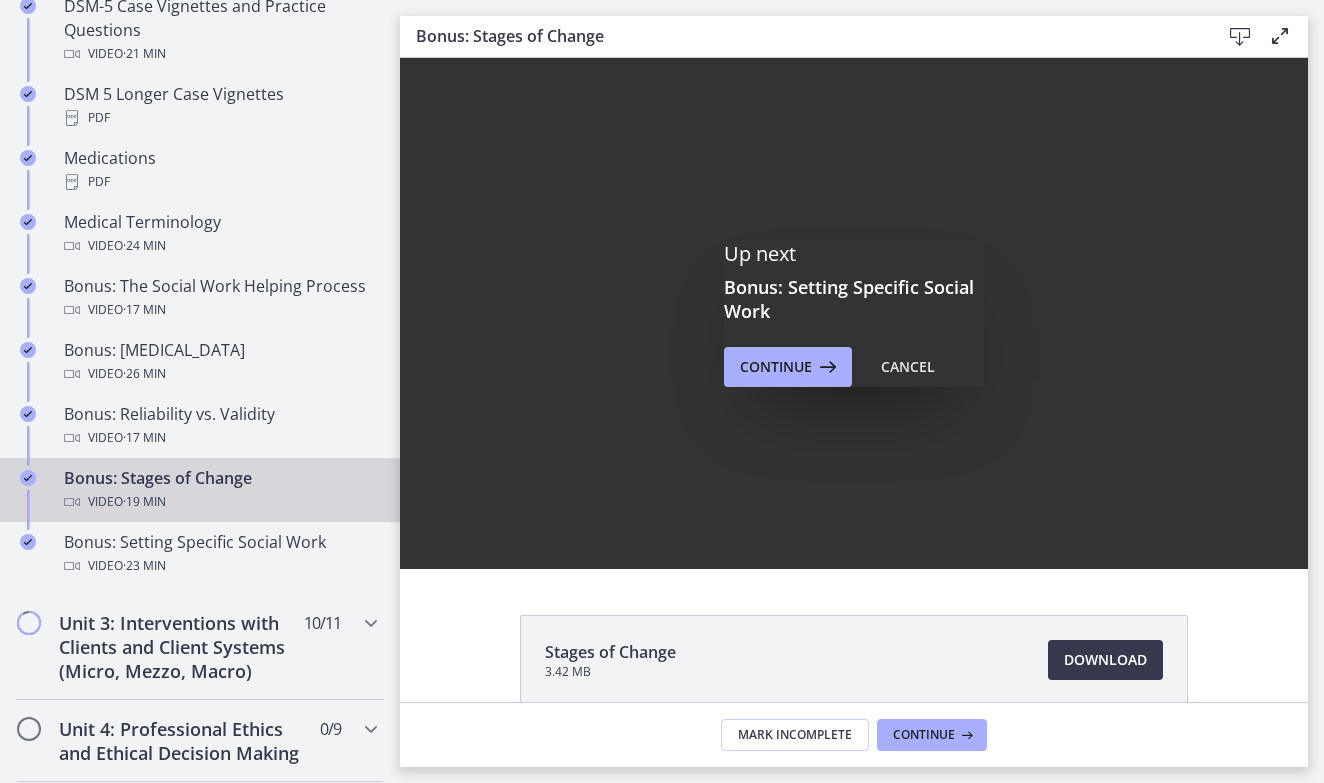 scroll, scrollTop: 0, scrollLeft: 0, axis: both 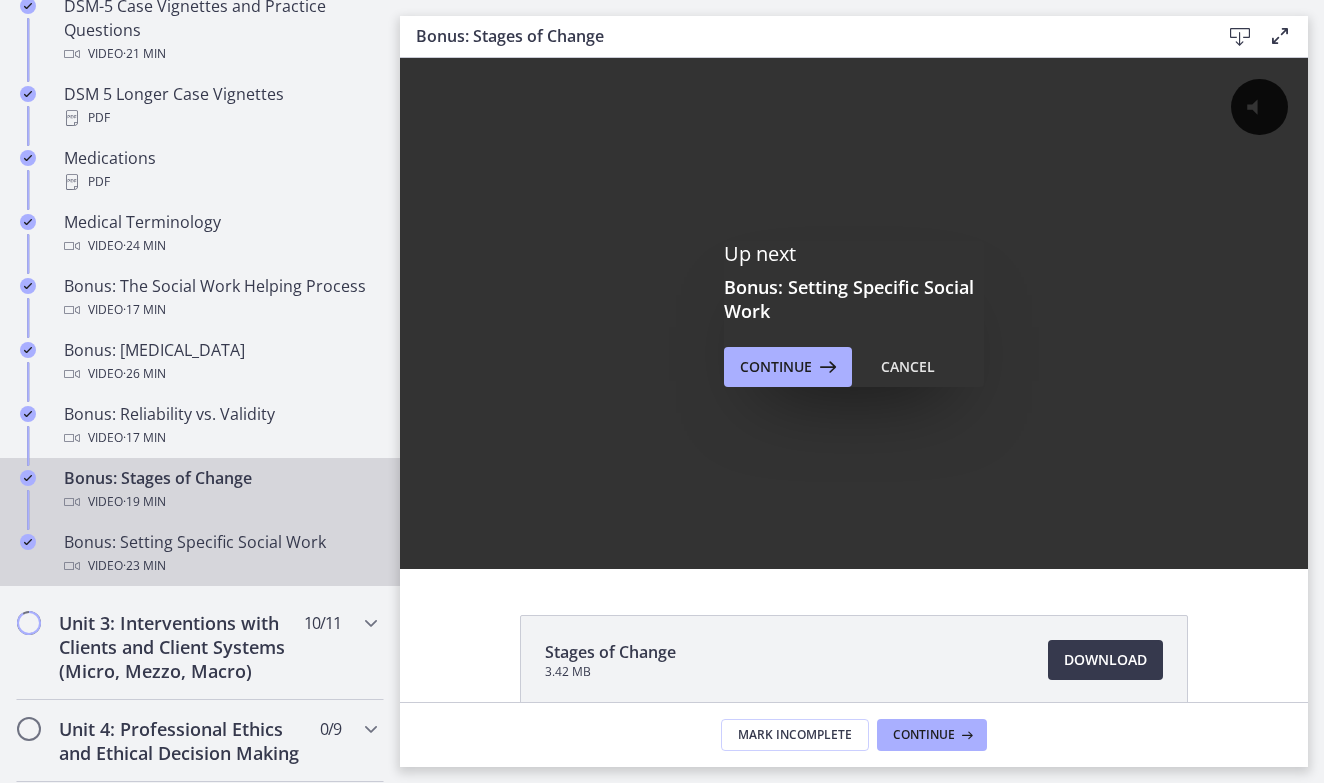 click on "Bonus: Setting Specific Social Work
Video
·  23 min" at bounding box center [220, 554] 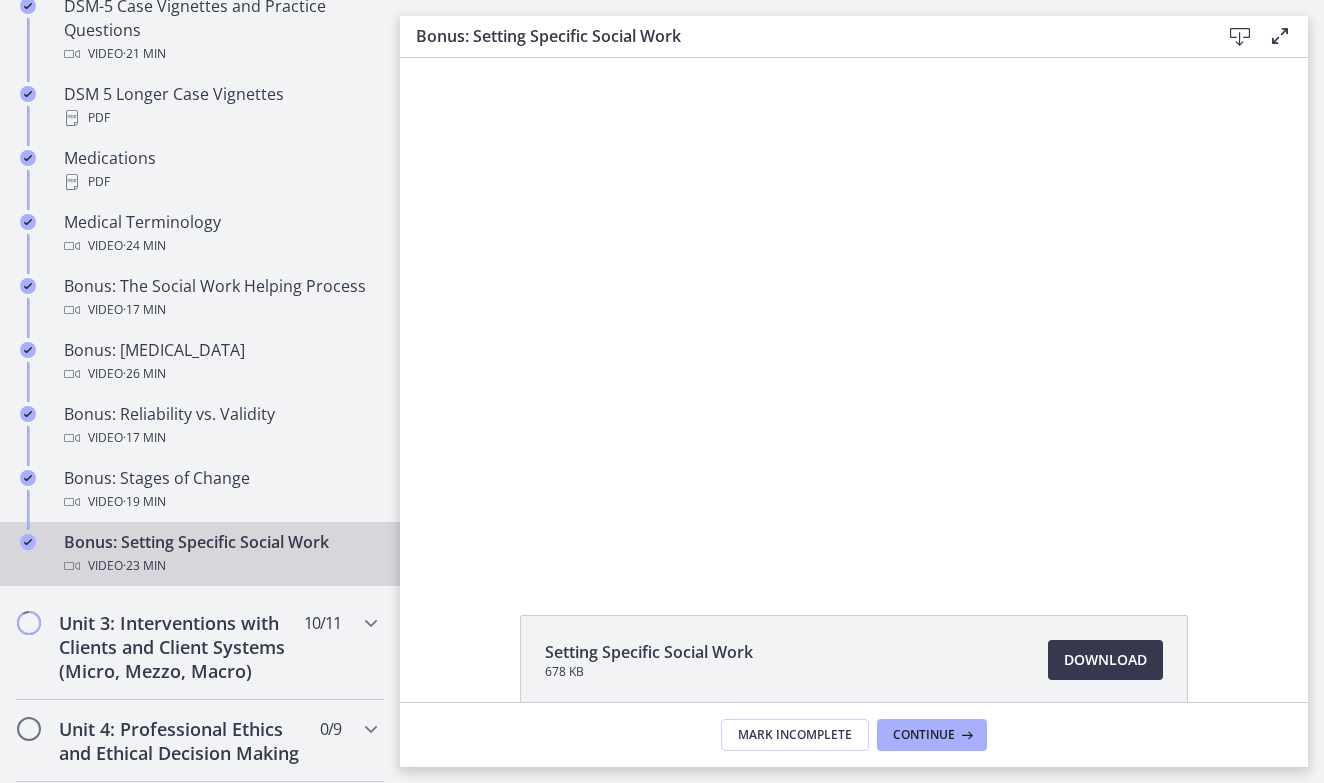 scroll, scrollTop: 0, scrollLeft: 0, axis: both 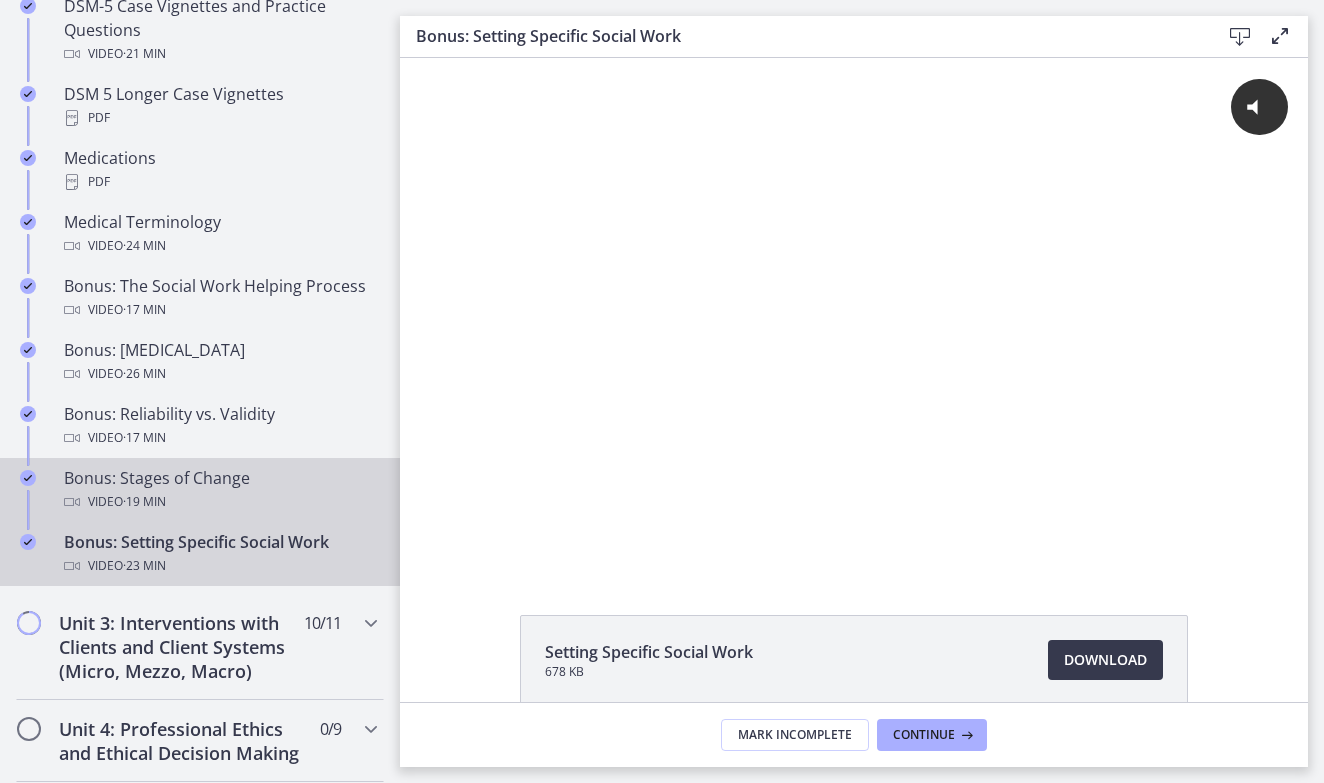 click on "Bonus: Stages of Change
Video
·  19 min" at bounding box center (220, 490) 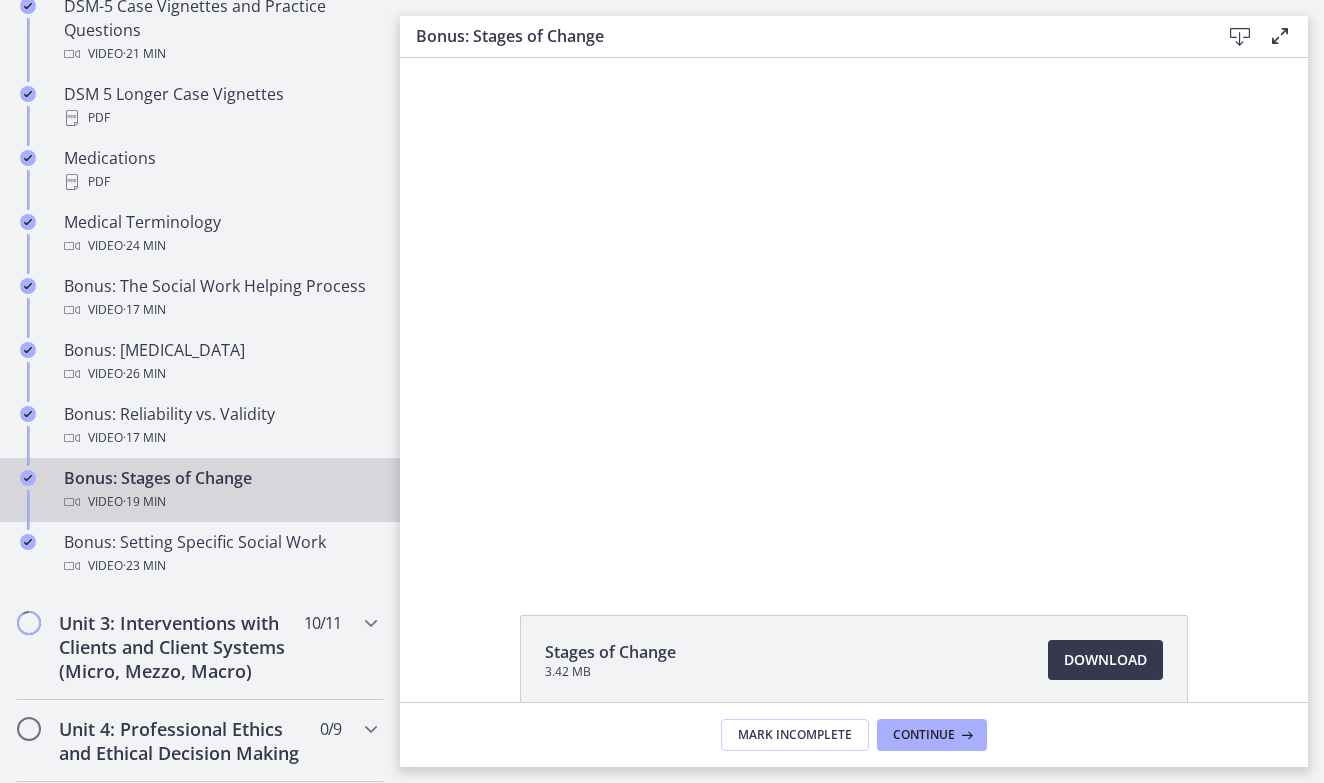 scroll, scrollTop: 0, scrollLeft: 0, axis: both 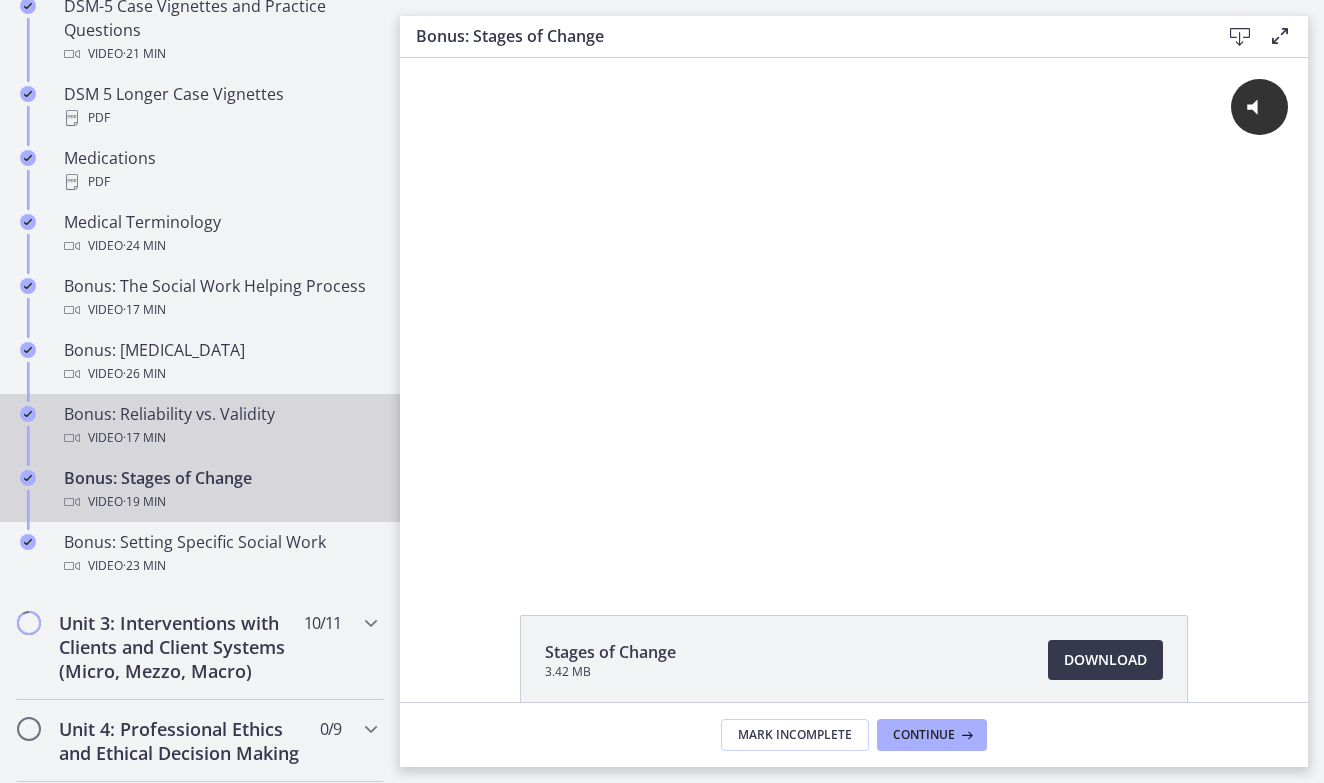 click on "Bonus: Reliability vs. Validity
Video
·  17 min" at bounding box center (220, 426) 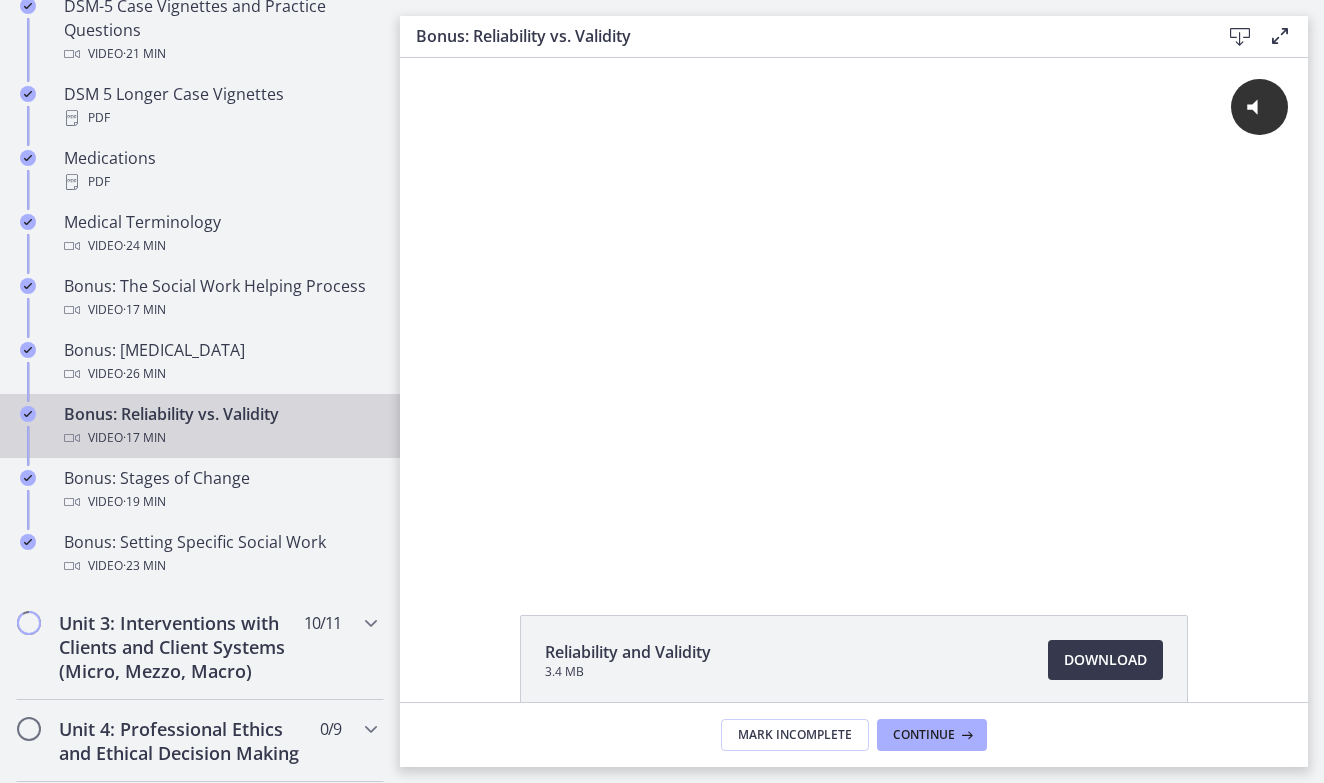 scroll, scrollTop: 0, scrollLeft: 0, axis: both 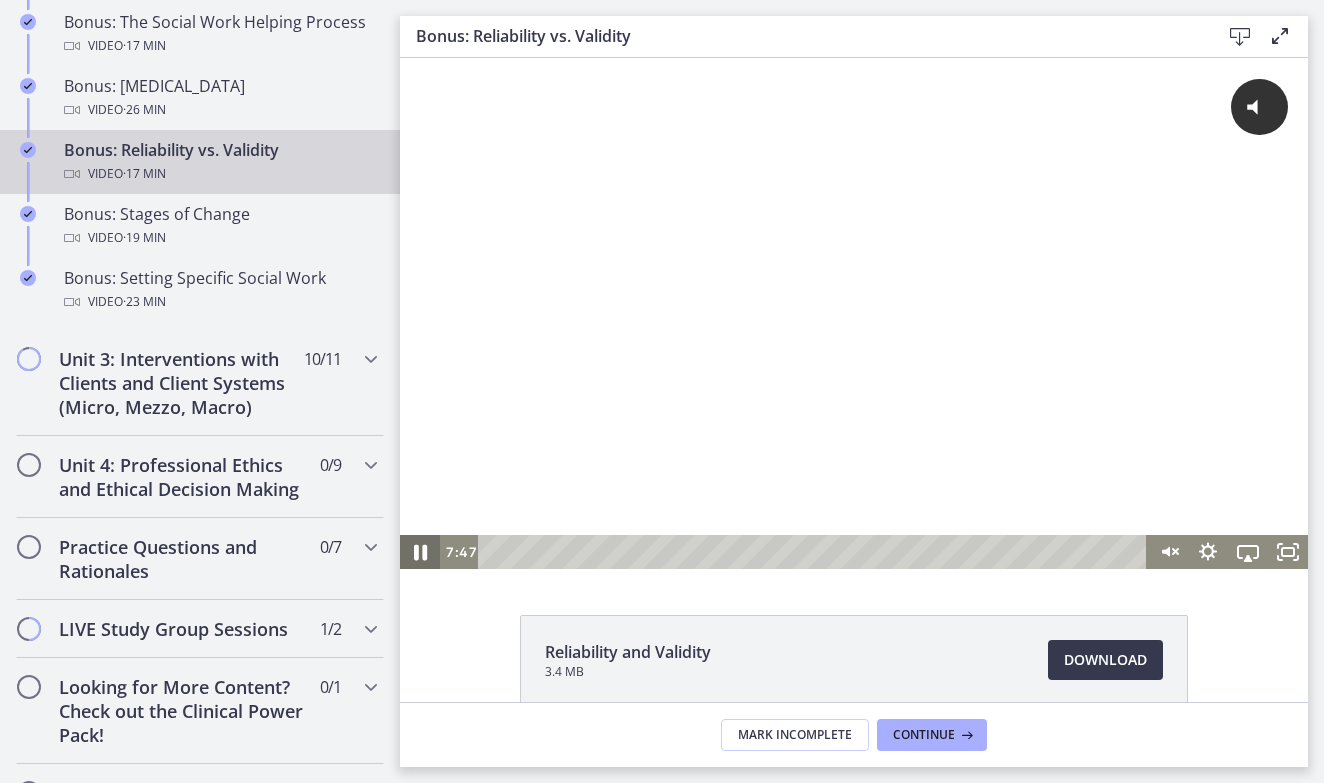 click 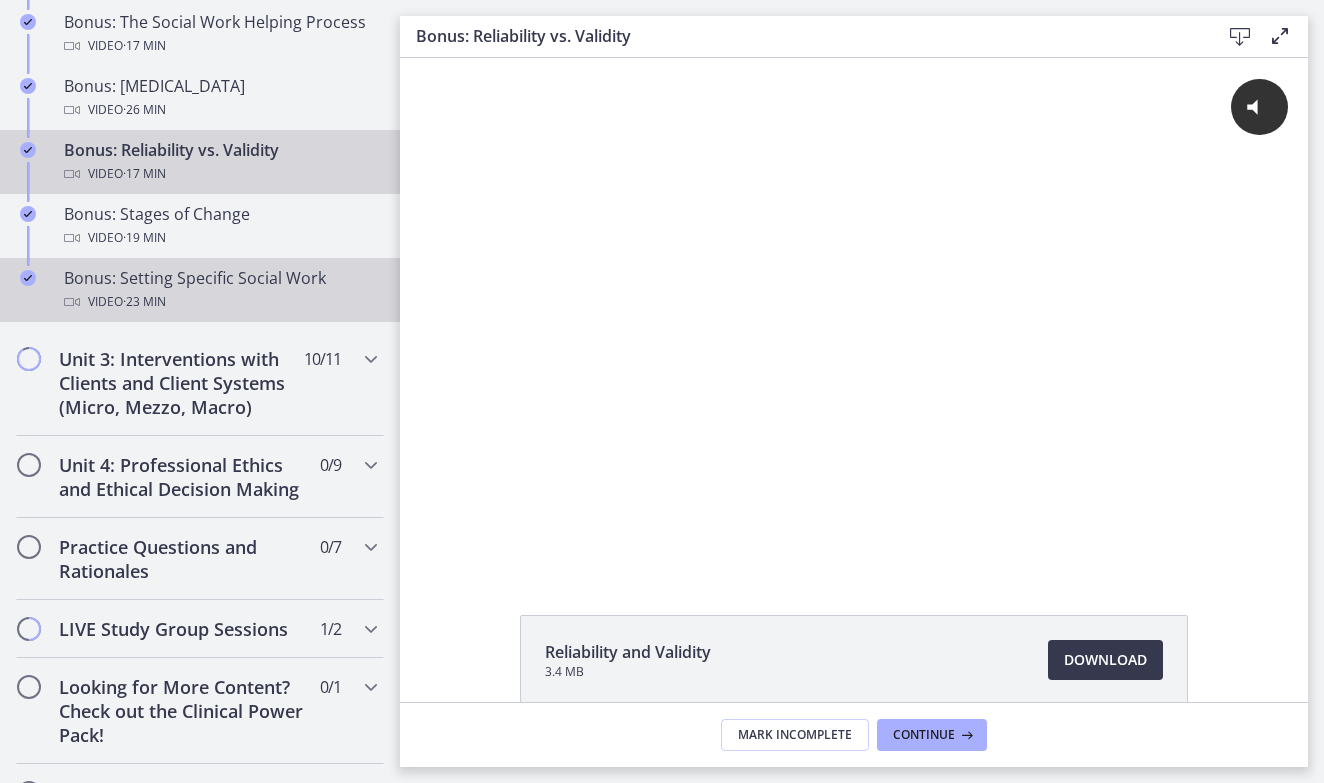 click on "Bonus: Setting Specific Social Work
Video
·  23 min" at bounding box center (220, 290) 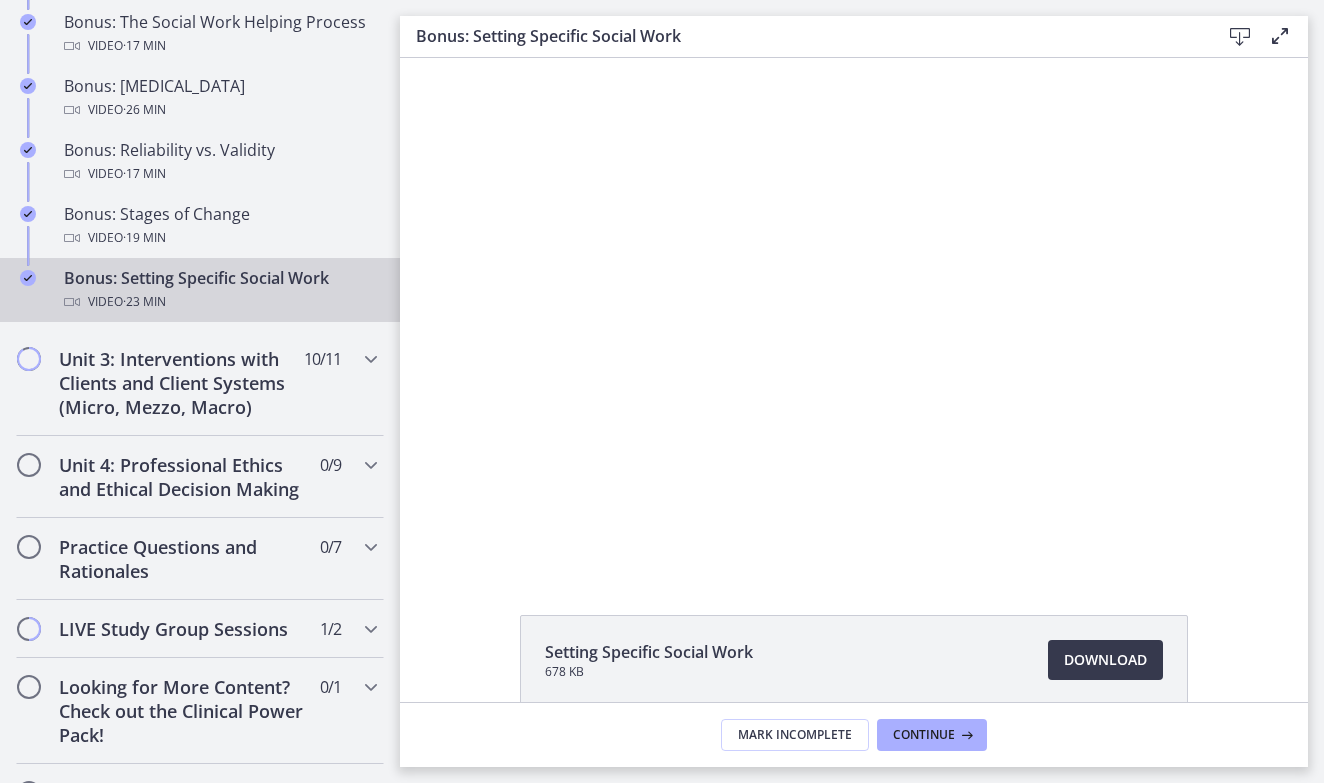 scroll, scrollTop: 0, scrollLeft: 0, axis: both 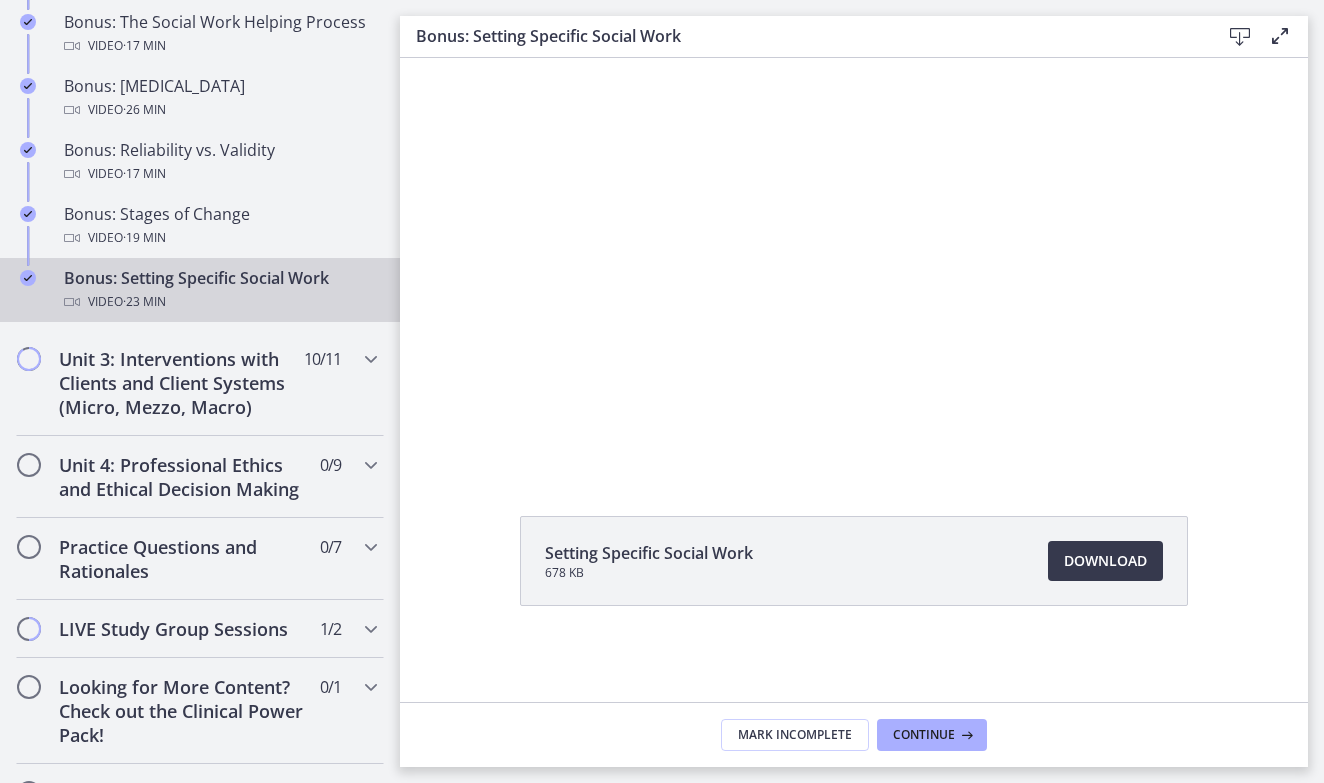 click on "Setting Specific Social Work
678 KB
Download
Opens in a new window" at bounding box center [854, 609] 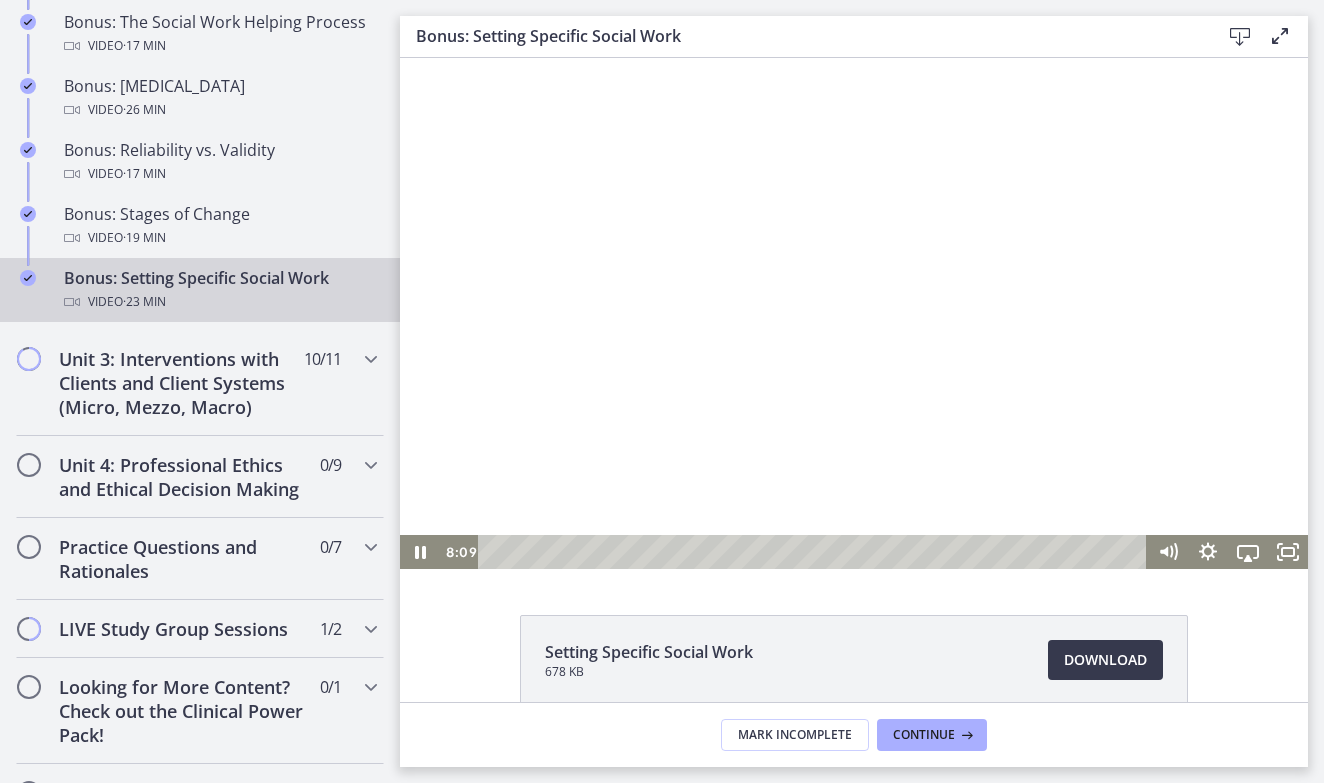 scroll, scrollTop: 0, scrollLeft: 0, axis: both 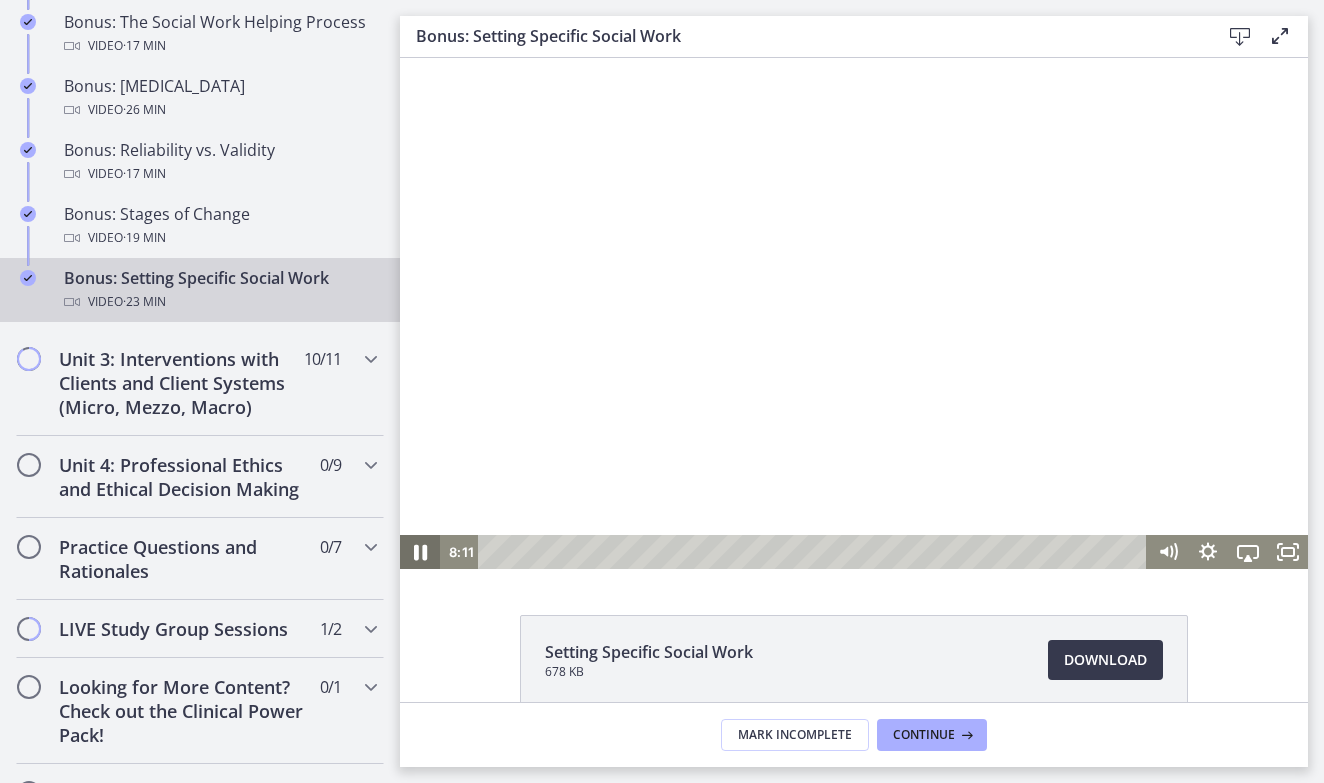 click 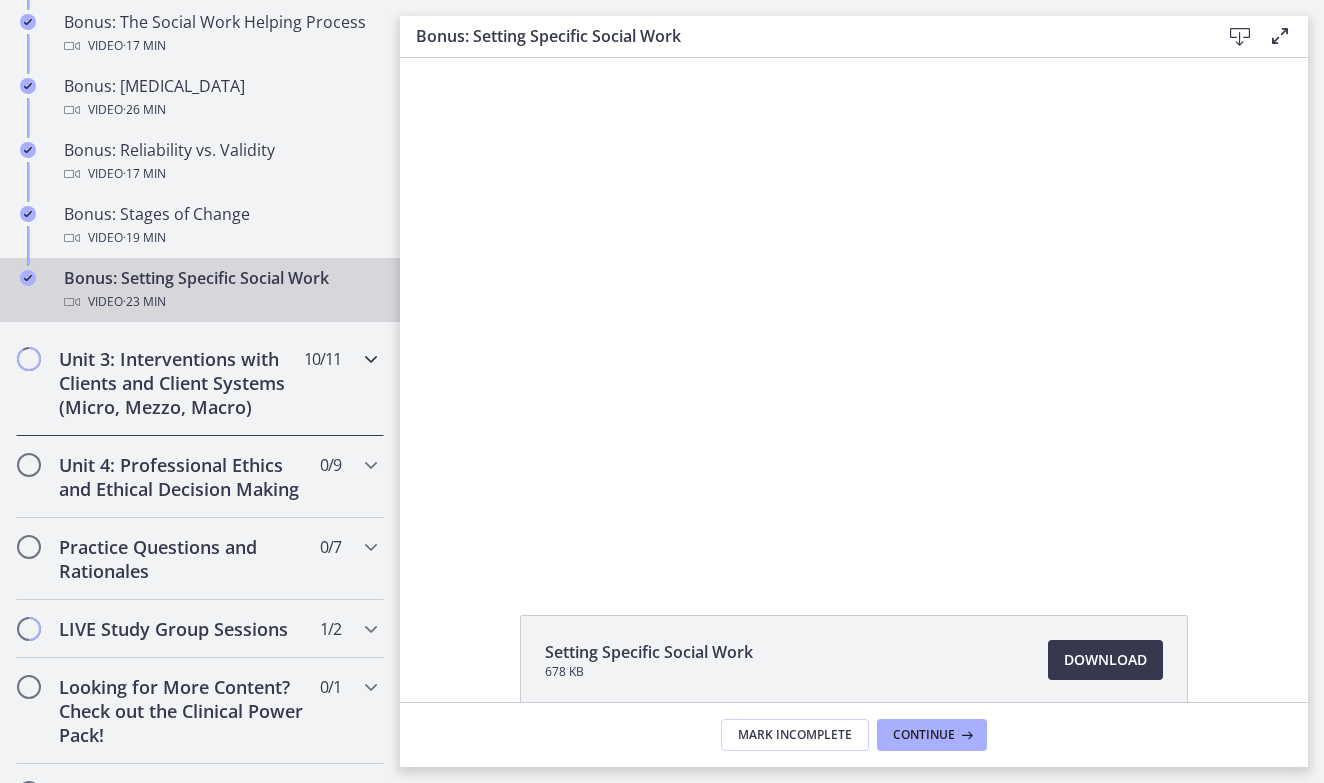 click on "Unit 3: Interventions with Clients and Client Systems (Micro, Mezzo, Macro)" at bounding box center [181, 383] 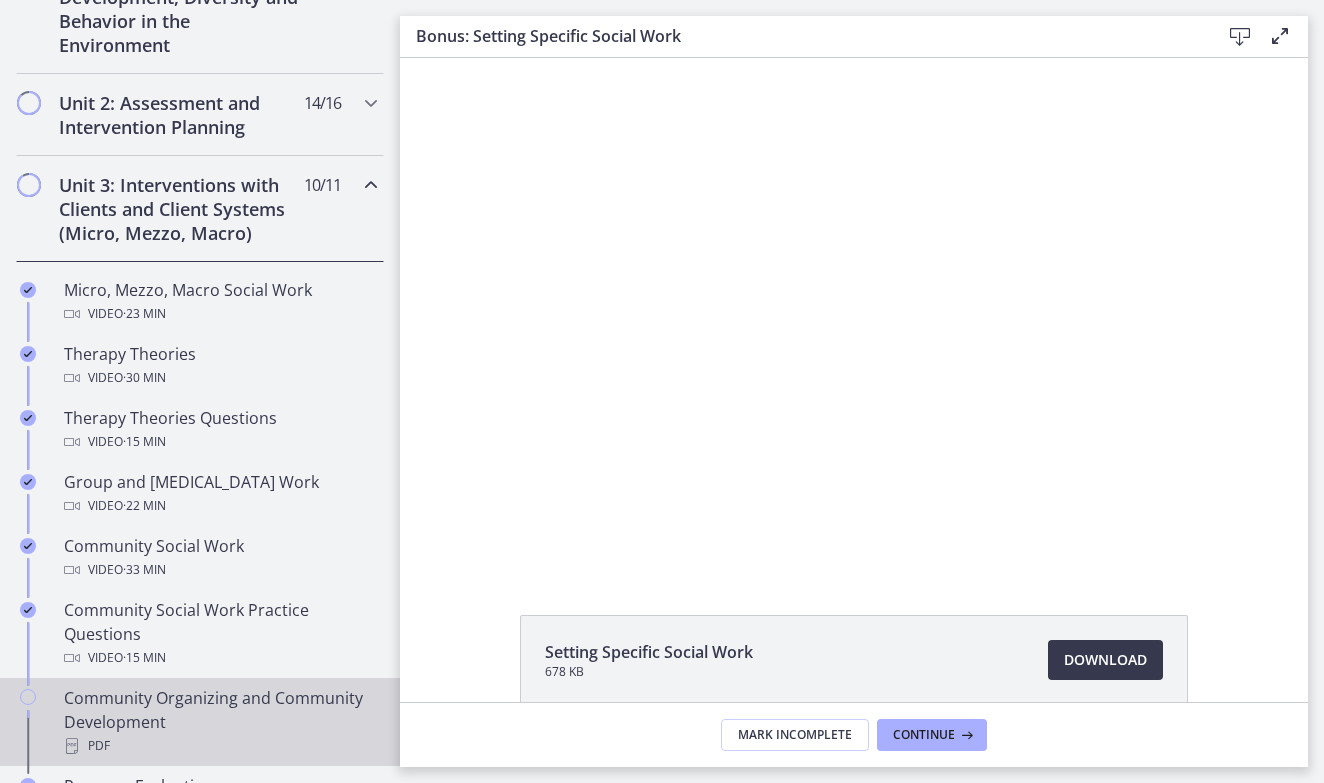 scroll, scrollTop: 634, scrollLeft: 0, axis: vertical 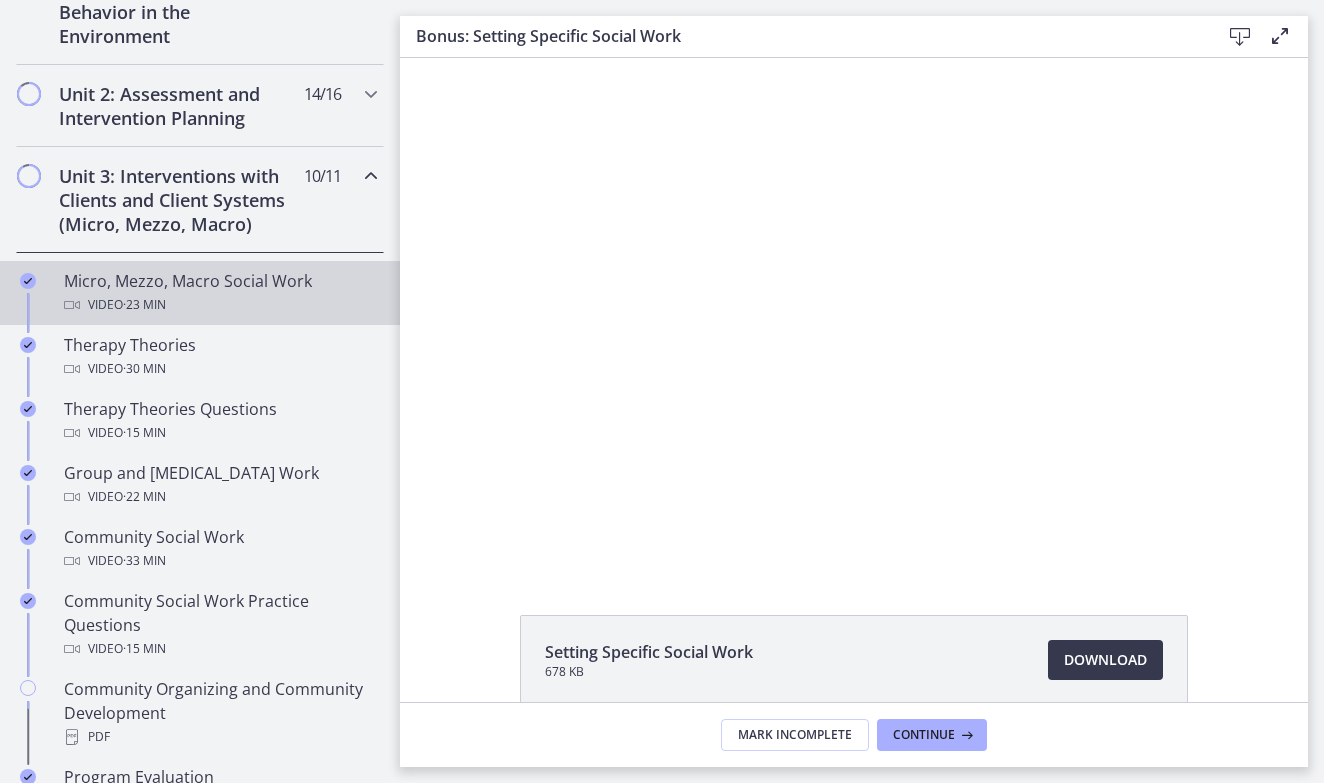 click on "Video
·  23 min" at bounding box center [220, 305] 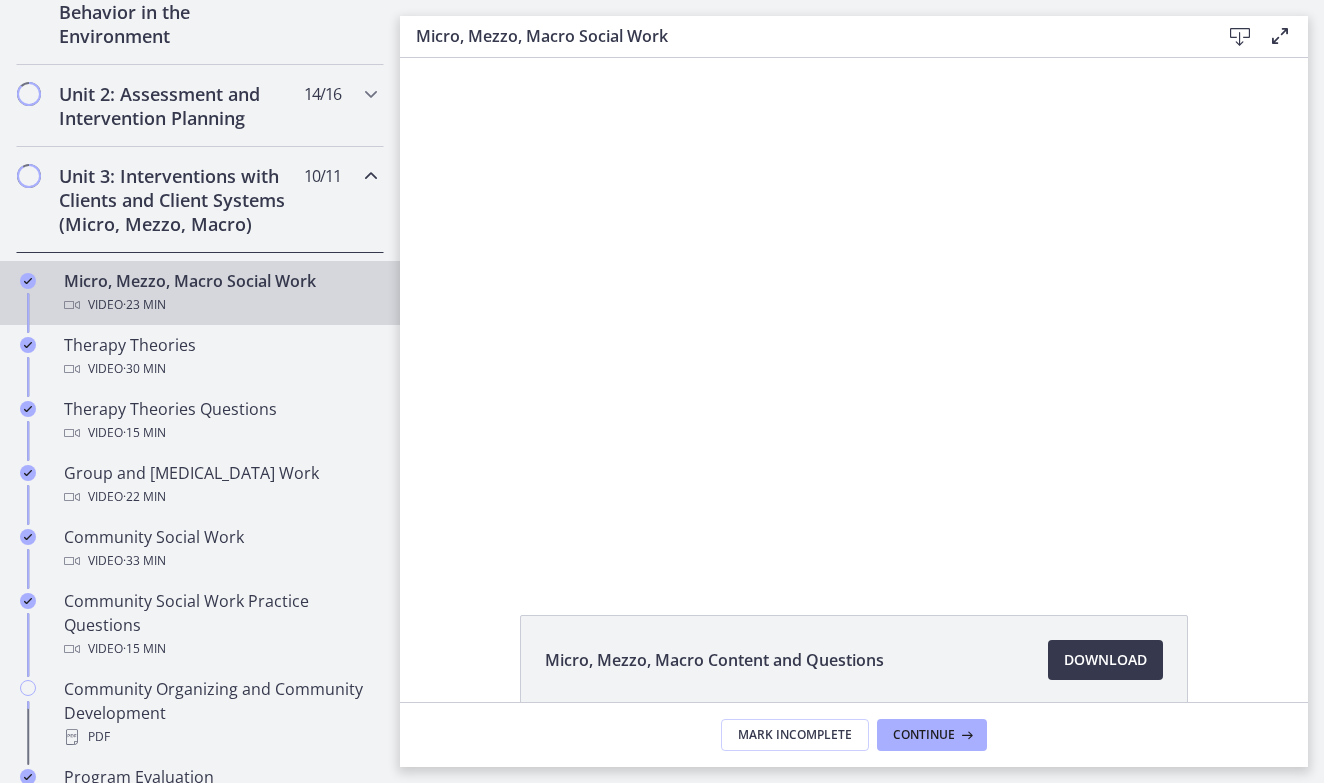 scroll, scrollTop: 0, scrollLeft: 0, axis: both 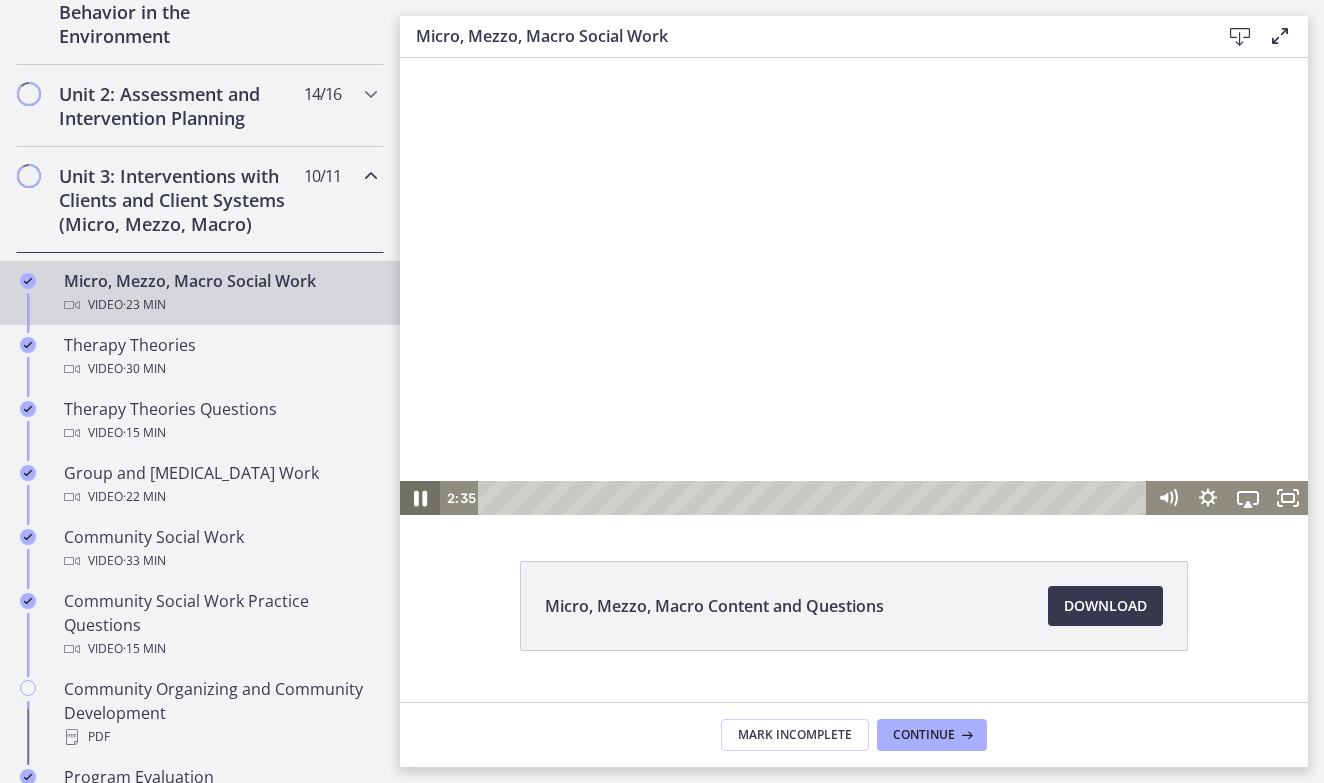click 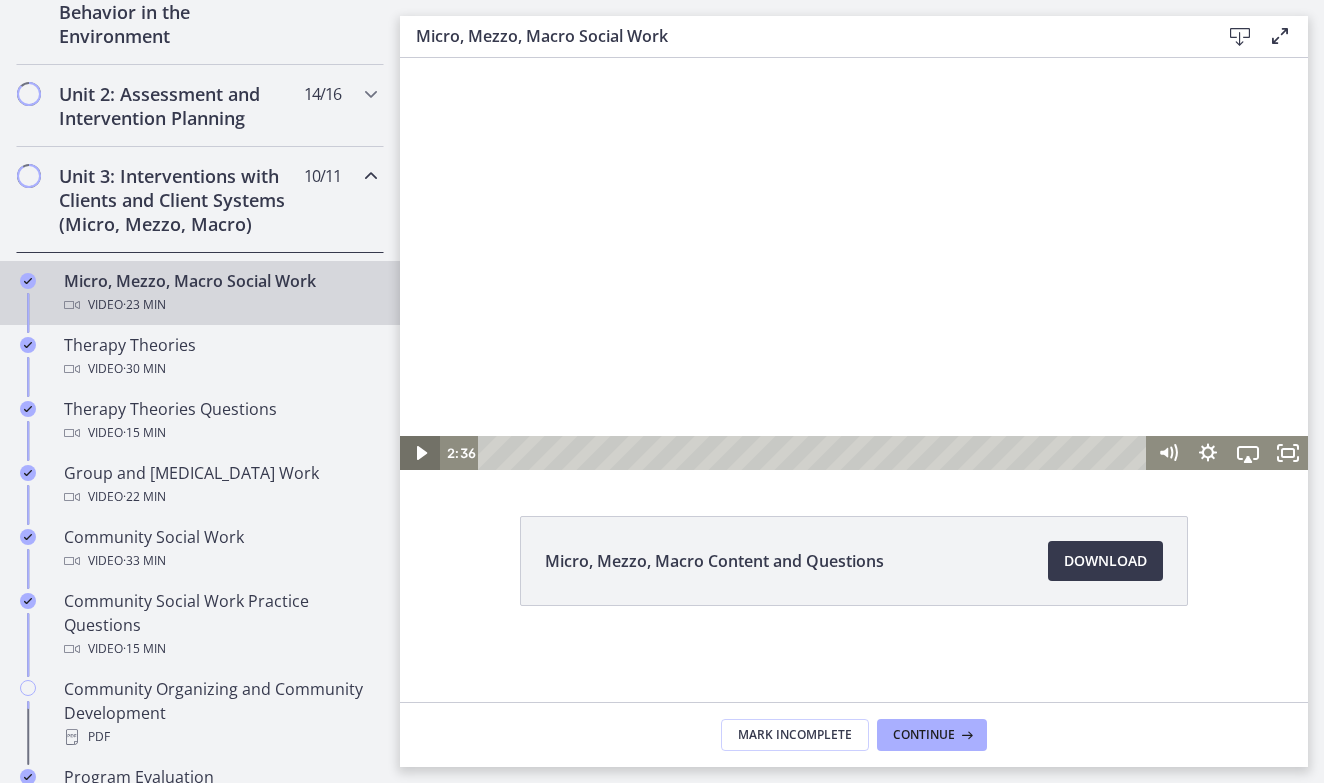 scroll, scrollTop: 45, scrollLeft: 0, axis: vertical 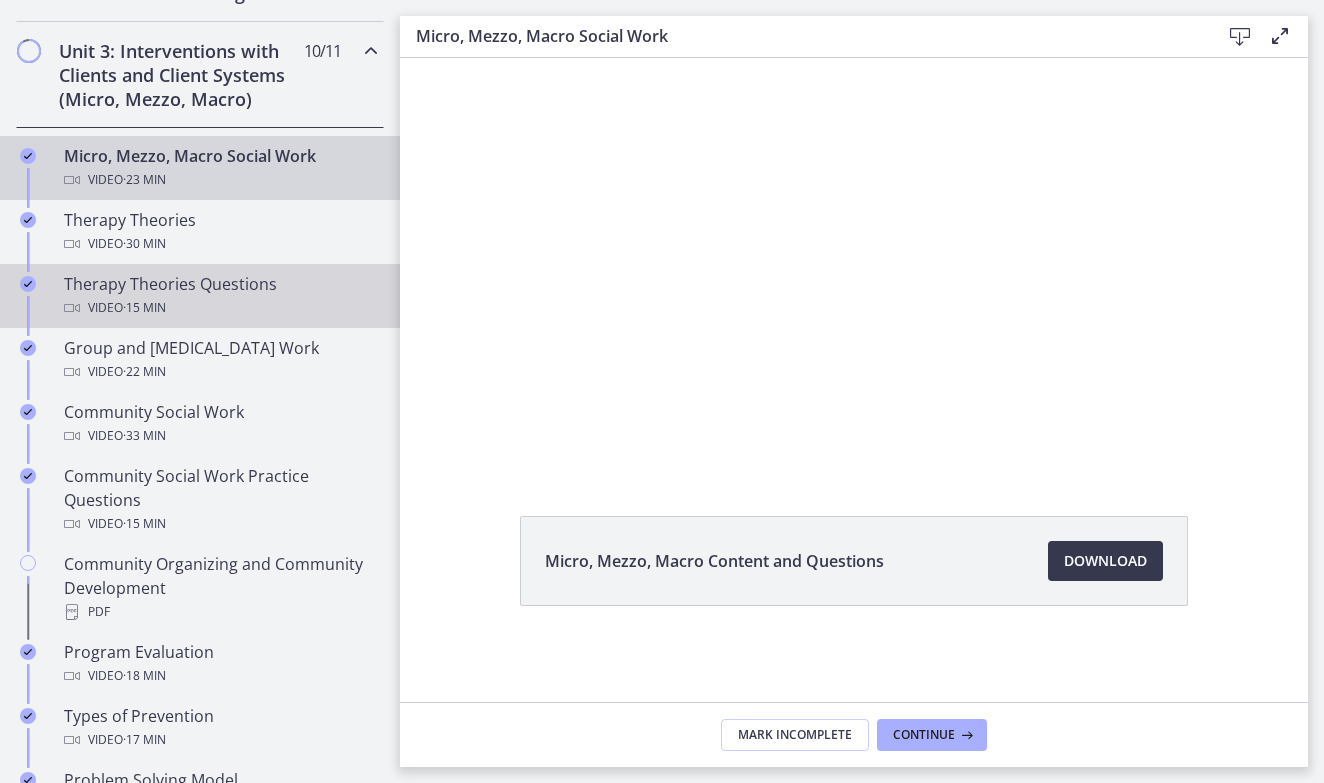 click on "Video
·  15 min" at bounding box center (220, 308) 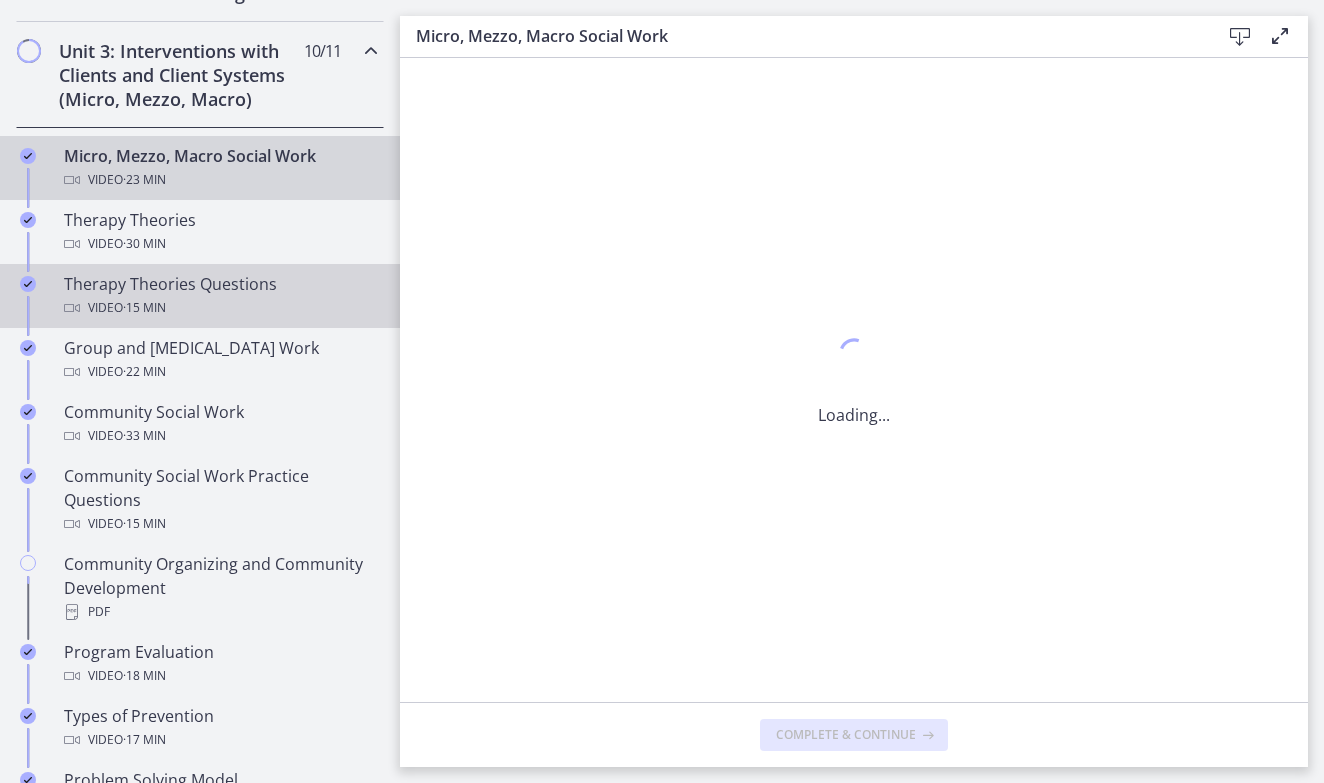 scroll, scrollTop: 0, scrollLeft: 0, axis: both 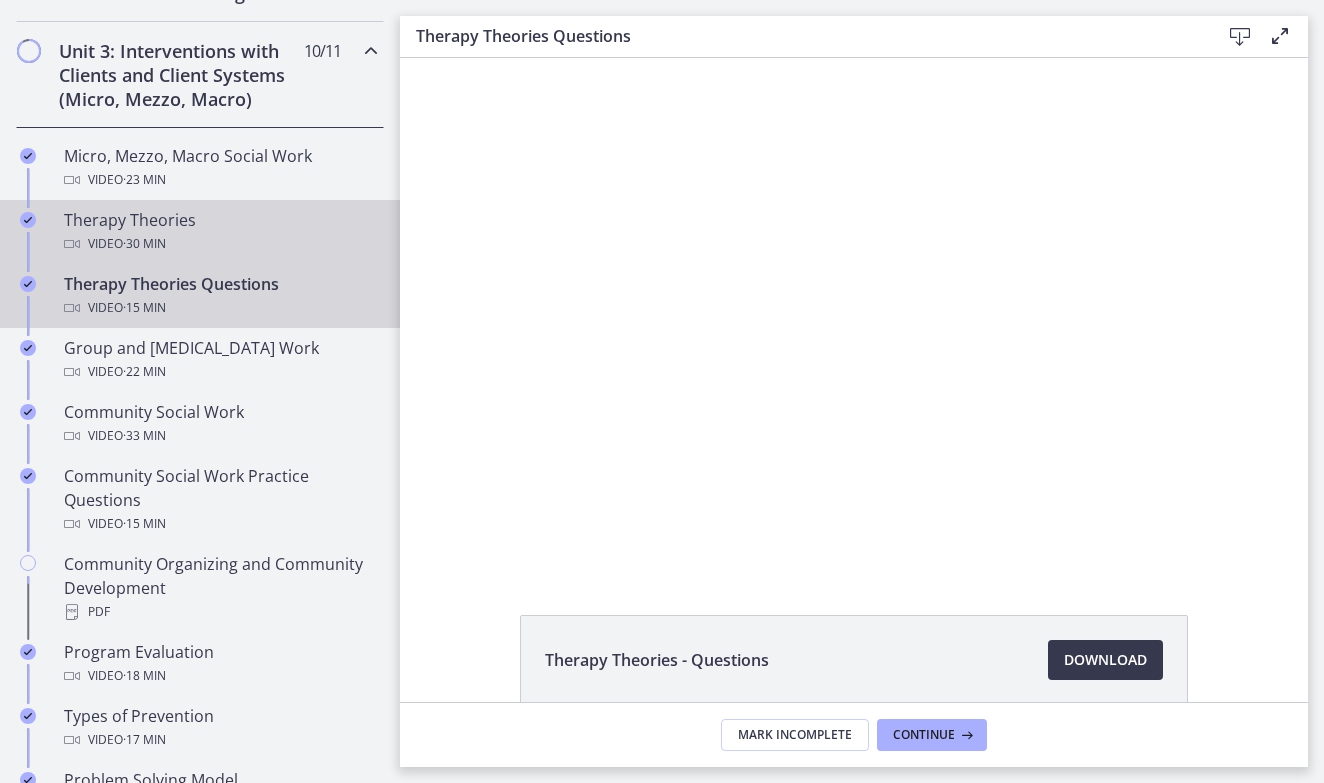 click on "Therapy Theories
Video
·  30 min" at bounding box center (220, 232) 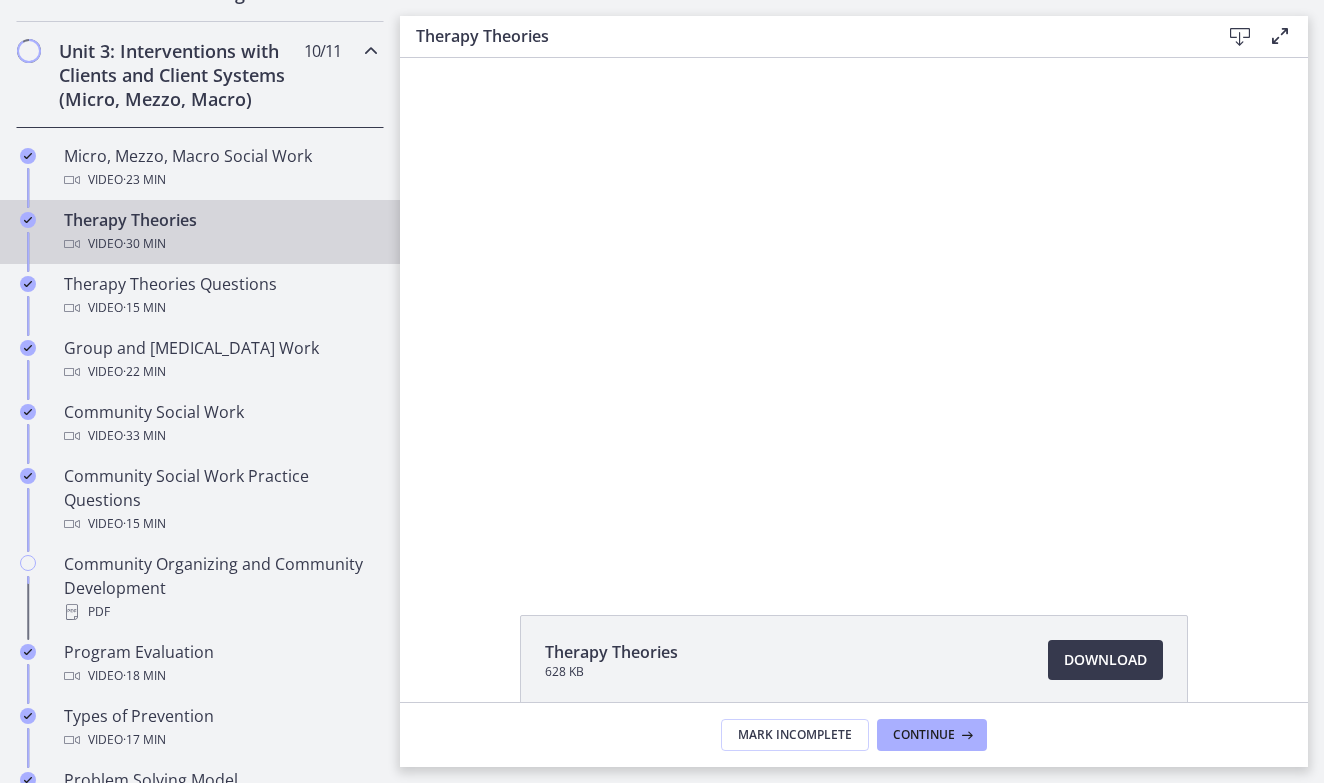 scroll, scrollTop: 0, scrollLeft: 0, axis: both 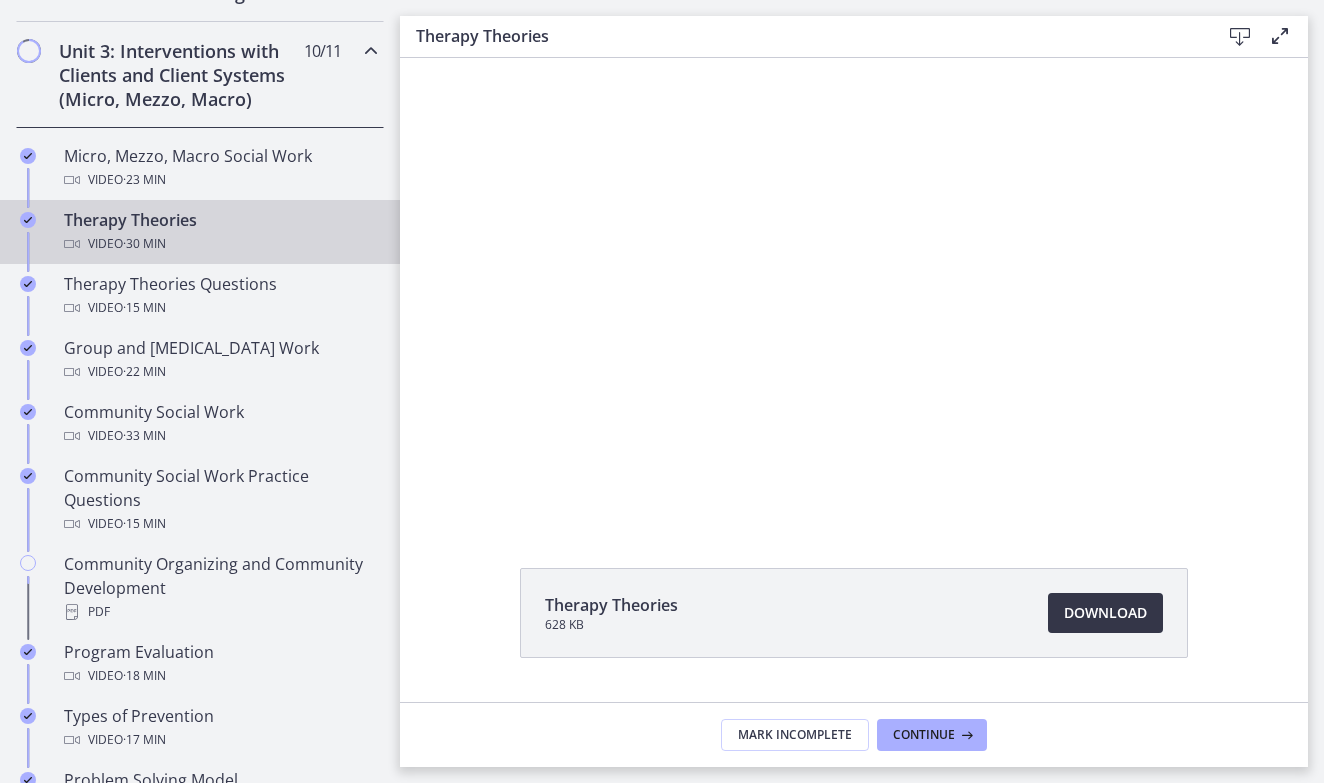 click on "Download
Opens in a new window" at bounding box center [1105, 613] 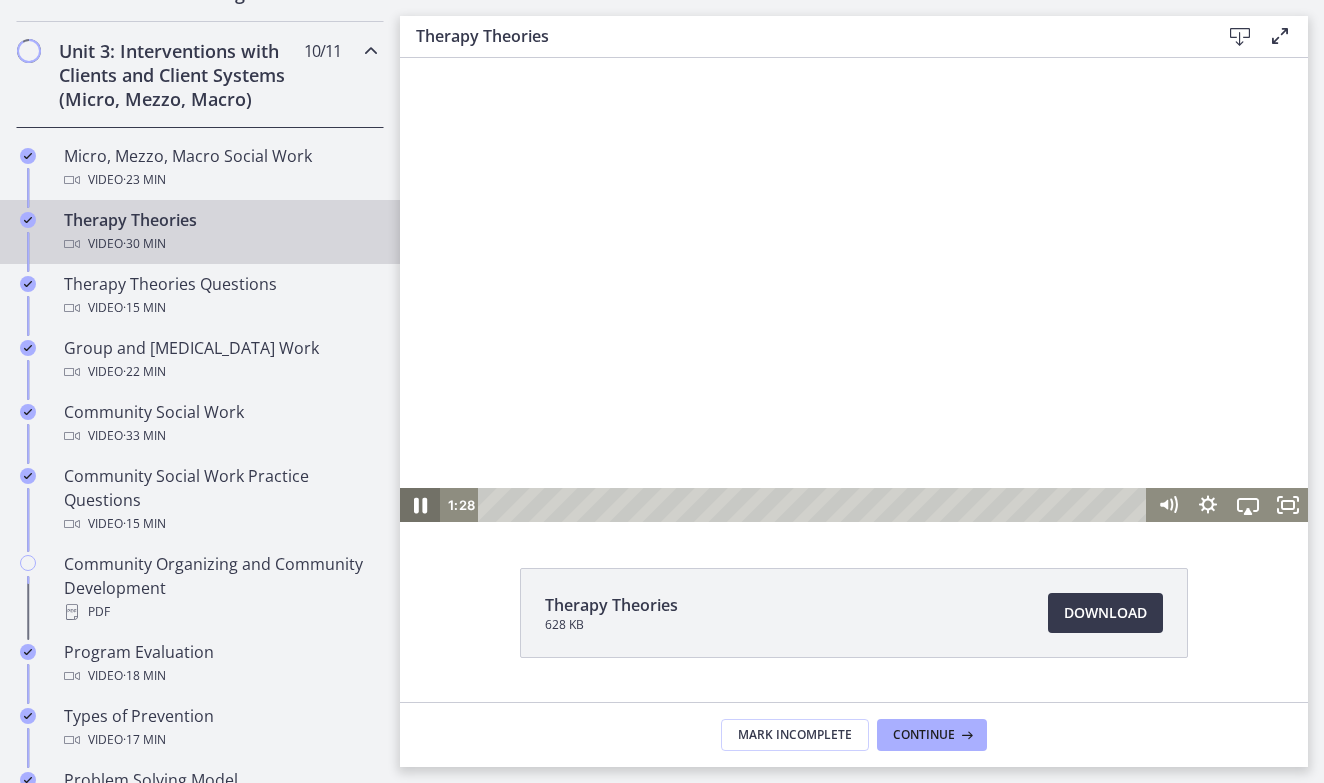 click 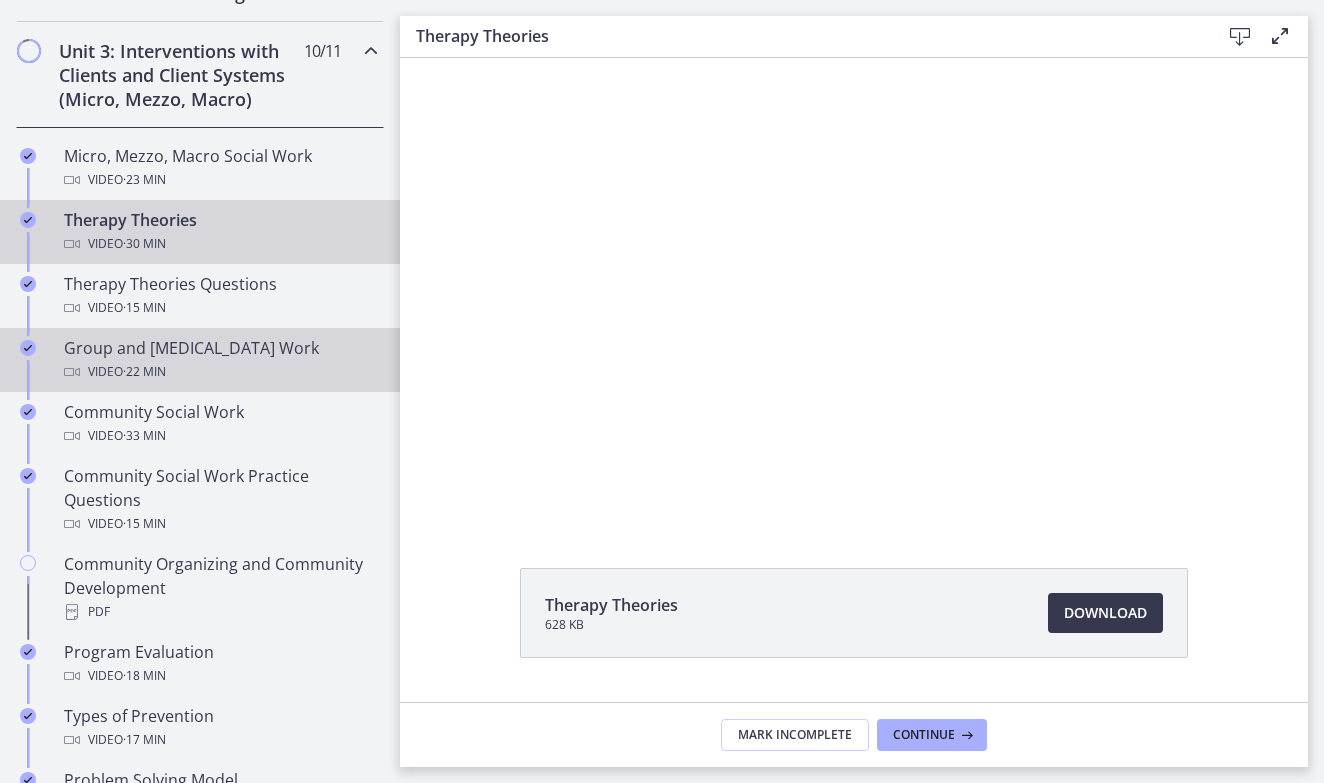 click on "Group and Family Therapy Work
Video
·  22 min" at bounding box center (220, 360) 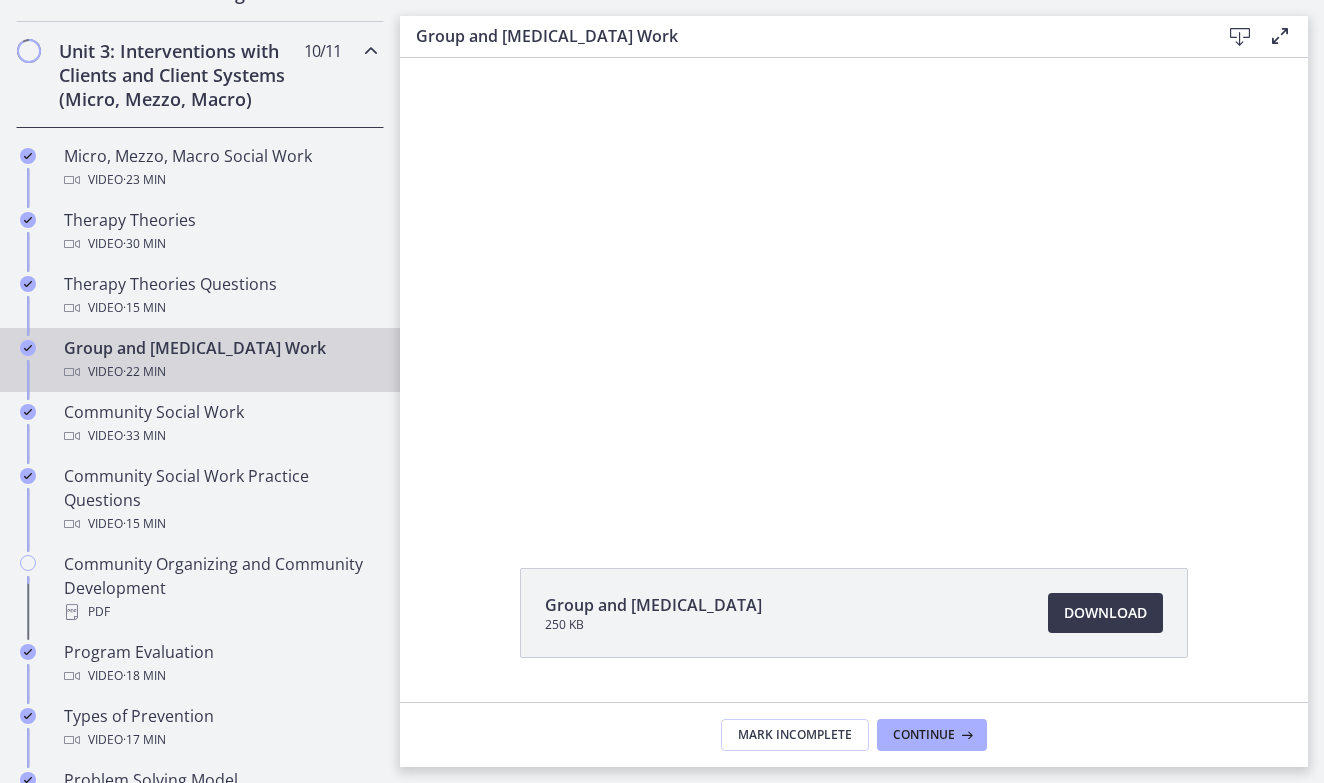 scroll, scrollTop: 0, scrollLeft: 0, axis: both 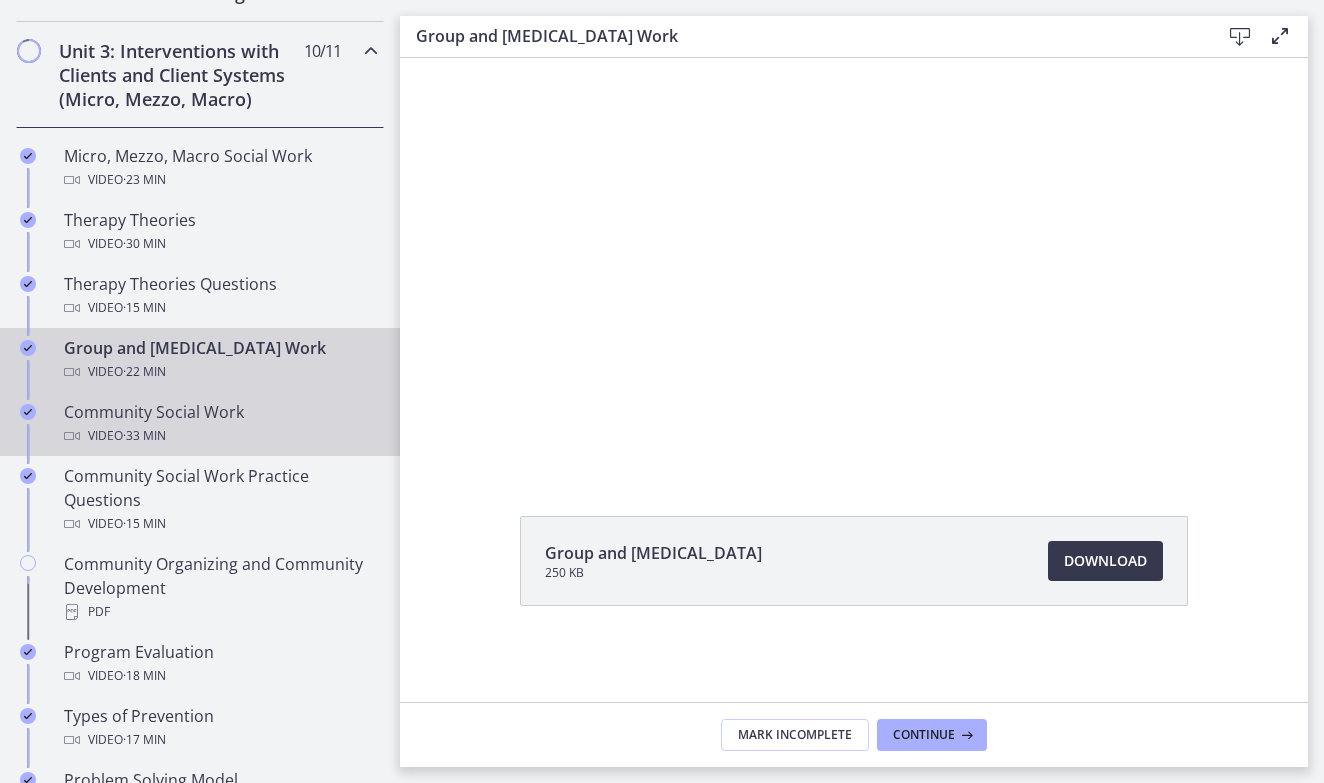 click on "Community Social Work
Video
·  33 min" at bounding box center (220, 424) 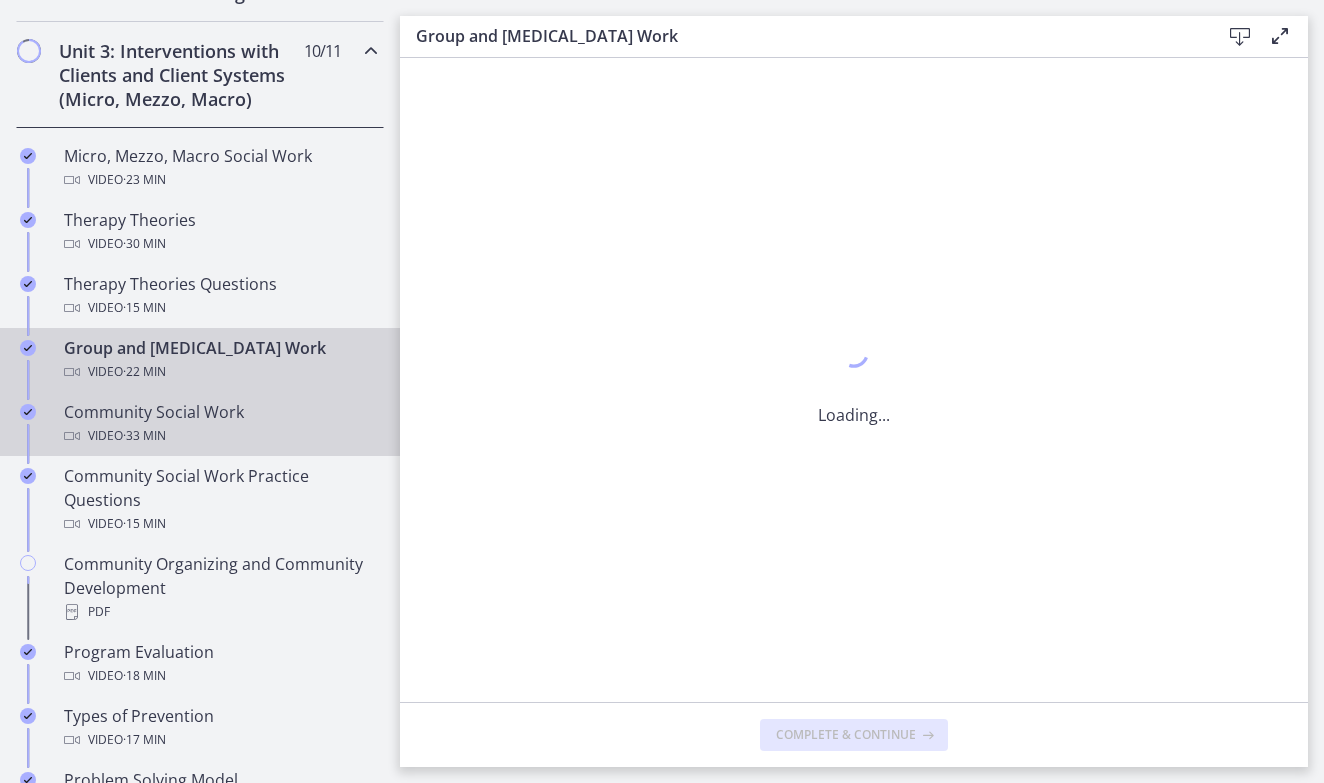 scroll, scrollTop: 0, scrollLeft: 0, axis: both 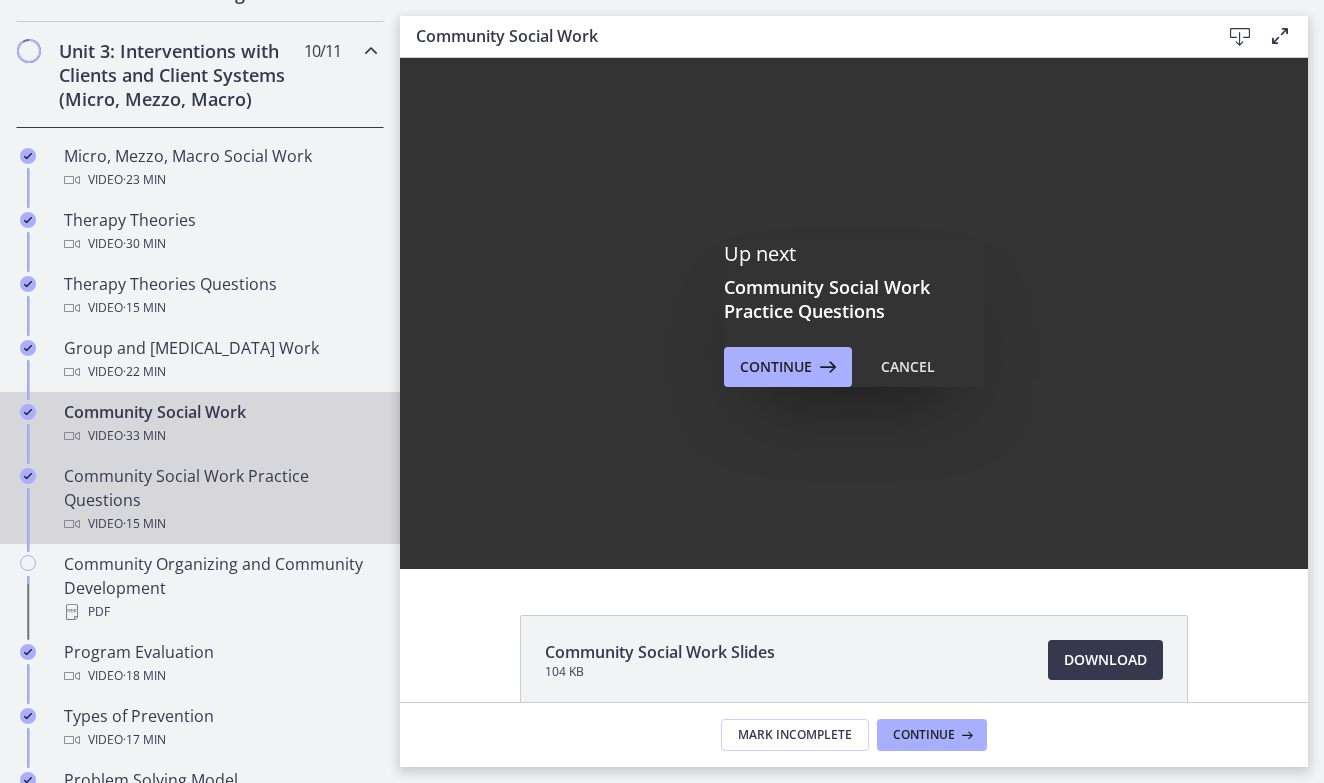 click on "Community Social Work Practice Questions
Video
·  15 min" at bounding box center (220, 500) 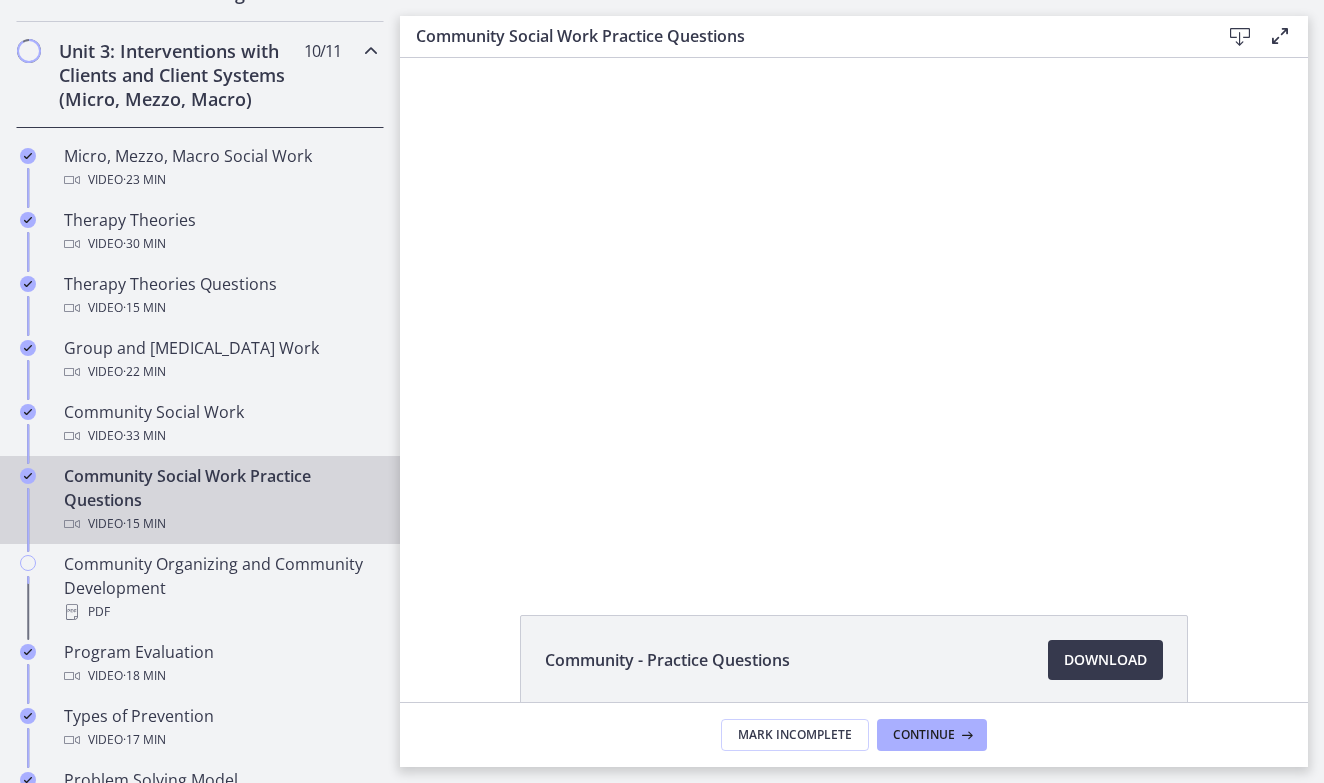 scroll, scrollTop: 0, scrollLeft: 0, axis: both 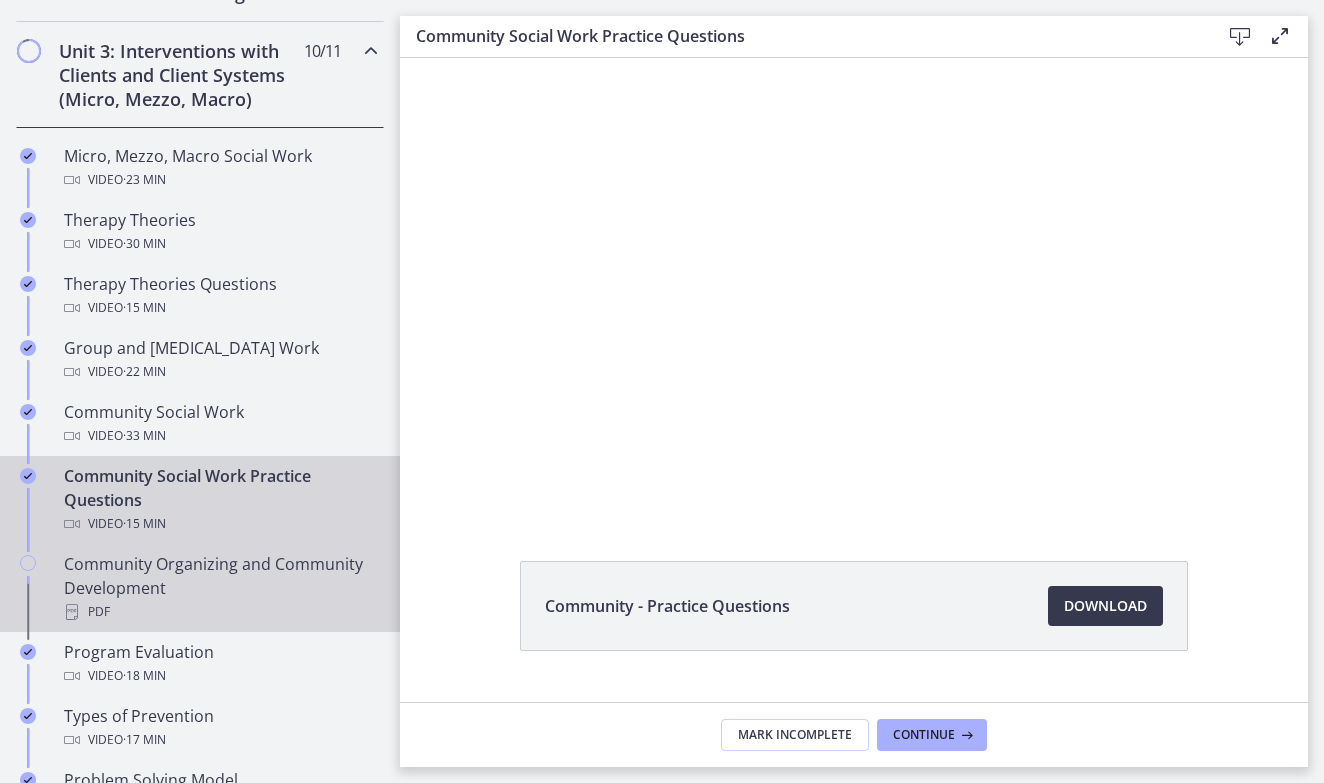click on "Community Organizing and Community Development
PDF" at bounding box center [220, 588] 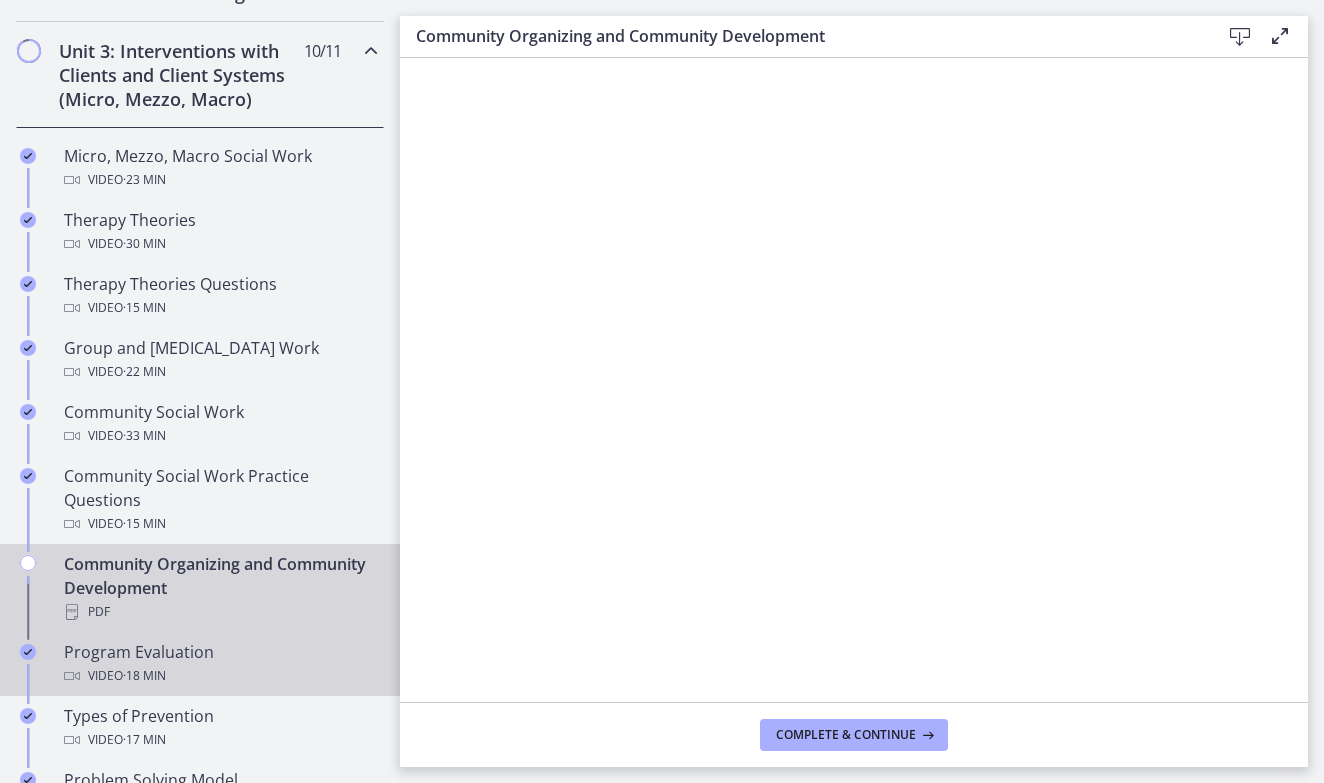 click on "Program Evaluation
Video
·  18 min" at bounding box center (220, 664) 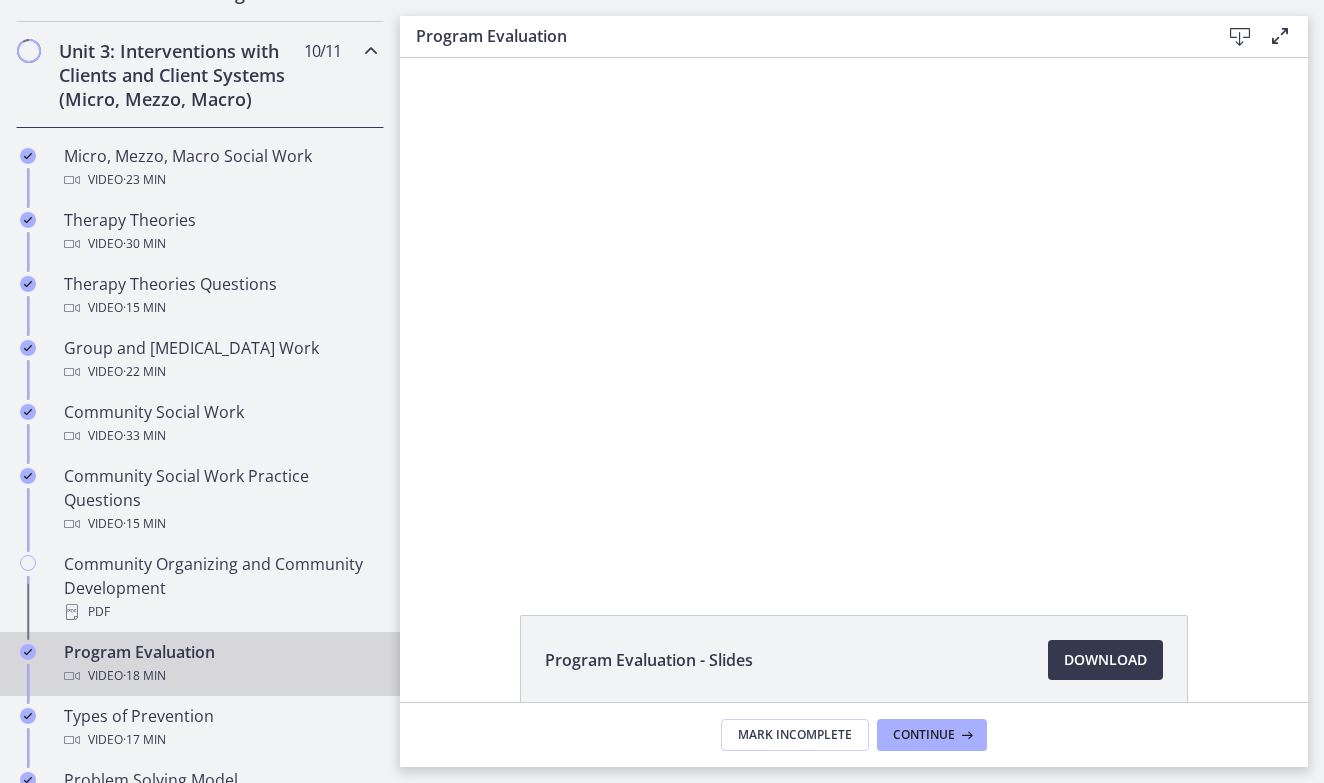 scroll, scrollTop: 0, scrollLeft: 0, axis: both 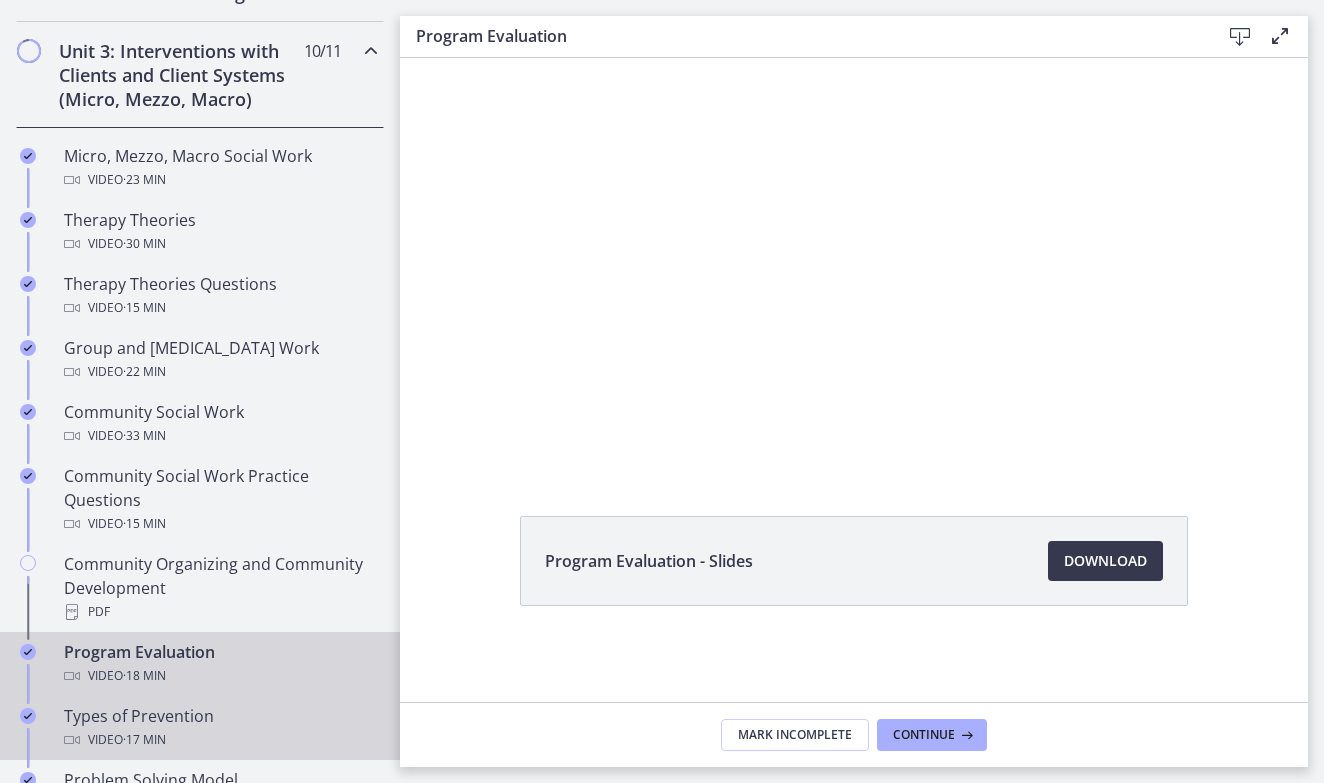 click on "Types of Prevention
Video
·  17 min" at bounding box center [220, 728] 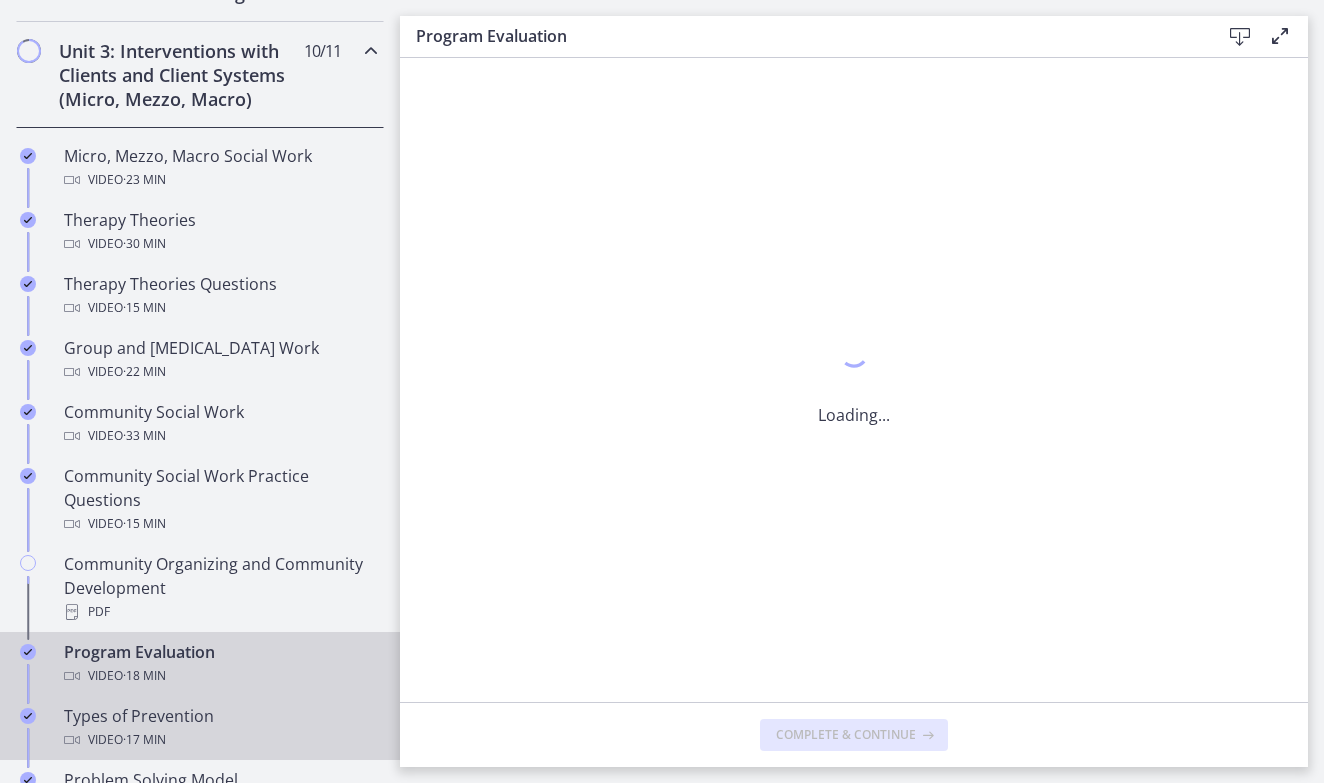 scroll, scrollTop: 0, scrollLeft: 0, axis: both 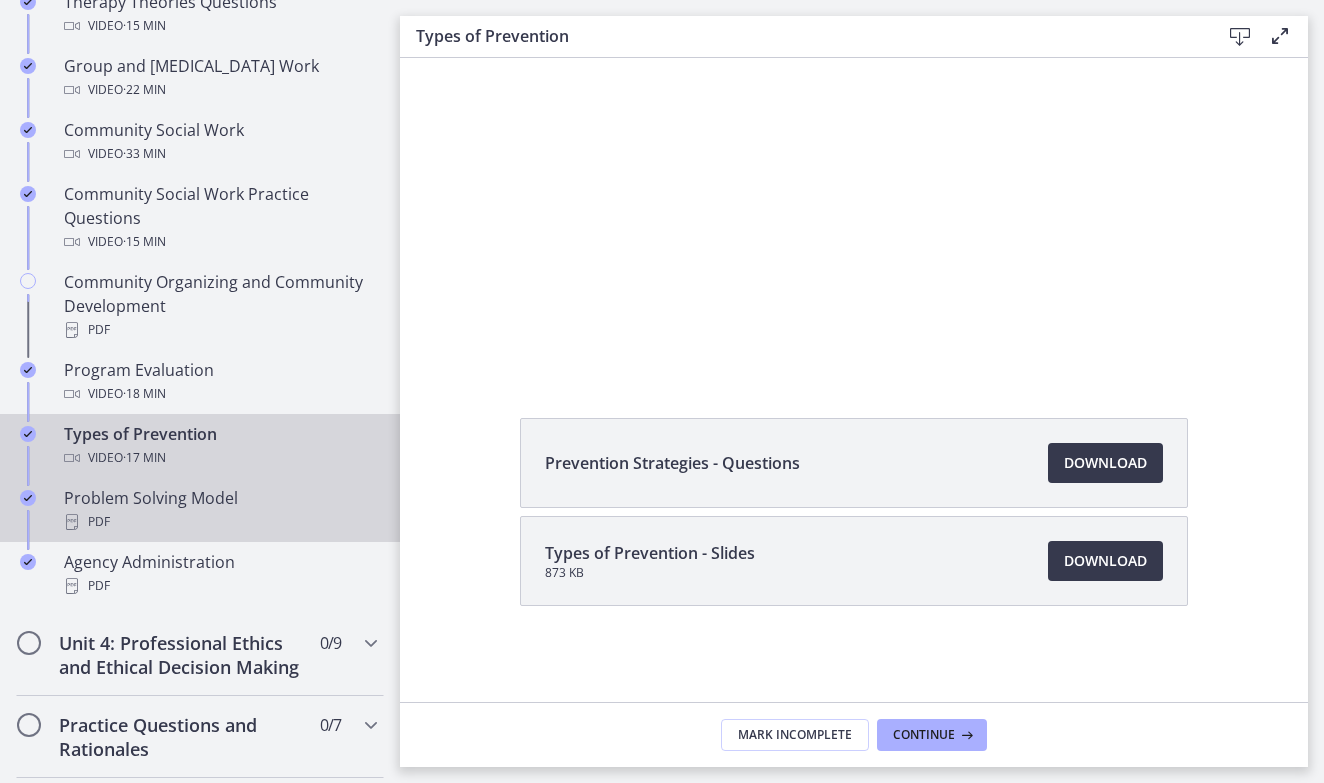 click on "PDF" at bounding box center [220, 522] 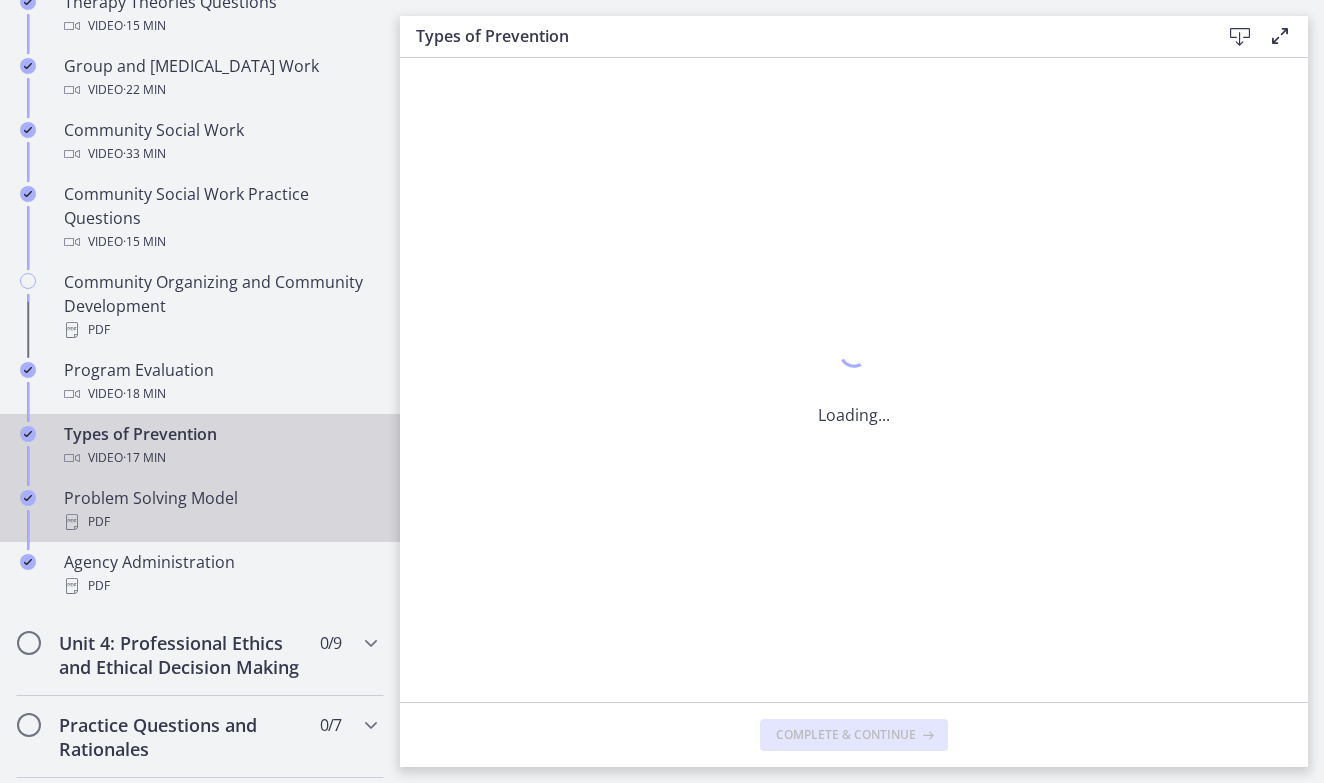 scroll, scrollTop: 0, scrollLeft: 0, axis: both 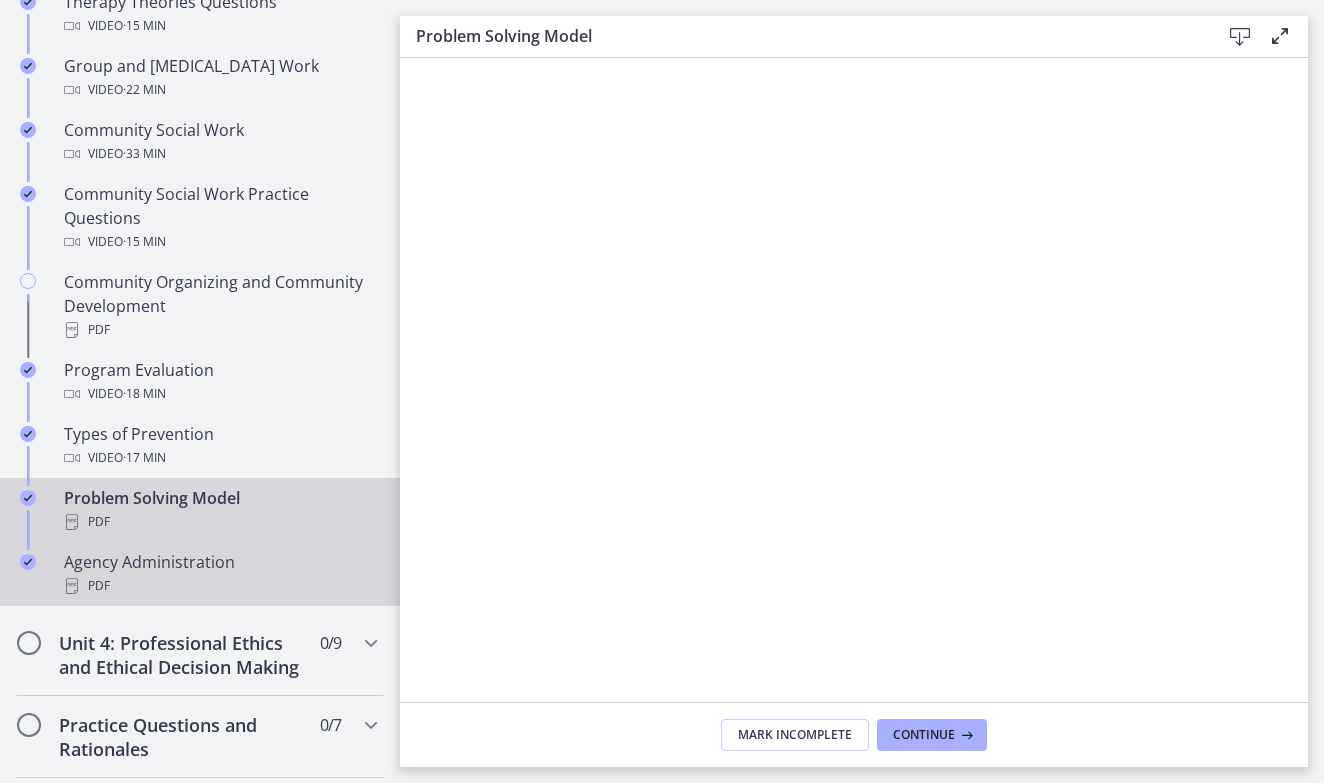 click on "Agency Administration
PDF" at bounding box center (220, 574) 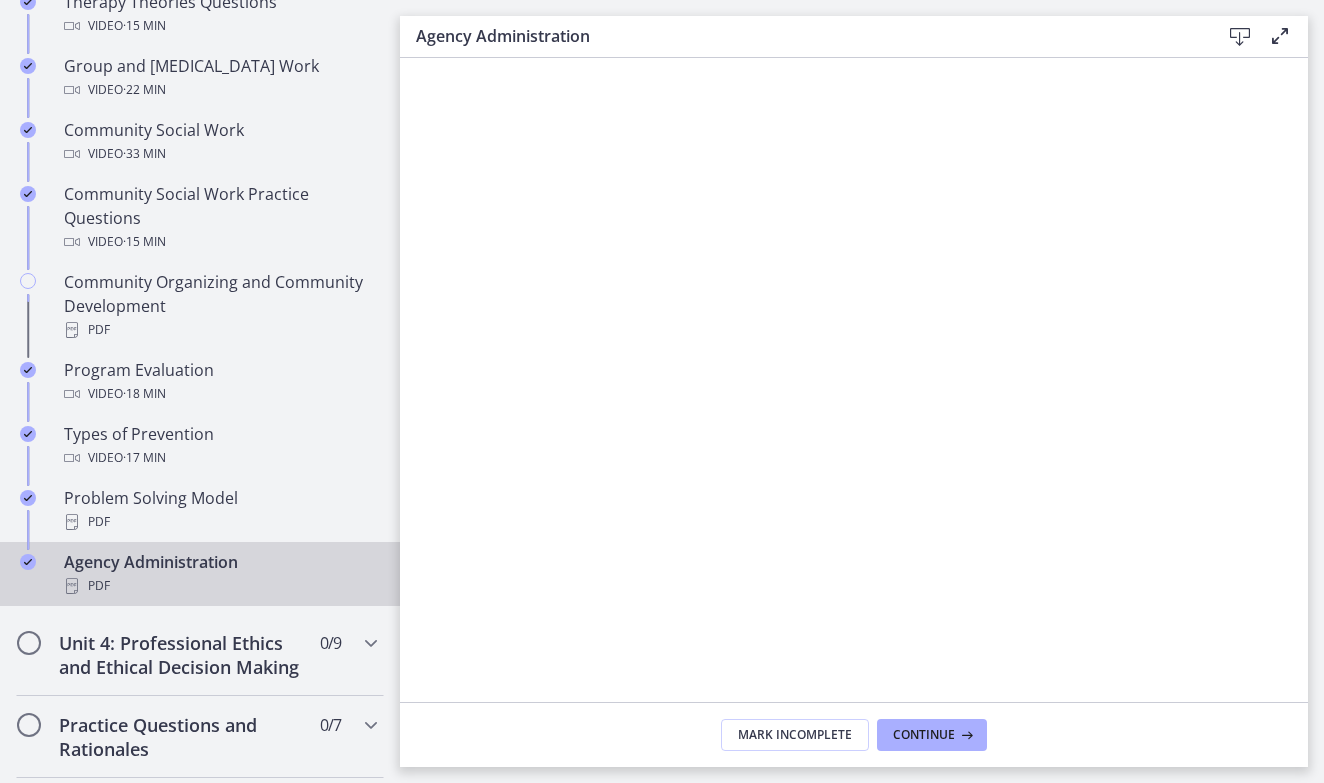 scroll, scrollTop: 0, scrollLeft: 0, axis: both 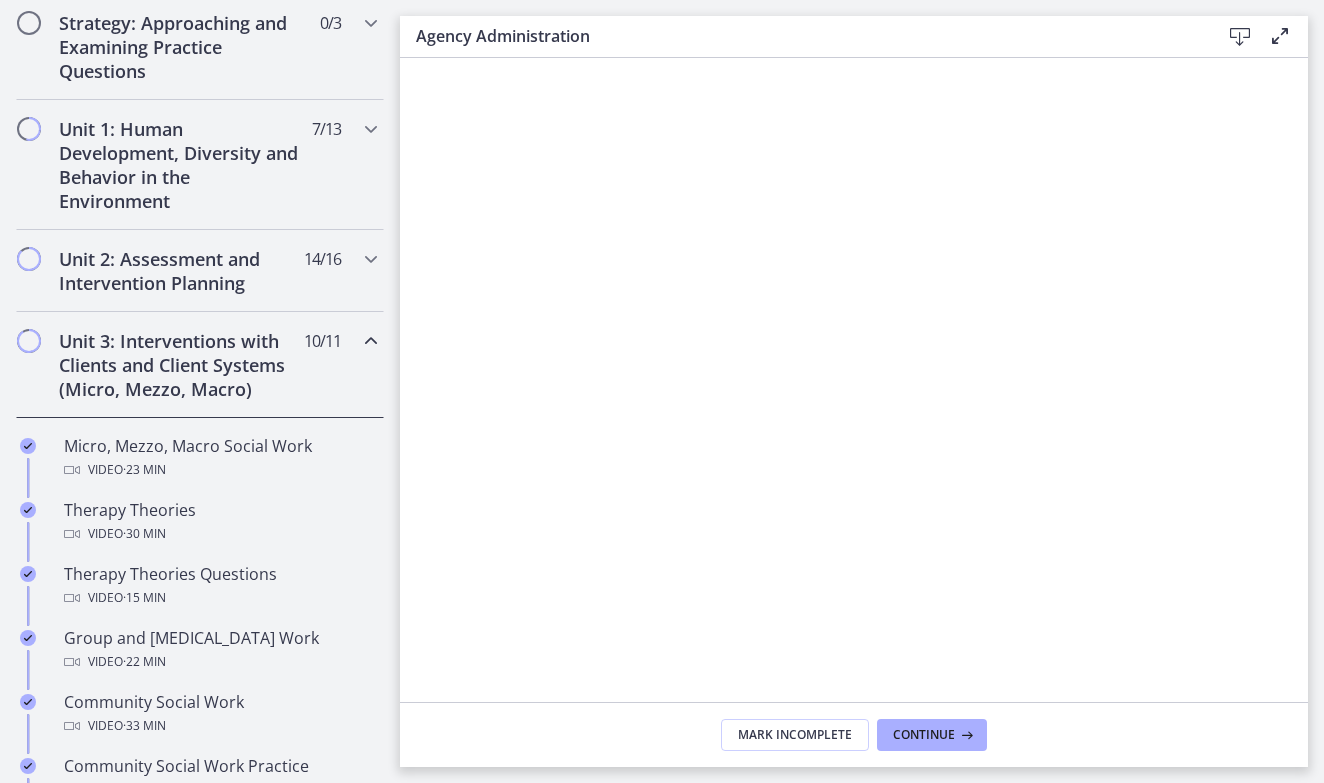 click at bounding box center [371, 341] 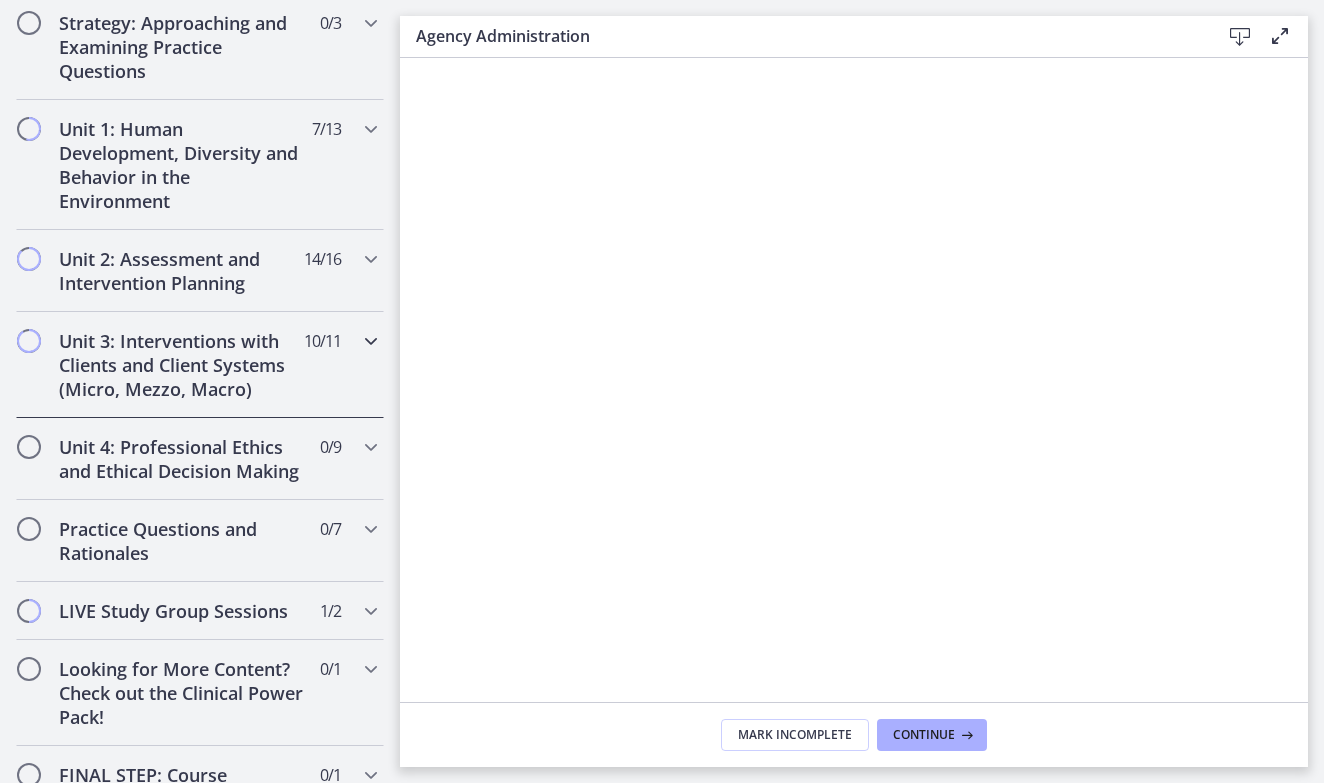 click on "Unit 3: Interventions with Clients and Client Systems (Micro, Mezzo, Macro)" at bounding box center [181, 365] 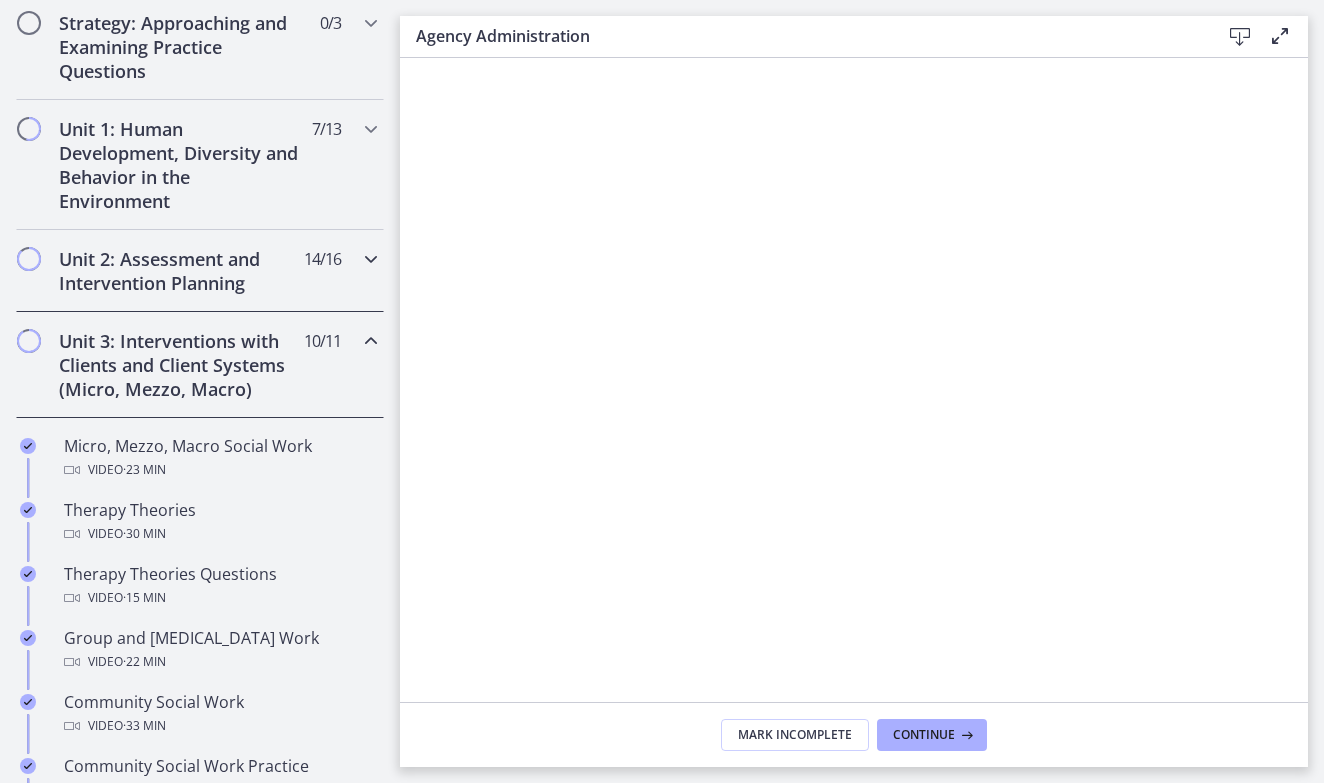 click at bounding box center (371, 259) 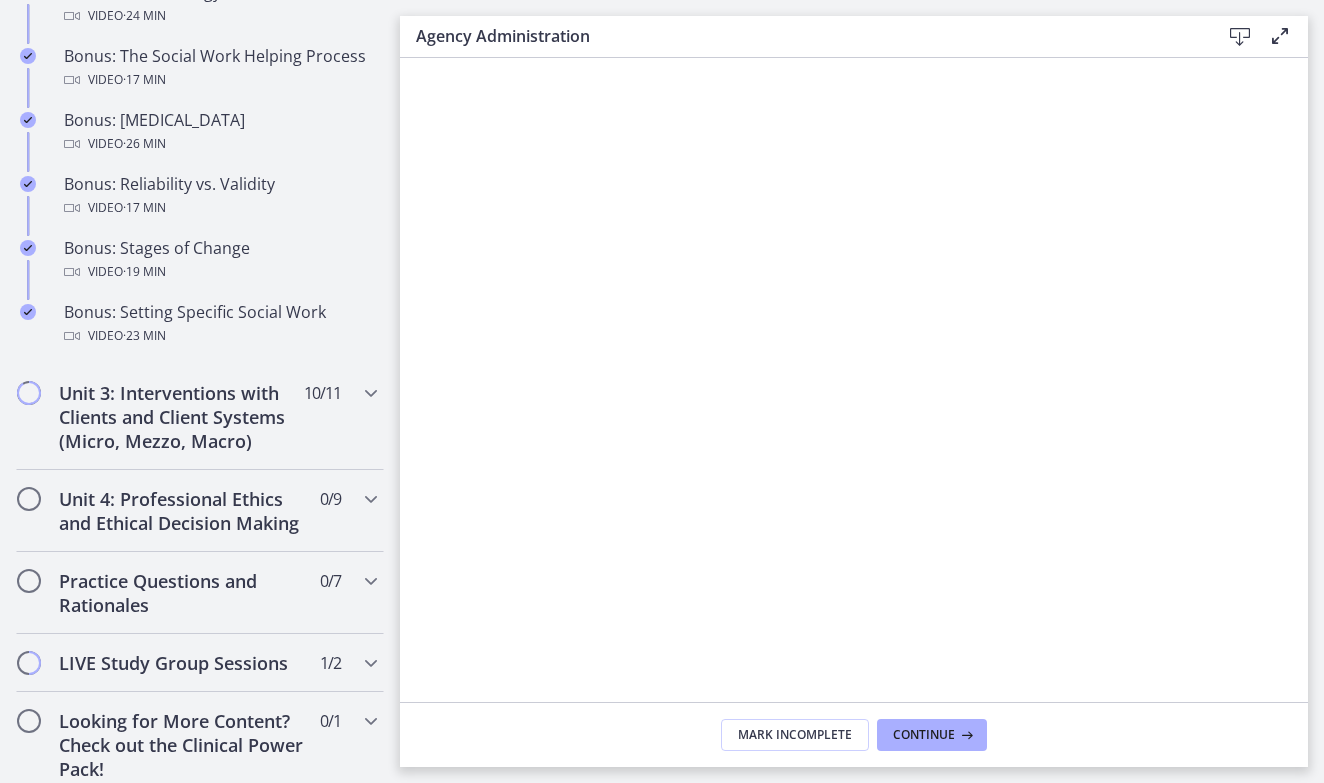 scroll, scrollTop: 1454, scrollLeft: 0, axis: vertical 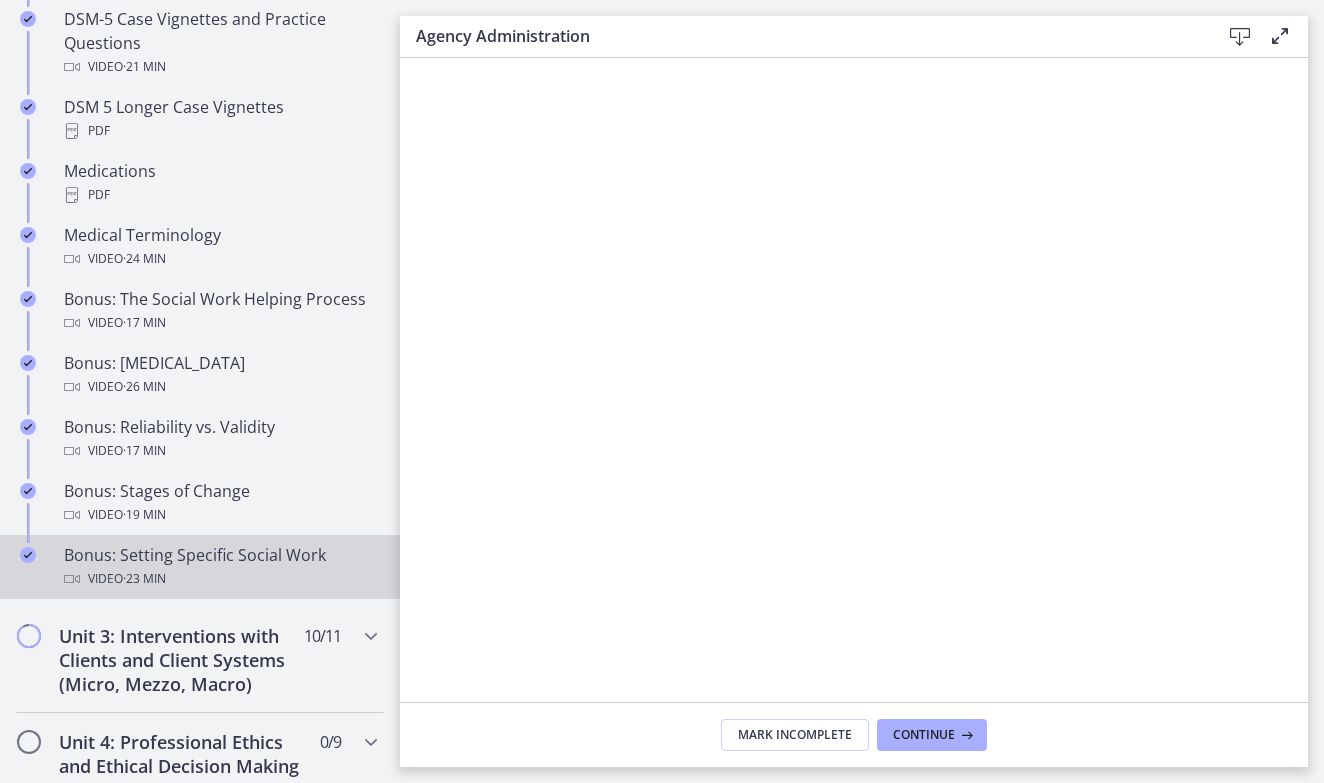 click on "Bonus: Setting Specific Social Work
Video
·  23 min" at bounding box center (220, 567) 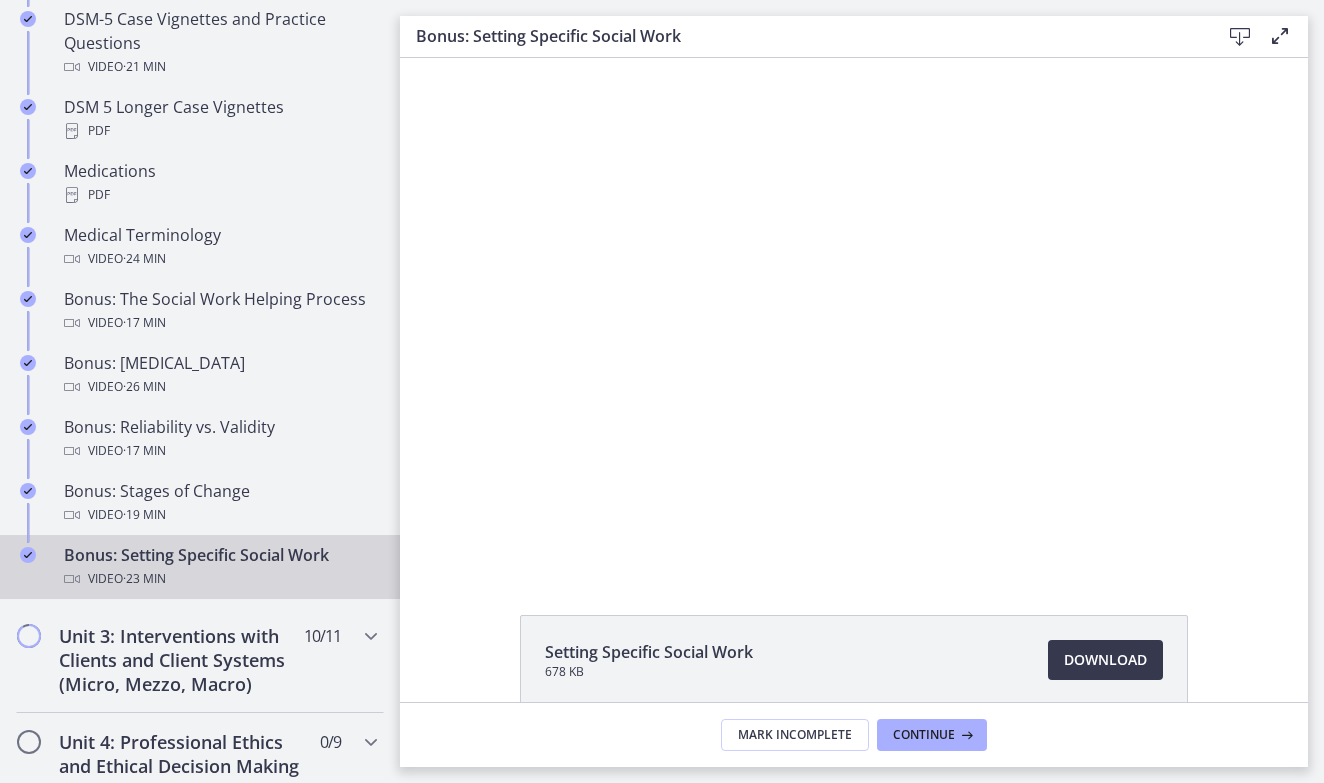 scroll, scrollTop: 0, scrollLeft: 0, axis: both 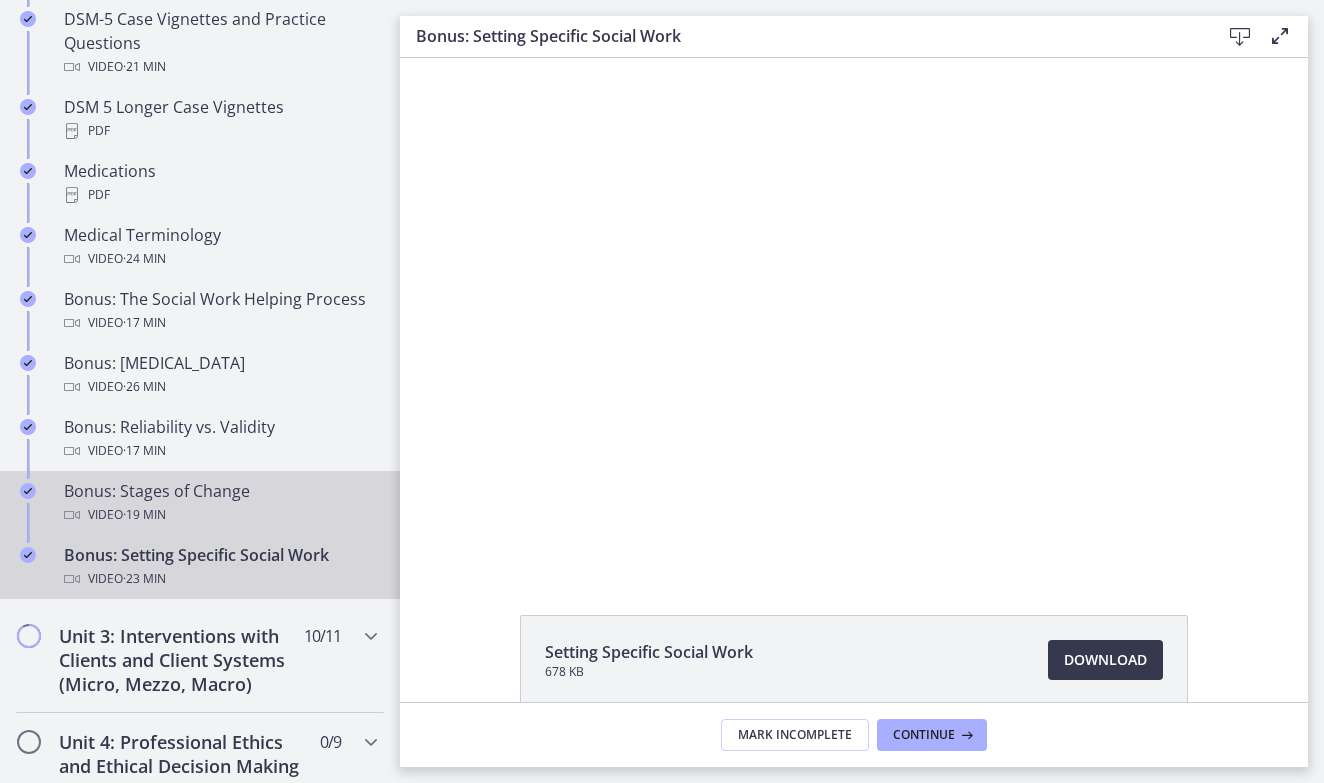 click on "Bonus: Stages of Change
Video
·  19 min" at bounding box center [220, 503] 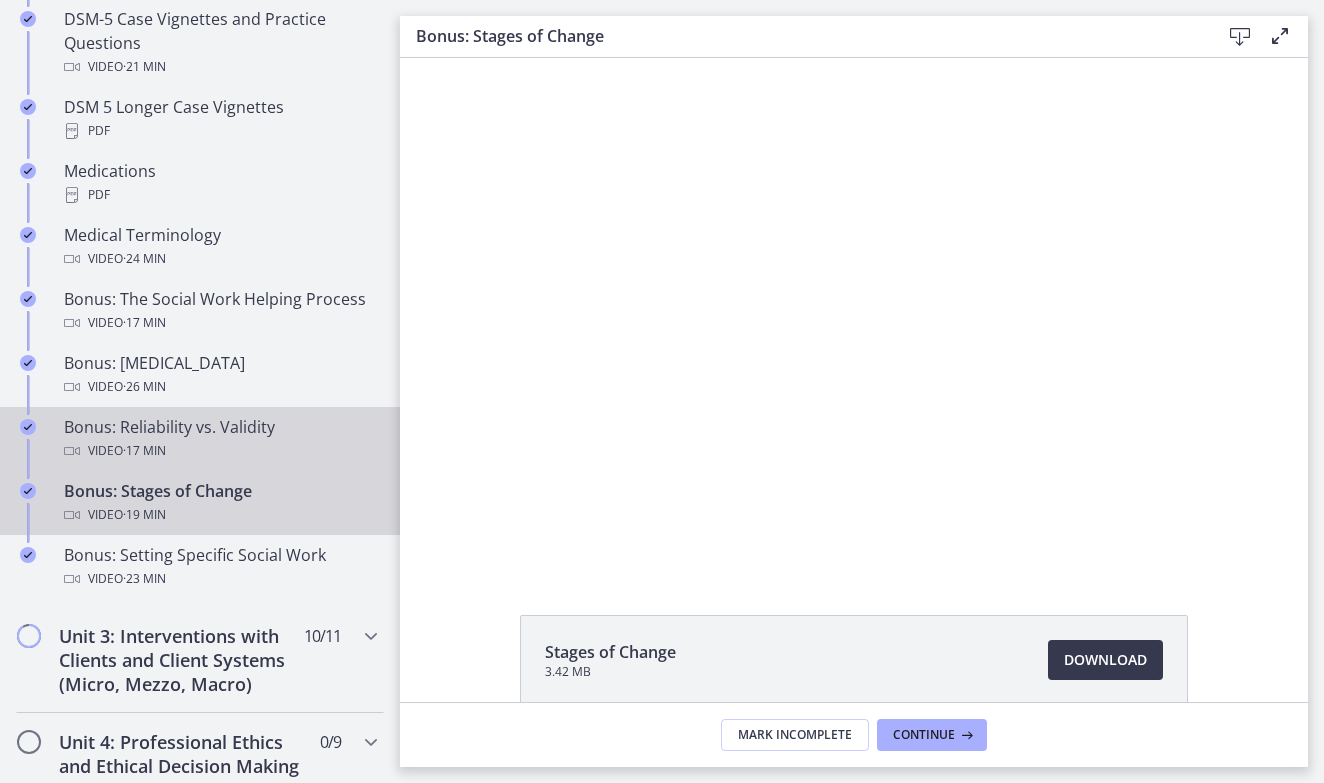 click on "Video
·  17 min" at bounding box center (220, 451) 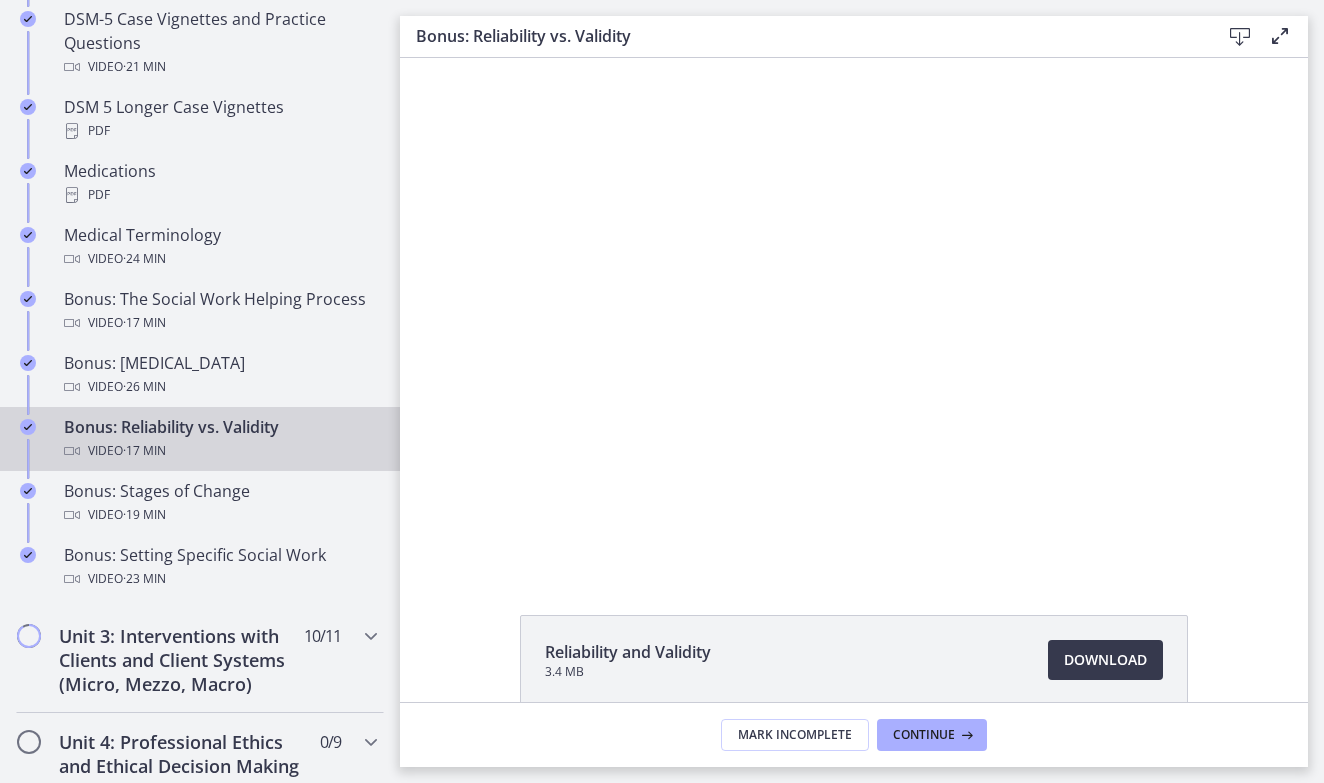 scroll, scrollTop: 0, scrollLeft: 0, axis: both 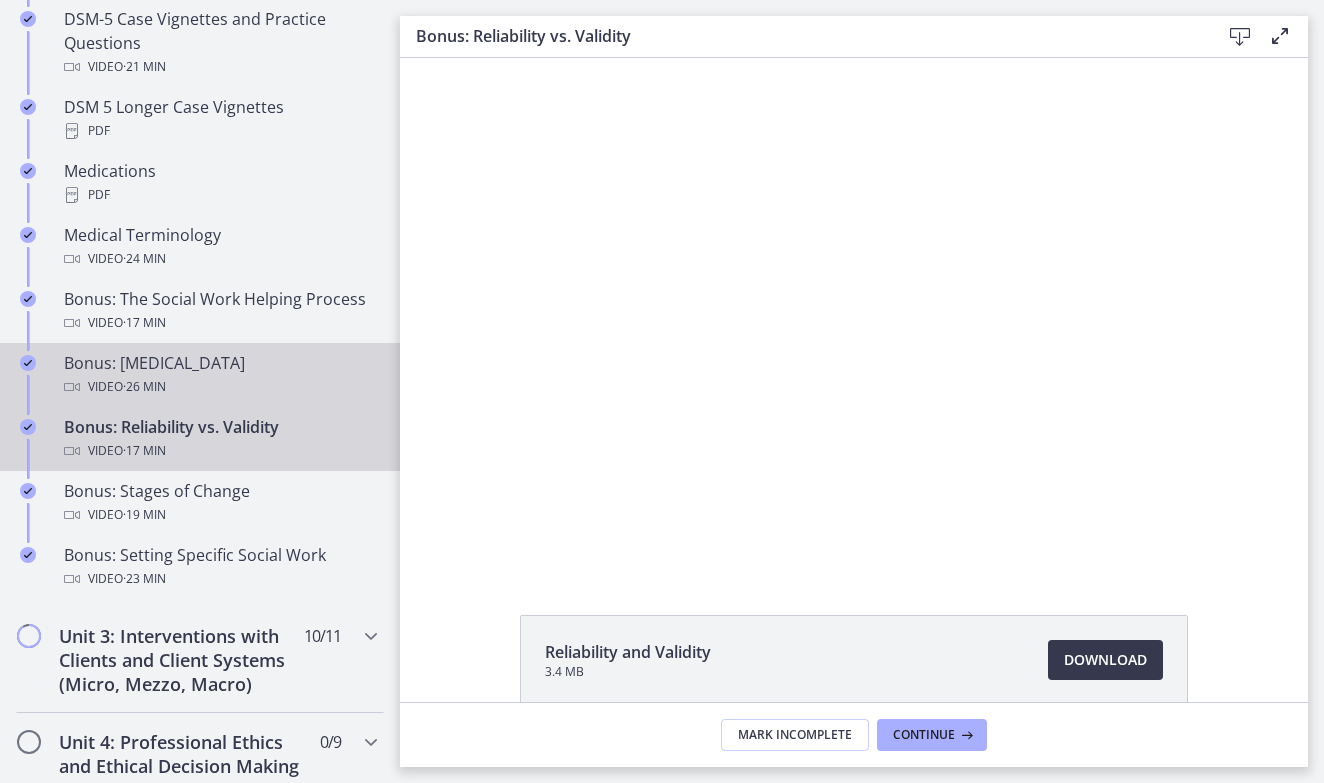 click on "Bonus: Personality Disorders
Video
·  26 min" at bounding box center [220, 375] 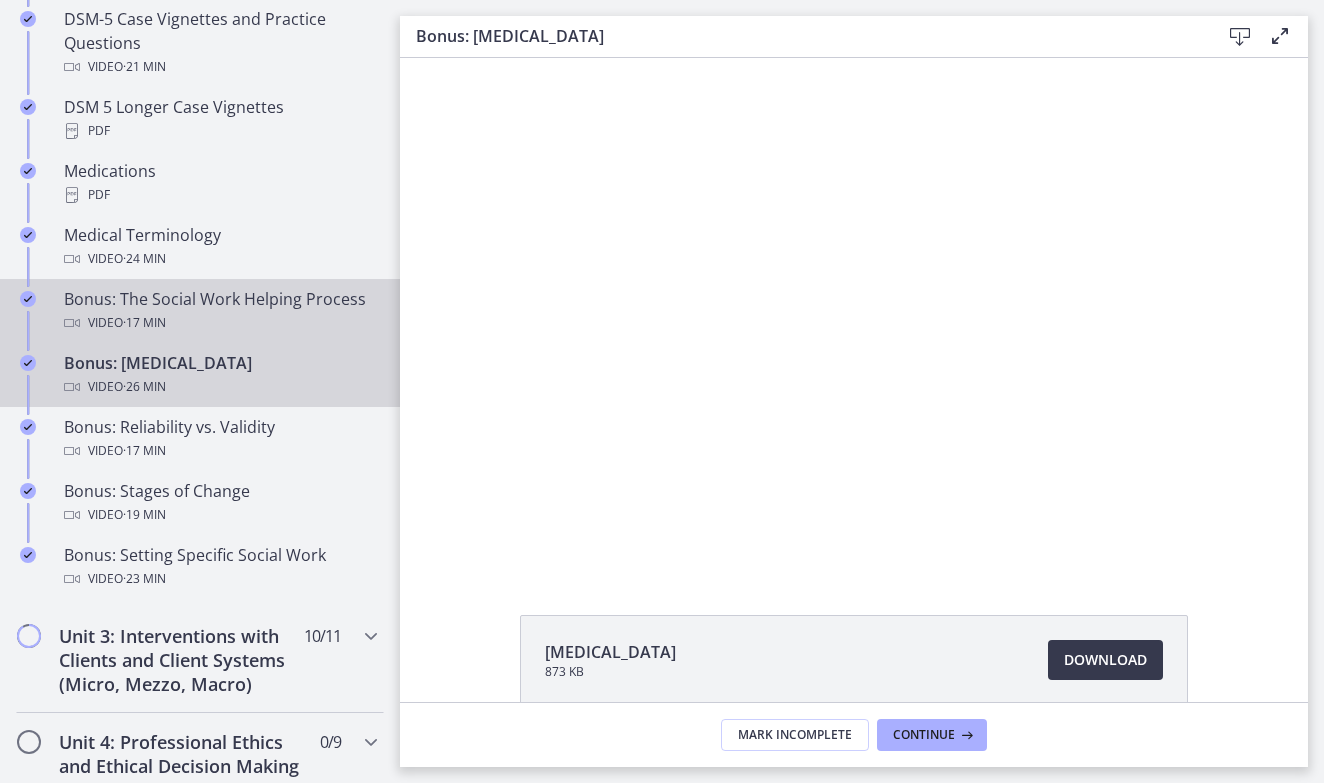 scroll, scrollTop: 0, scrollLeft: 0, axis: both 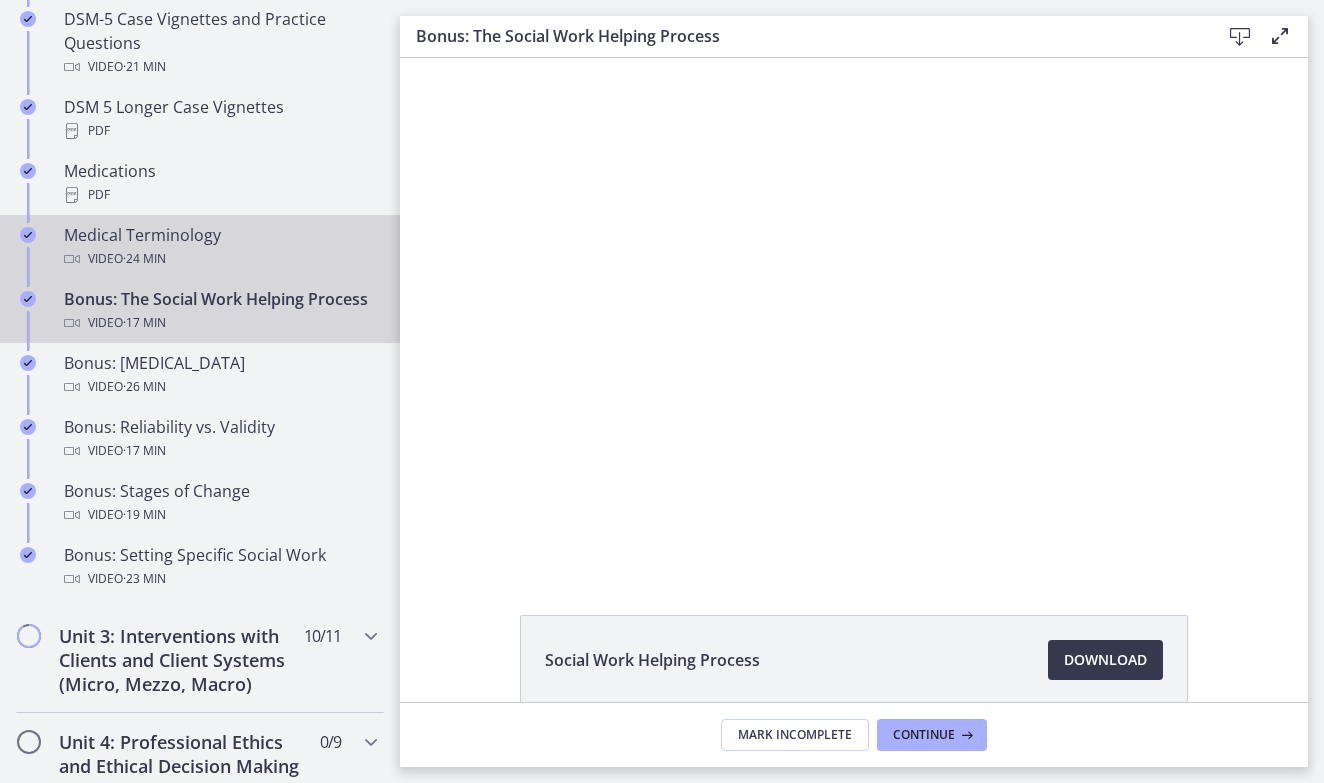 click on "Video
·  24 min" at bounding box center [220, 259] 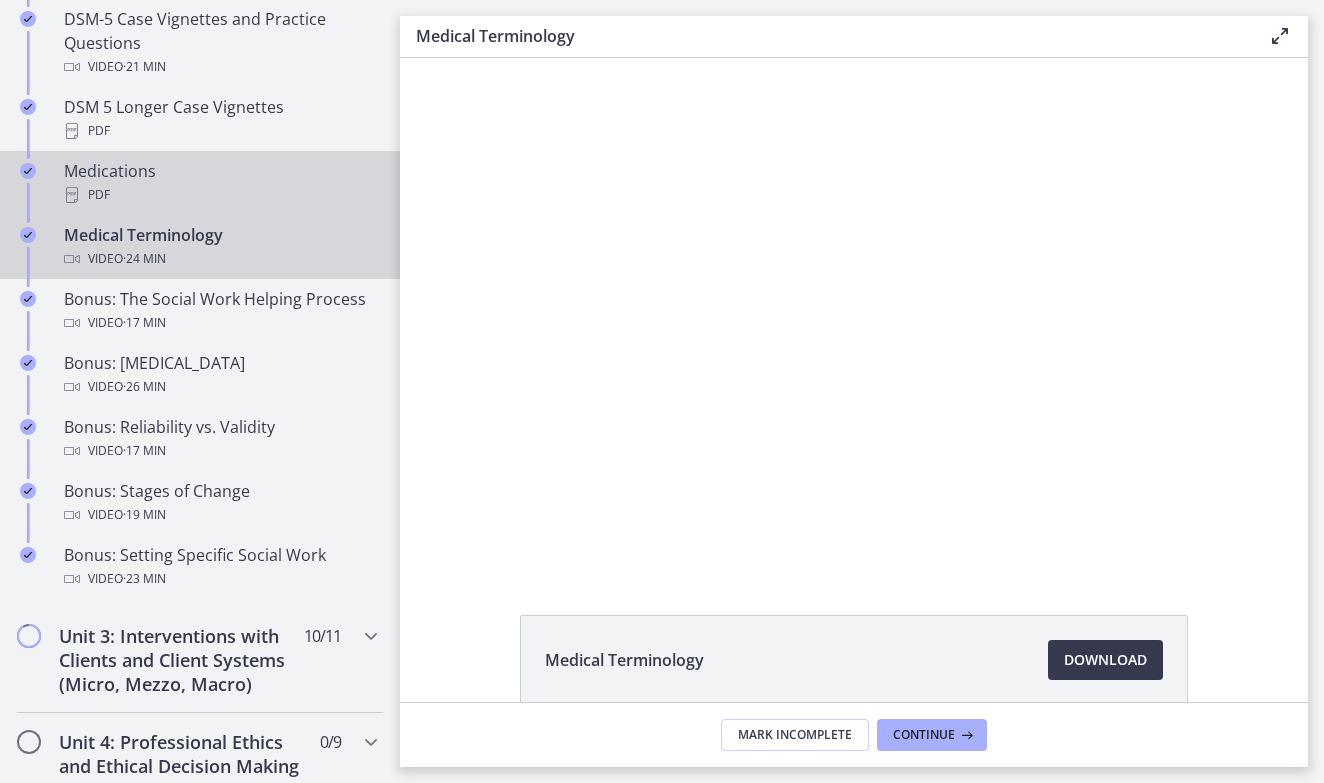 scroll, scrollTop: 0, scrollLeft: 0, axis: both 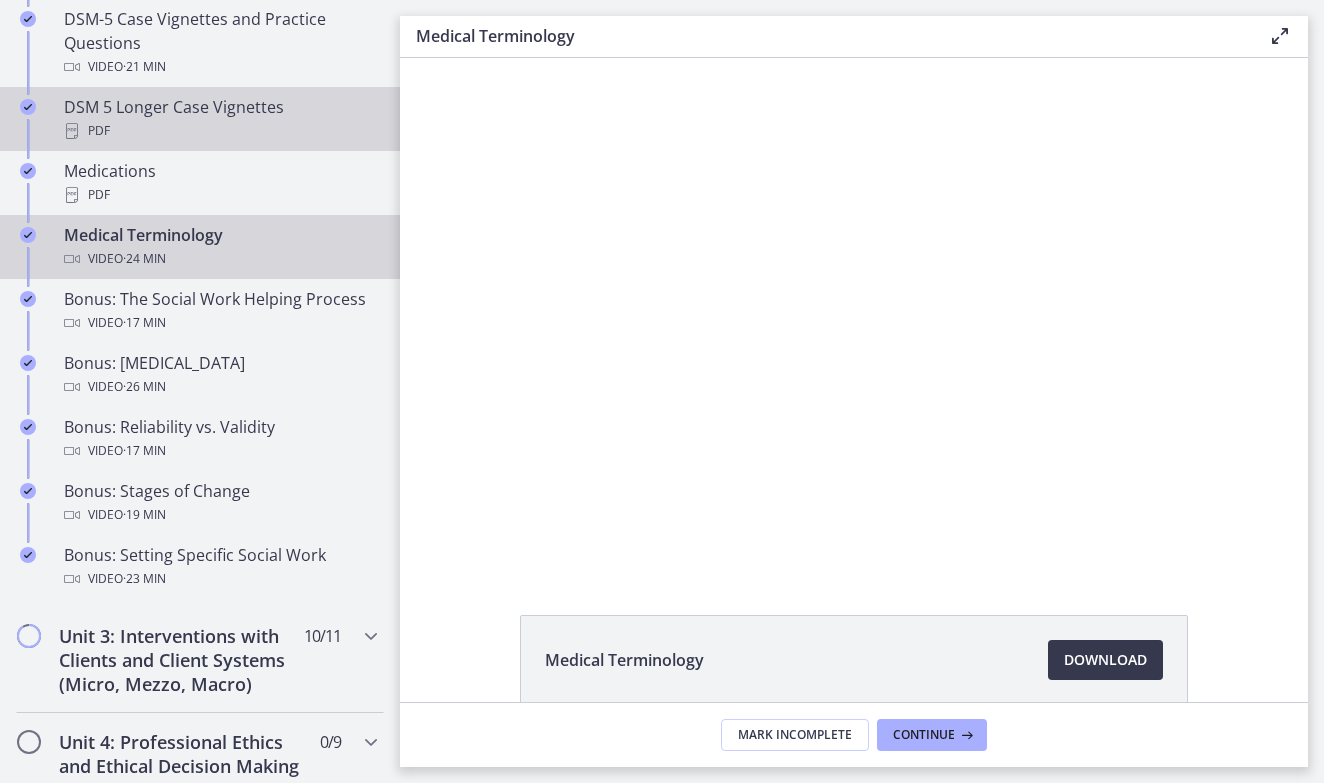 click on "PDF" at bounding box center (220, 131) 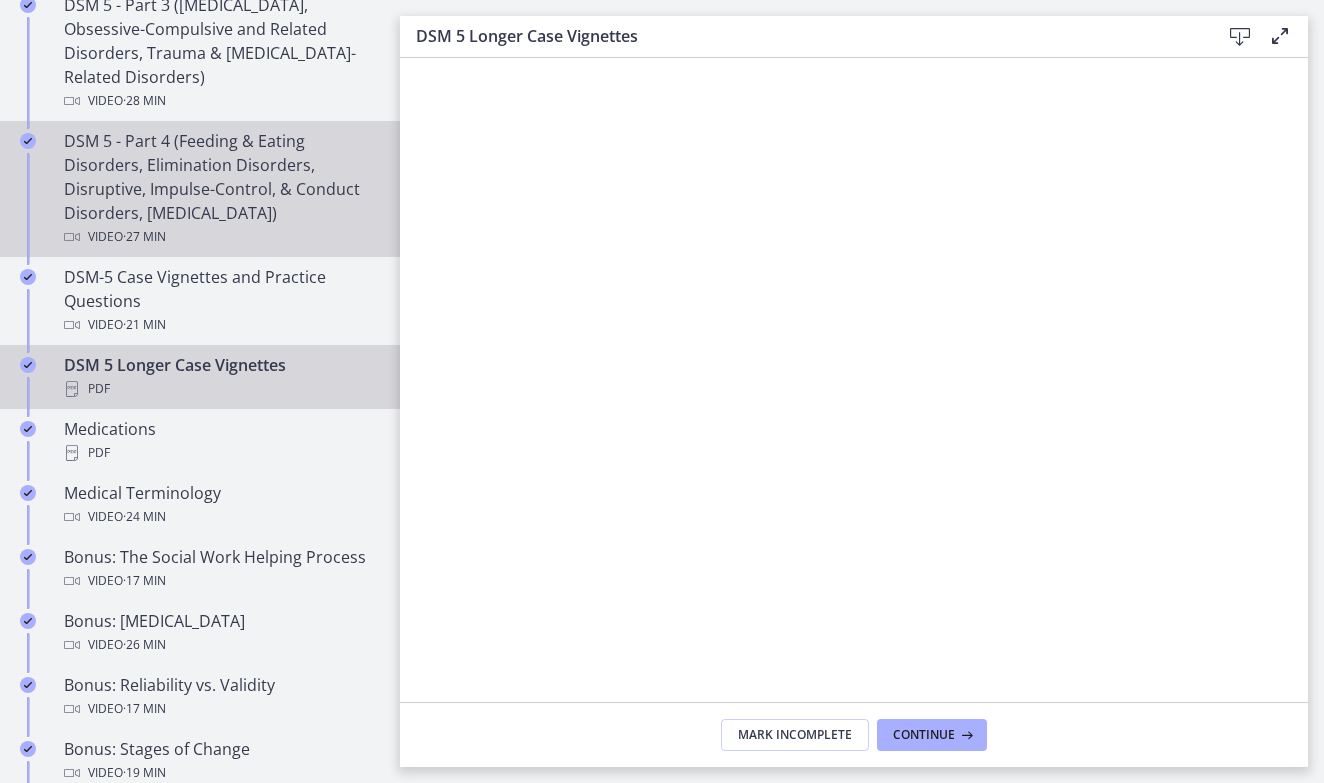 scroll, scrollTop: 1191, scrollLeft: 0, axis: vertical 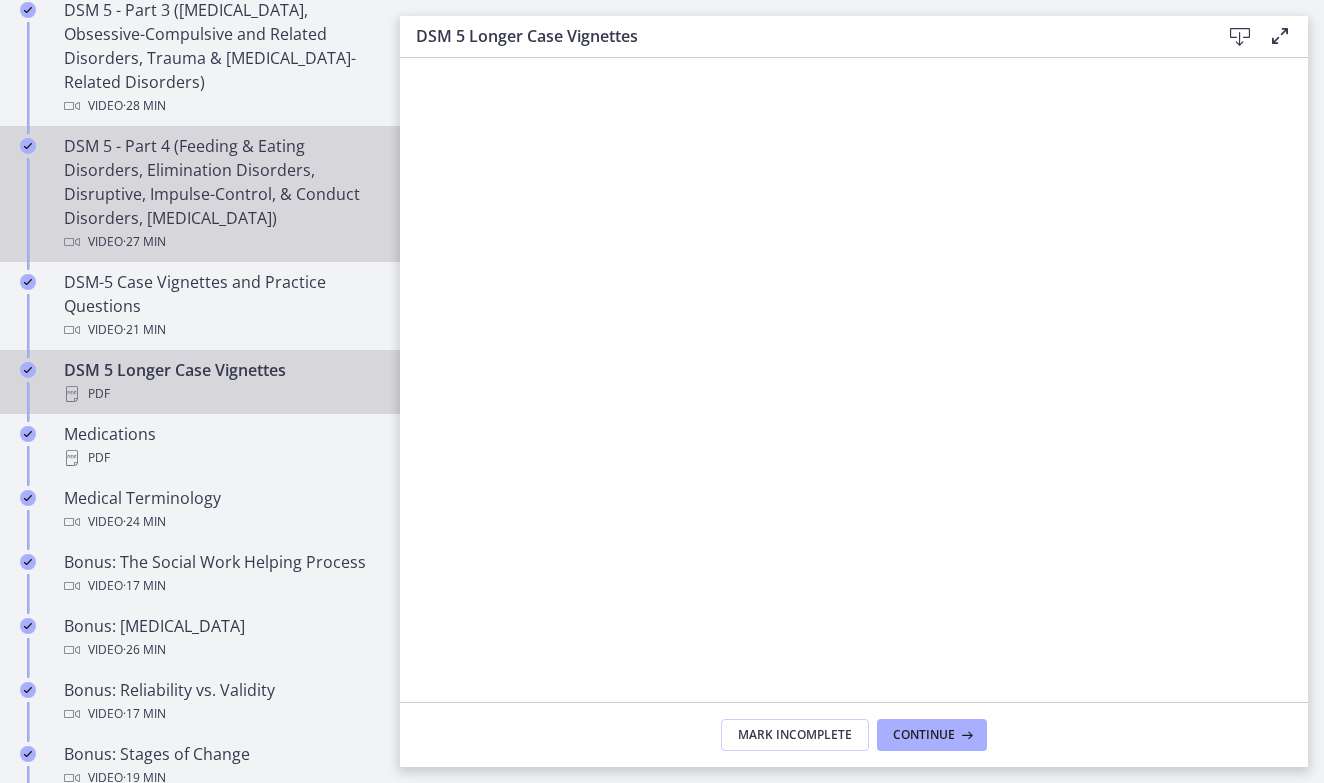 click on "DSM 5 - Part 4 (Feeding & Eating Disorders, Elimination Disorders, Disruptive, Impulse-Control, & Conduct Disorders, Personality Disorders)
Video
·  27 min" at bounding box center [220, 194] 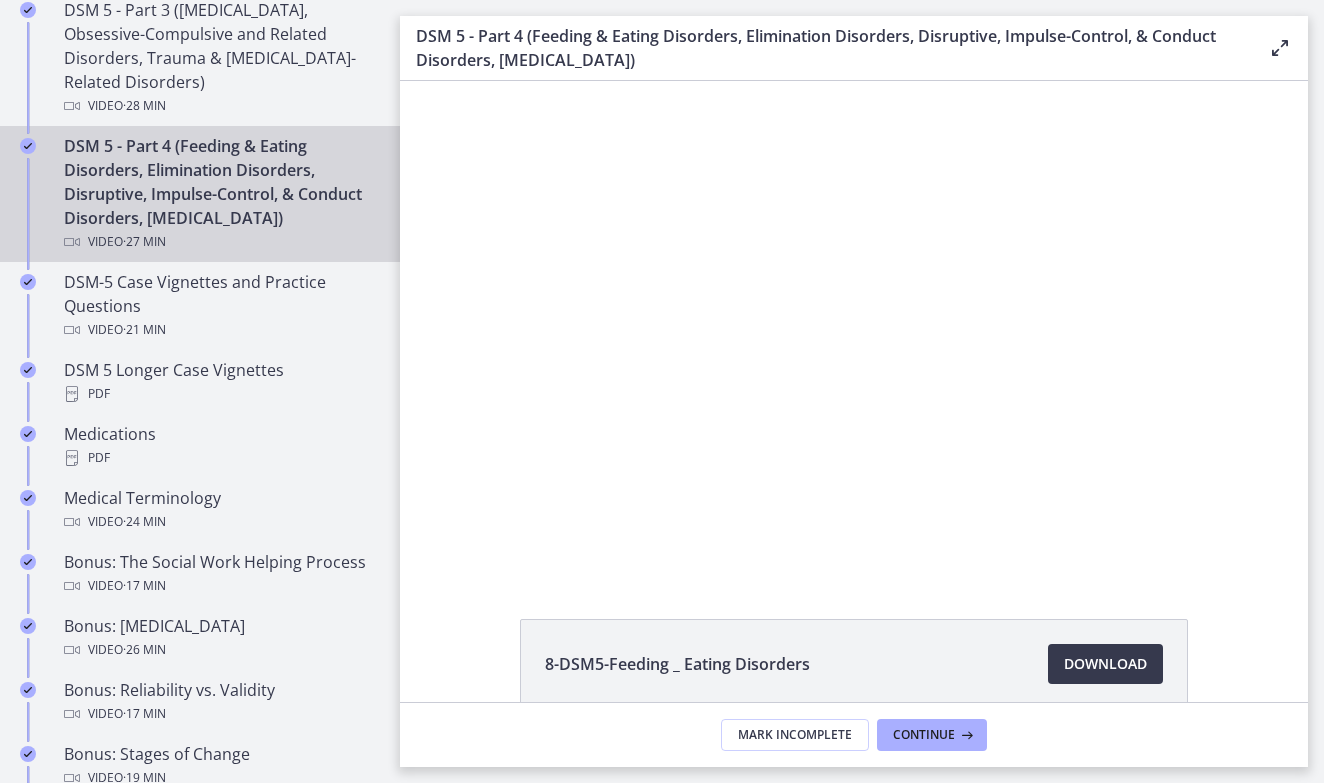 scroll, scrollTop: 0, scrollLeft: 0, axis: both 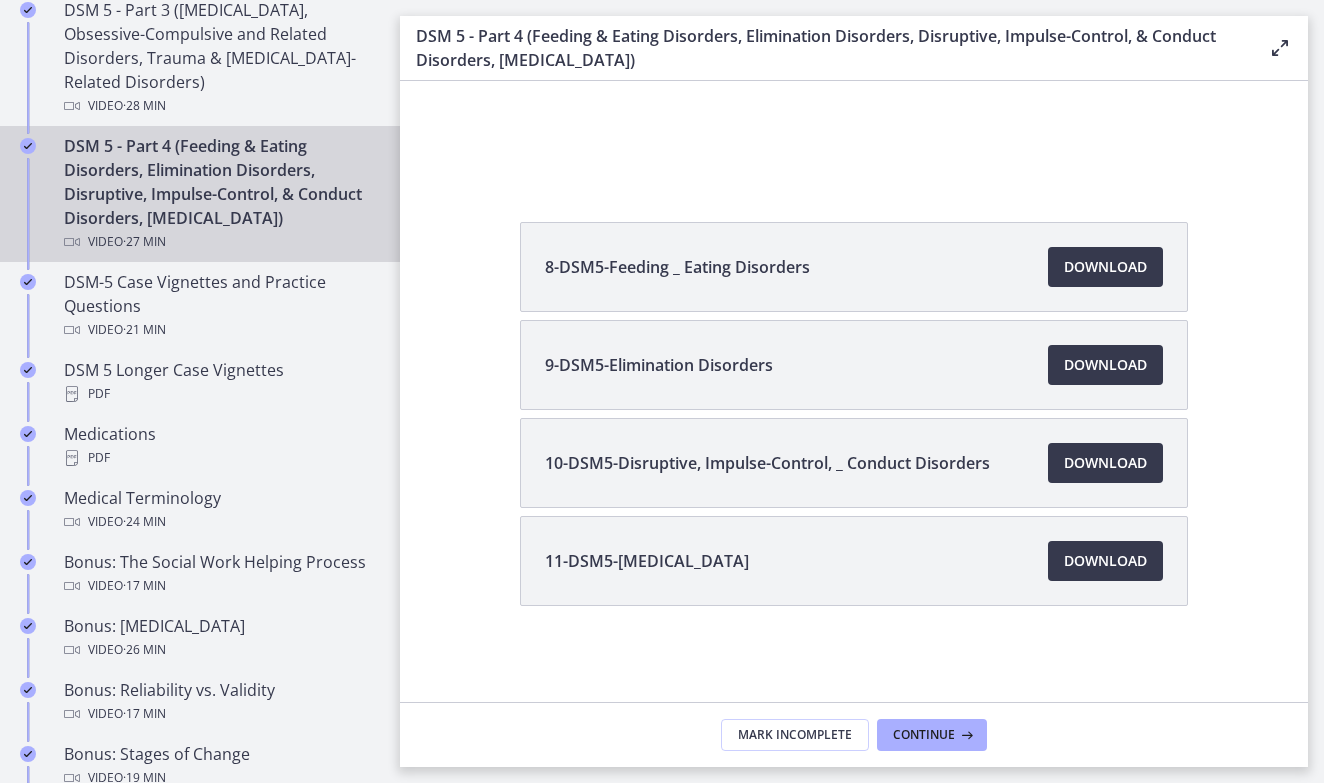 click on "11-DSM5-Personality Disorders" at bounding box center [647, 561] 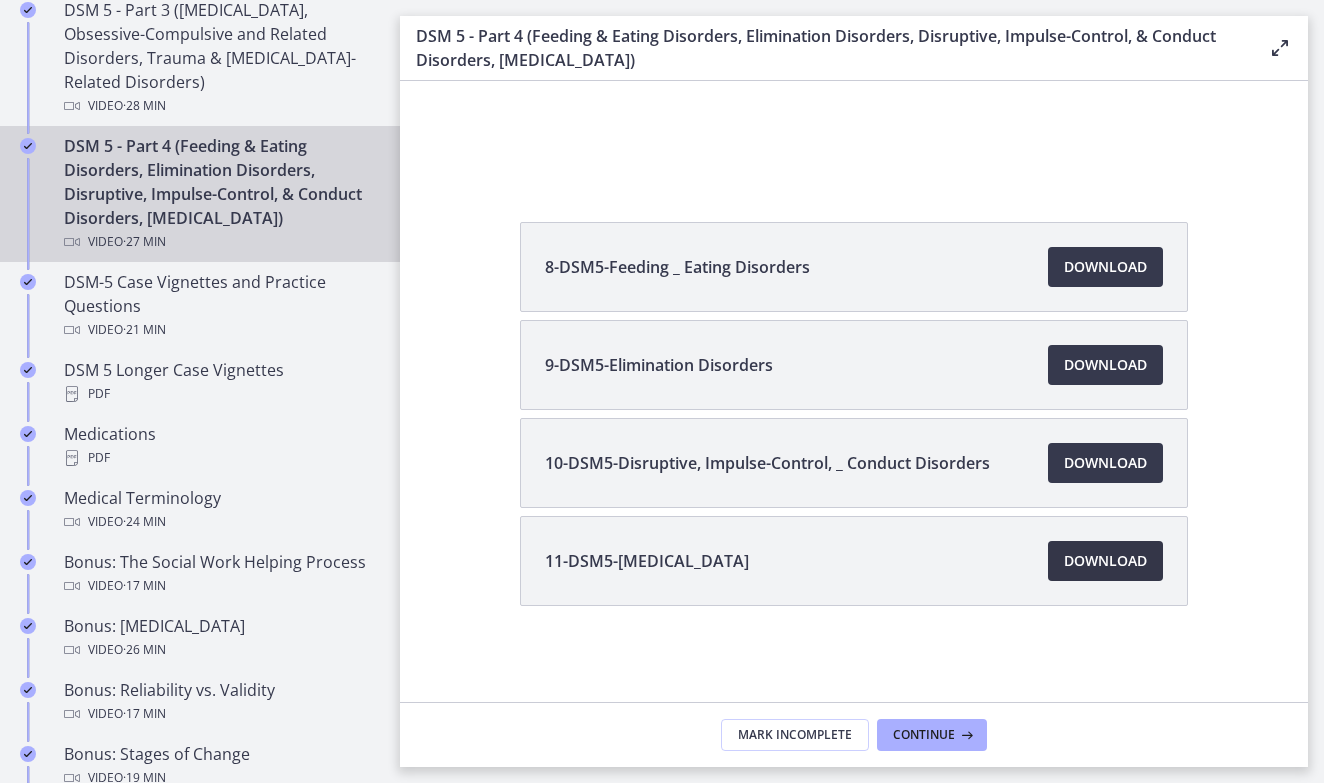 click on "Download
Opens in a new window" at bounding box center (1105, 561) 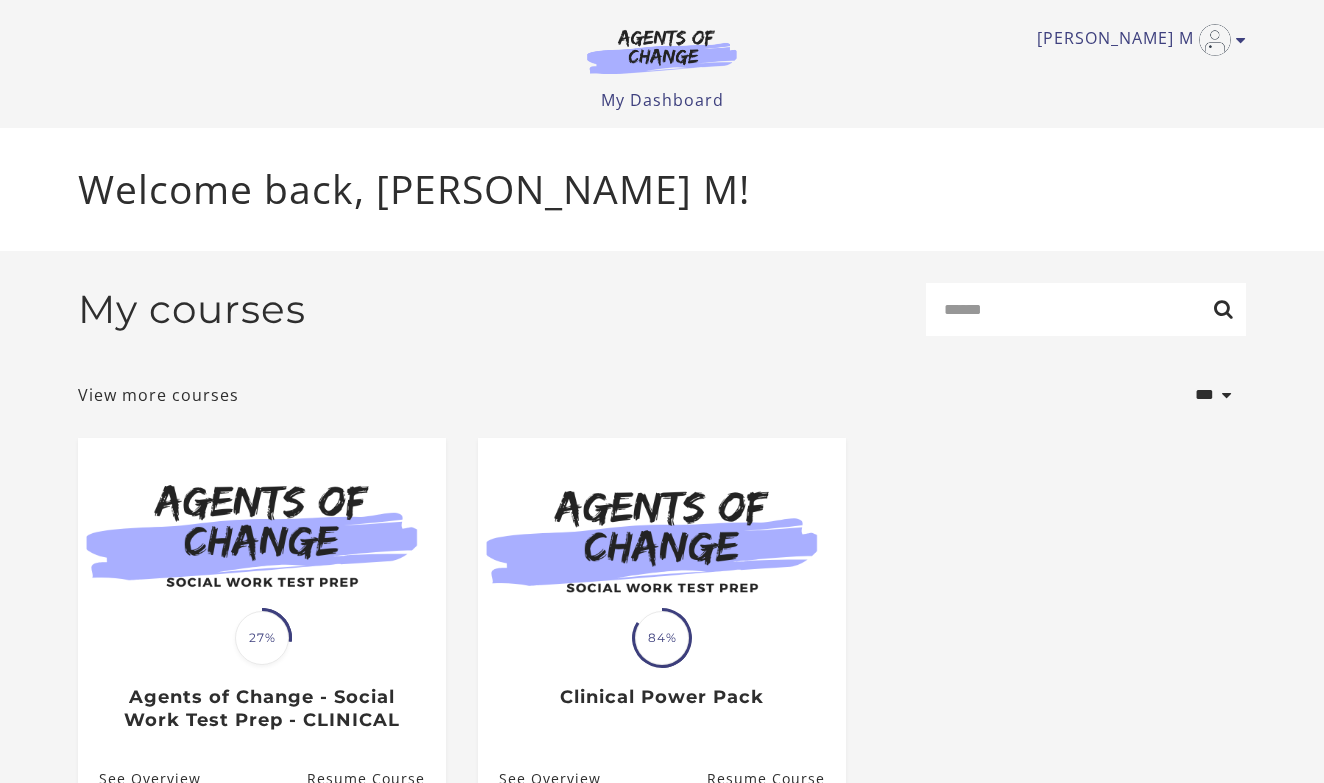 scroll, scrollTop: 0, scrollLeft: 0, axis: both 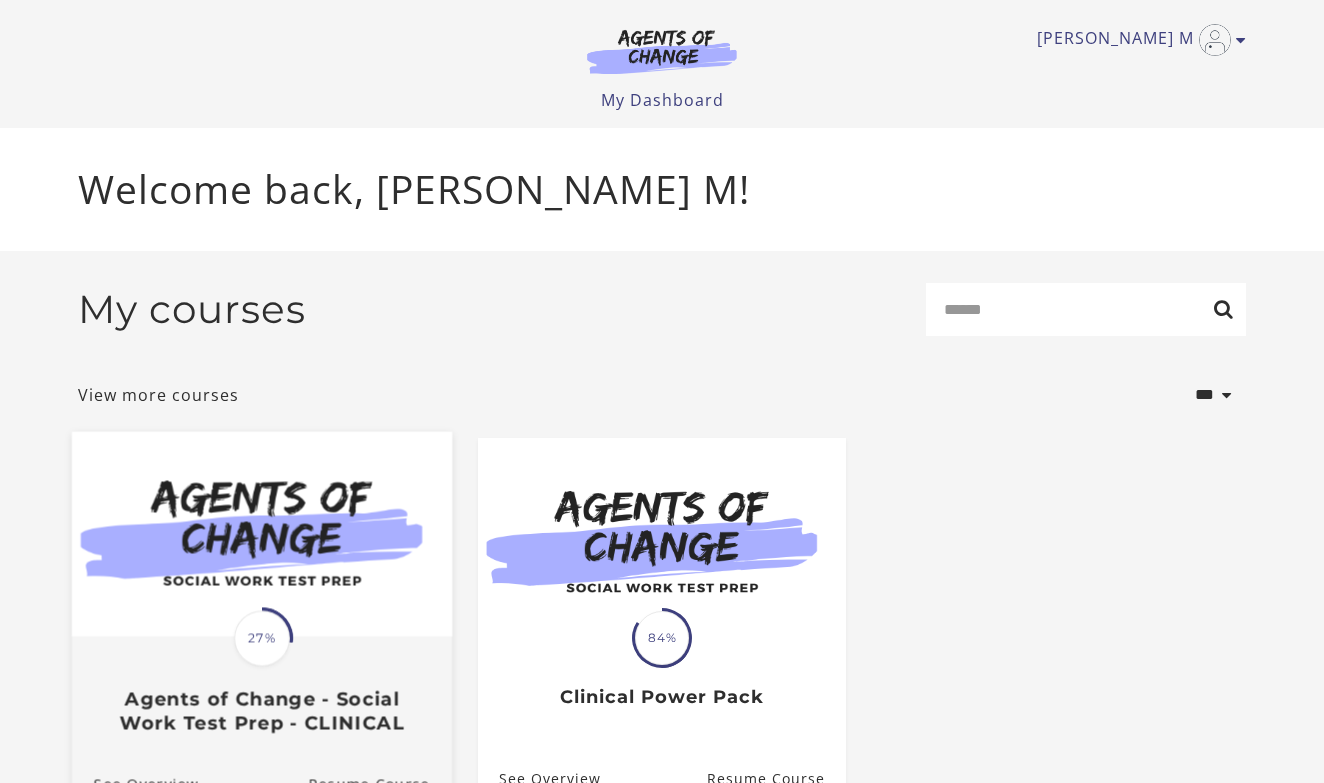 click at bounding box center (262, 533) 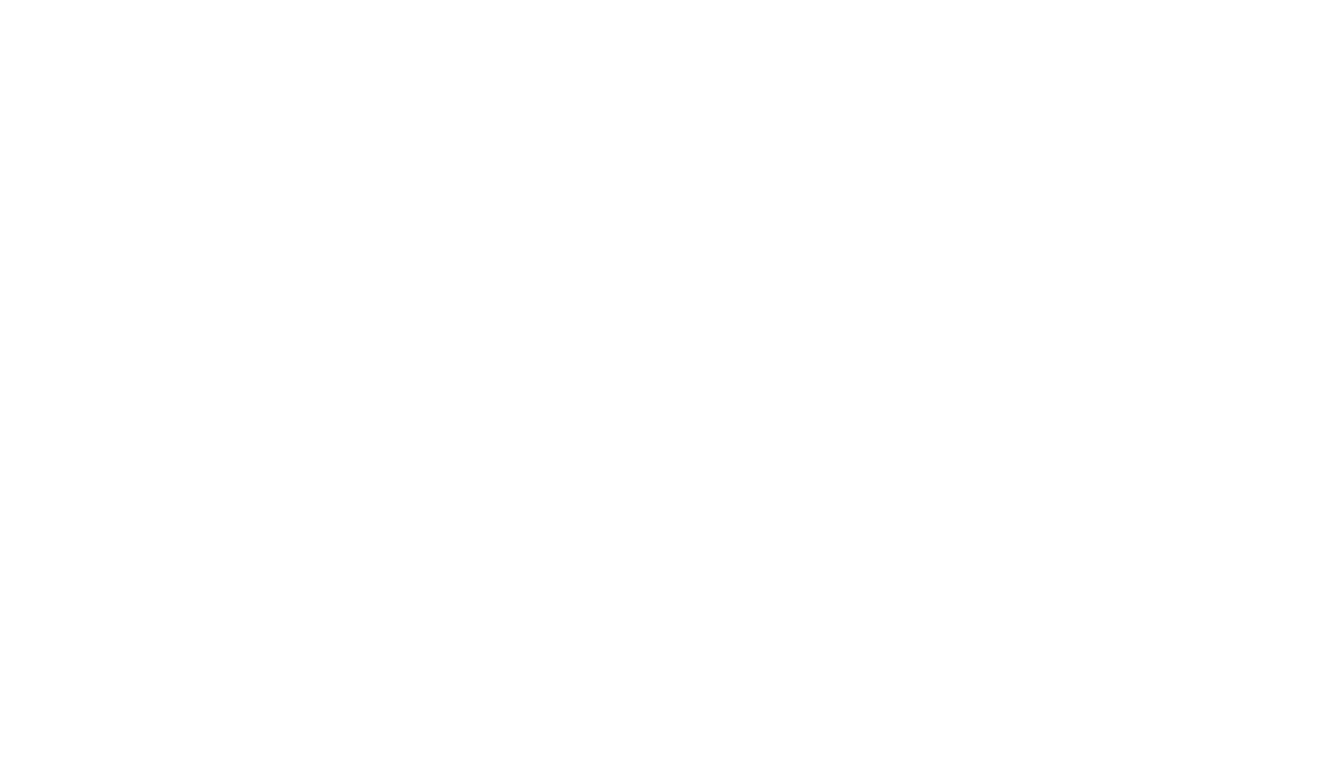 scroll, scrollTop: 0, scrollLeft: 0, axis: both 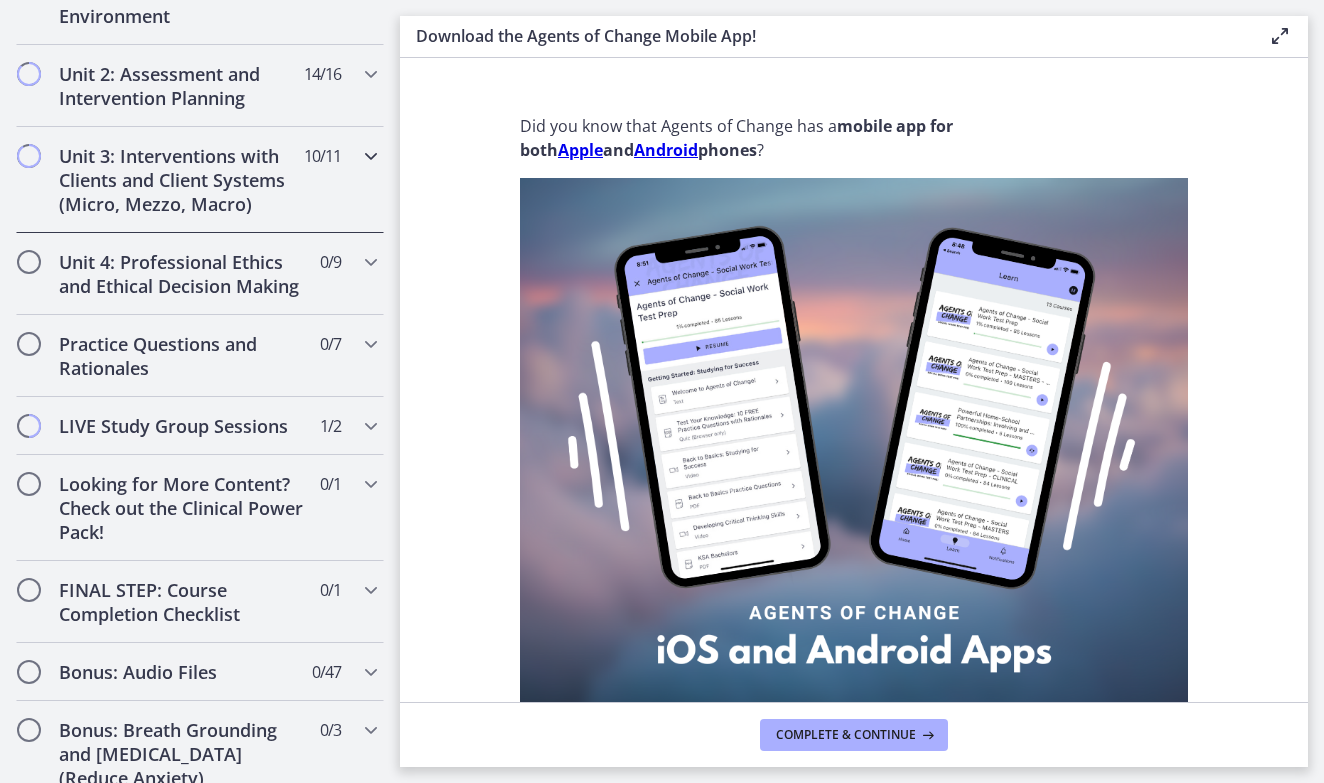 click at bounding box center [371, 156] 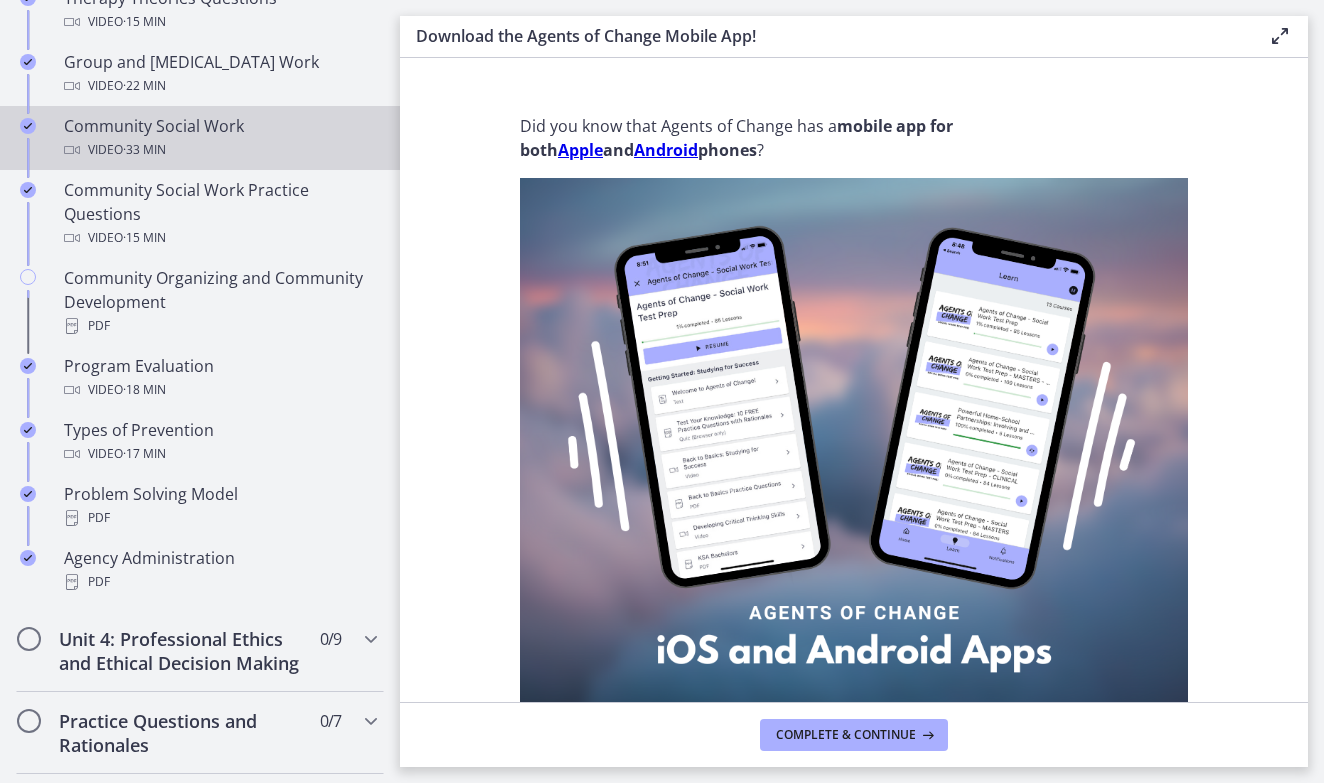 scroll, scrollTop: 1048, scrollLeft: 0, axis: vertical 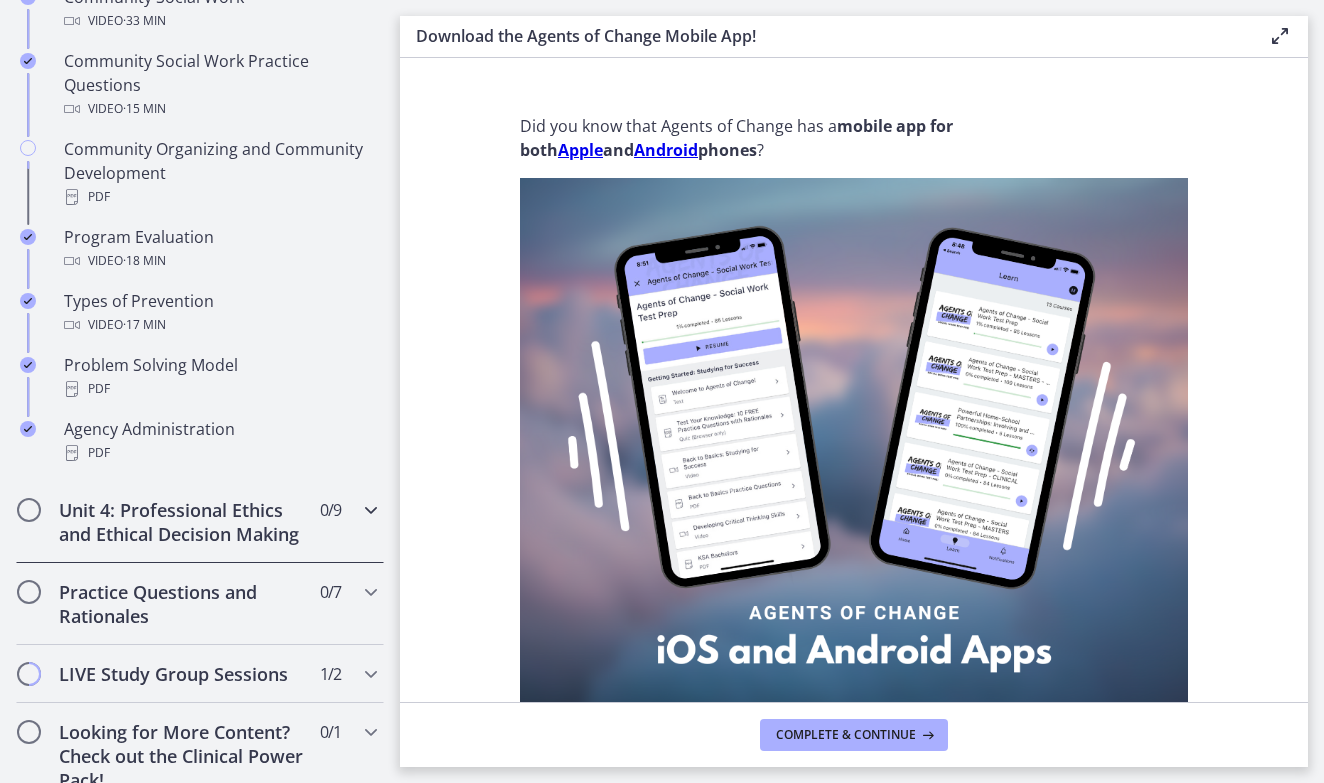 click at bounding box center (371, 510) 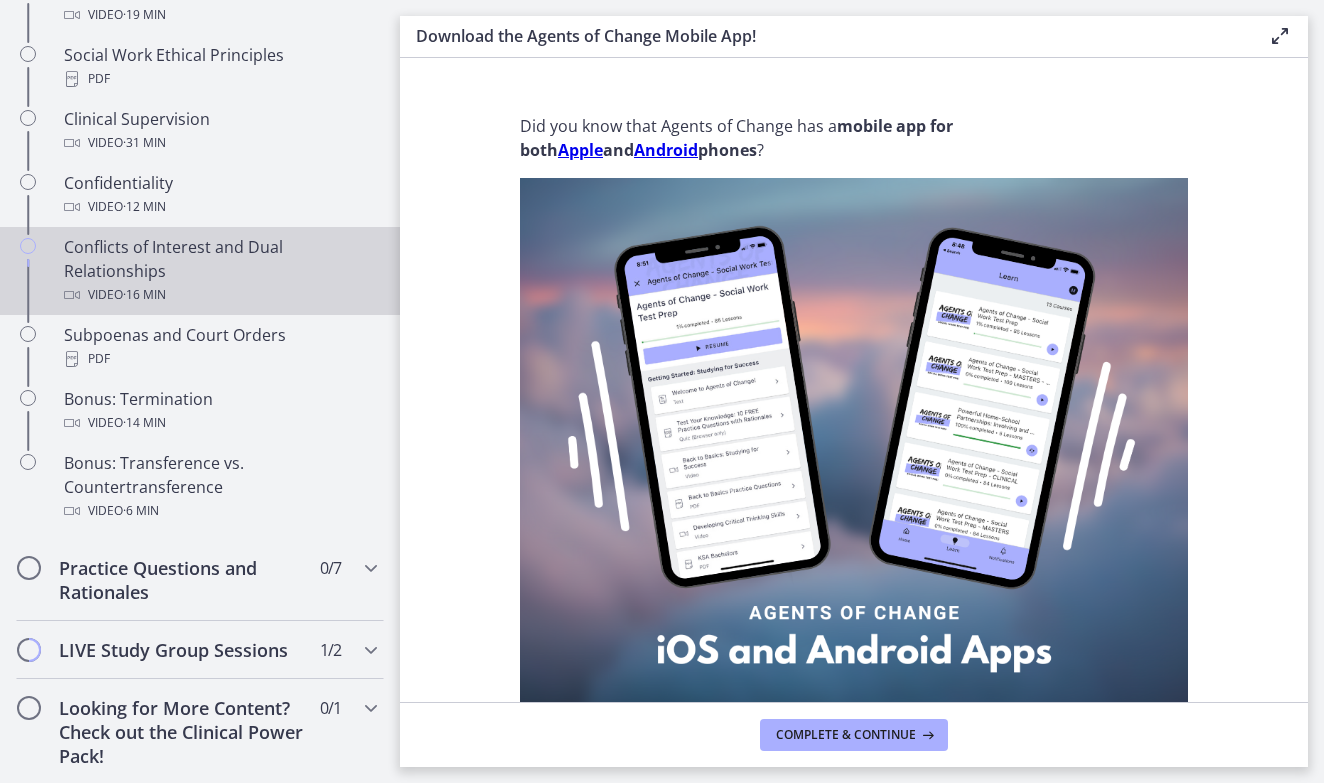 scroll, scrollTop: 1085, scrollLeft: 0, axis: vertical 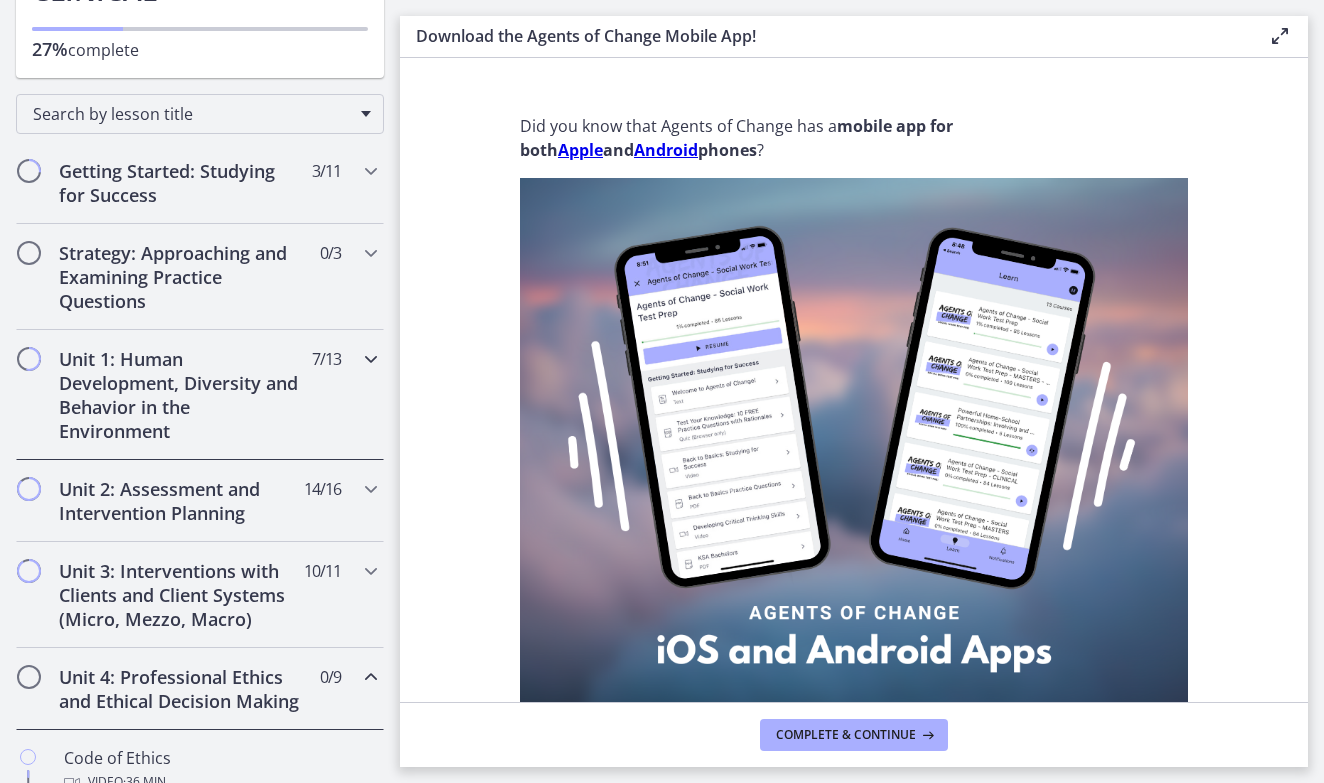 click at bounding box center [371, 359] 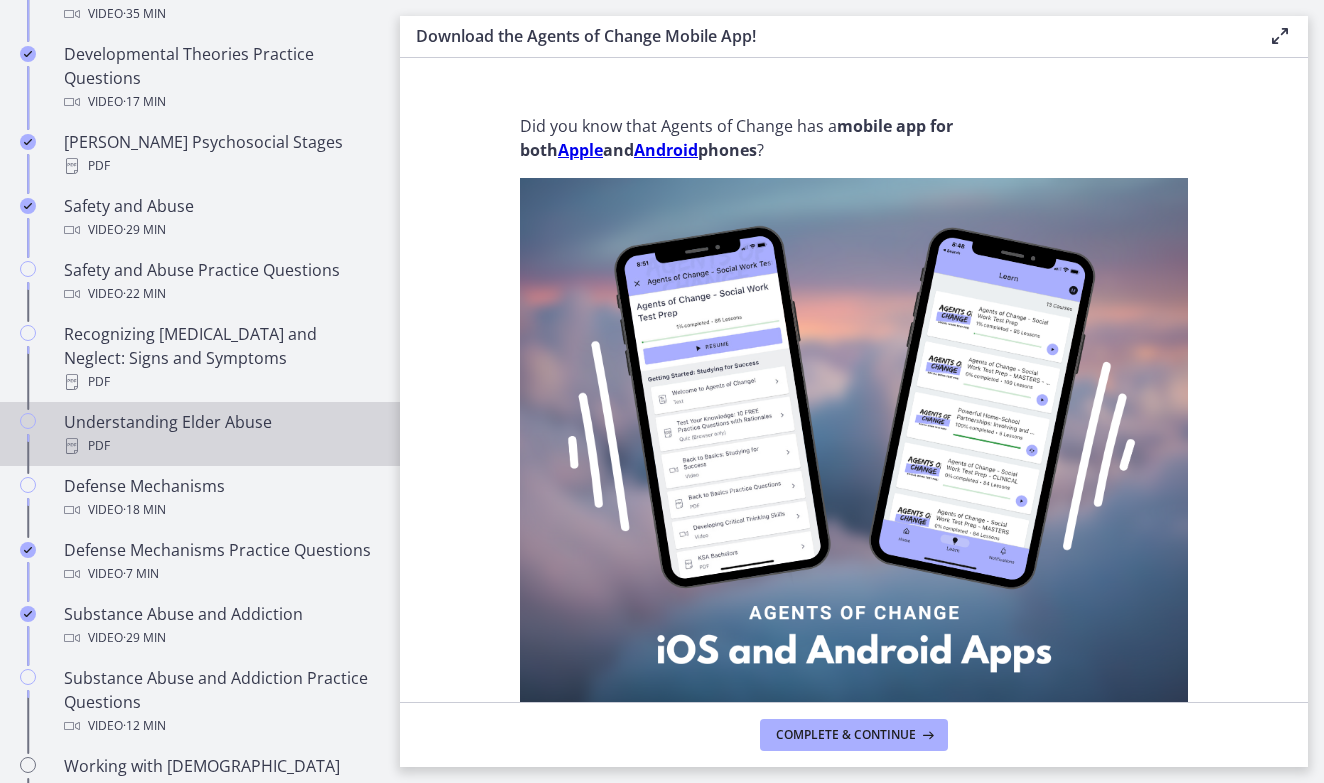 scroll, scrollTop: 791, scrollLeft: 0, axis: vertical 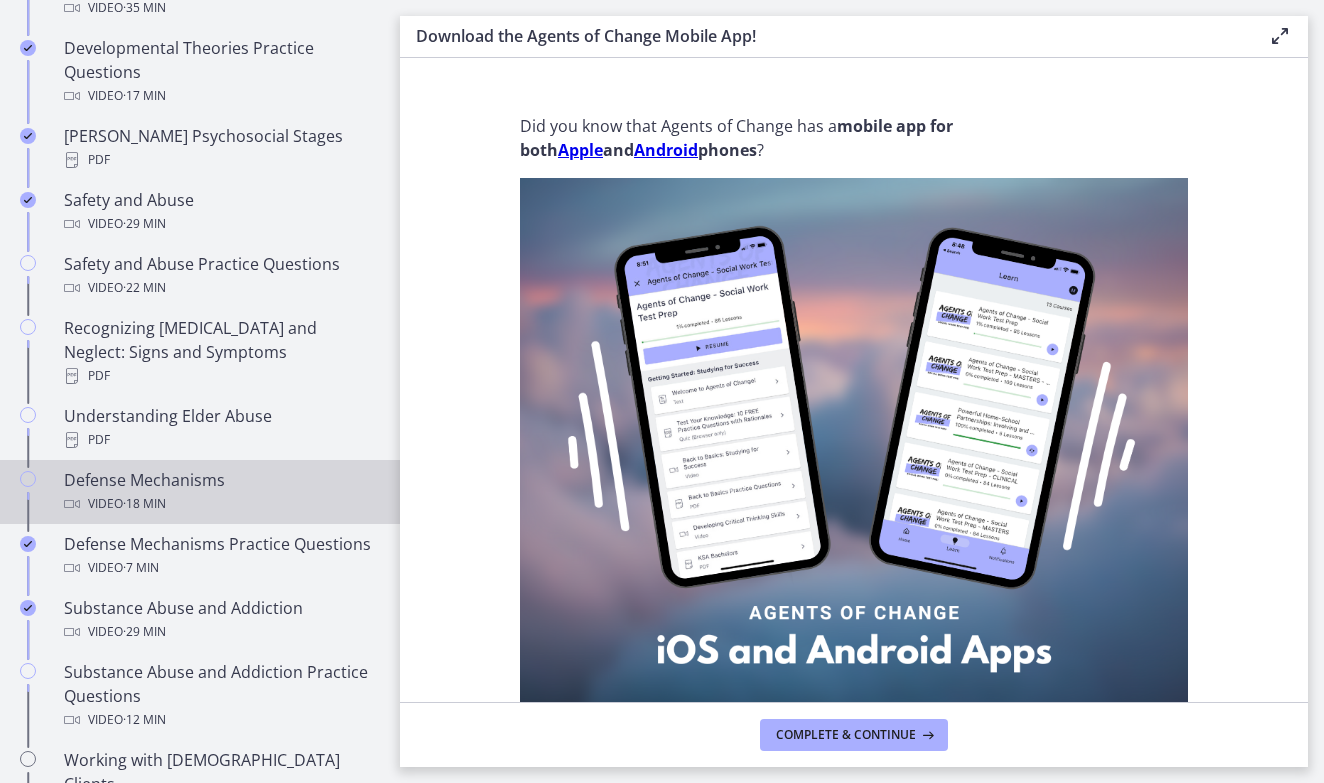 click on "Video
·  18 min" at bounding box center [220, 504] 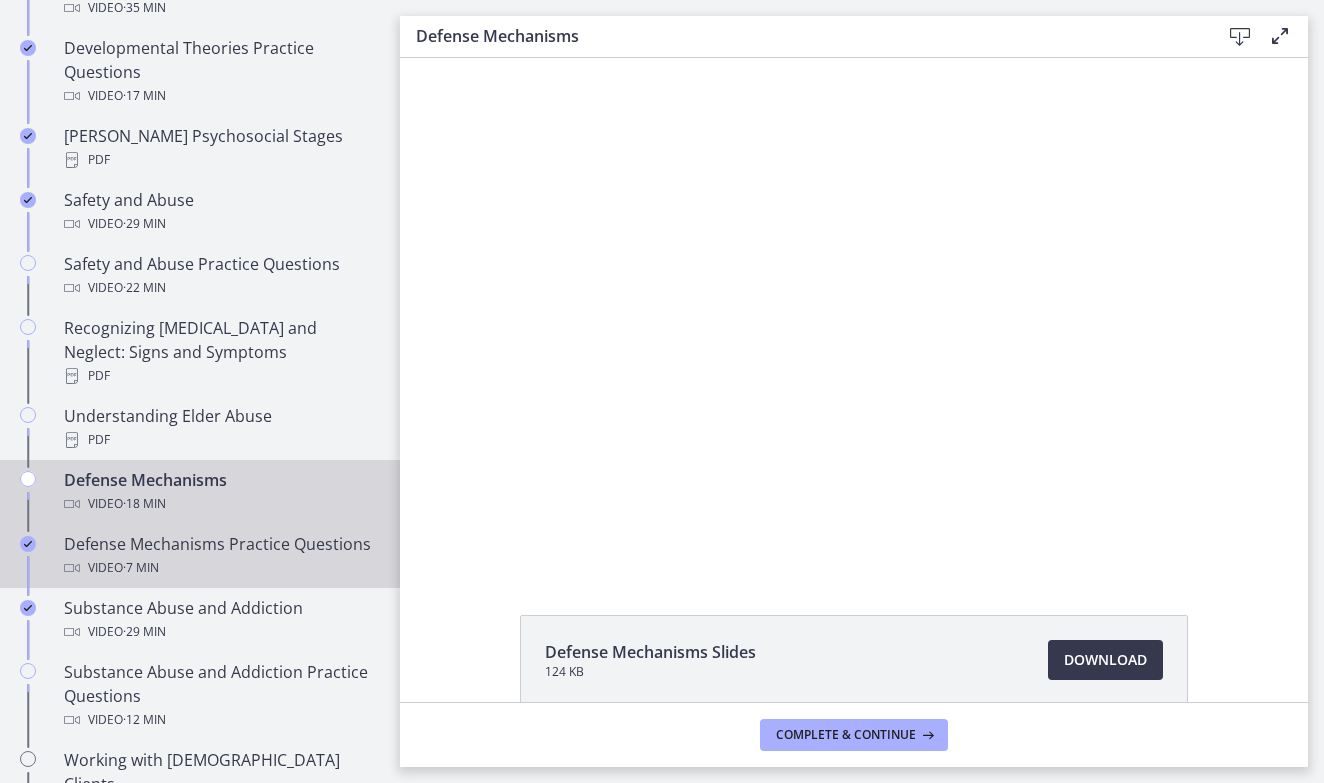 scroll, scrollTop: 0, scrollLeft: 0, axis: both 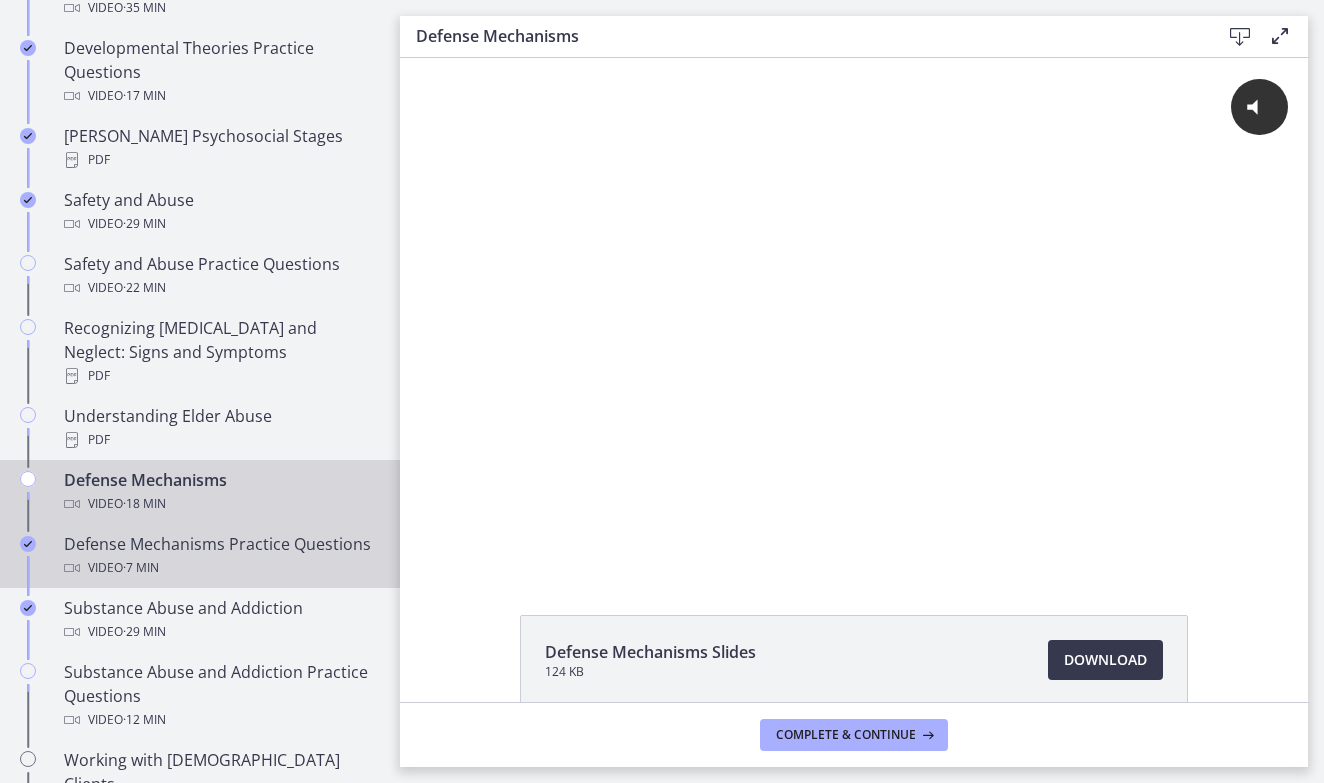 click on "Defense Mechanisms Practice Questions
Video
·  7 min" at bounding box center [220, 556] 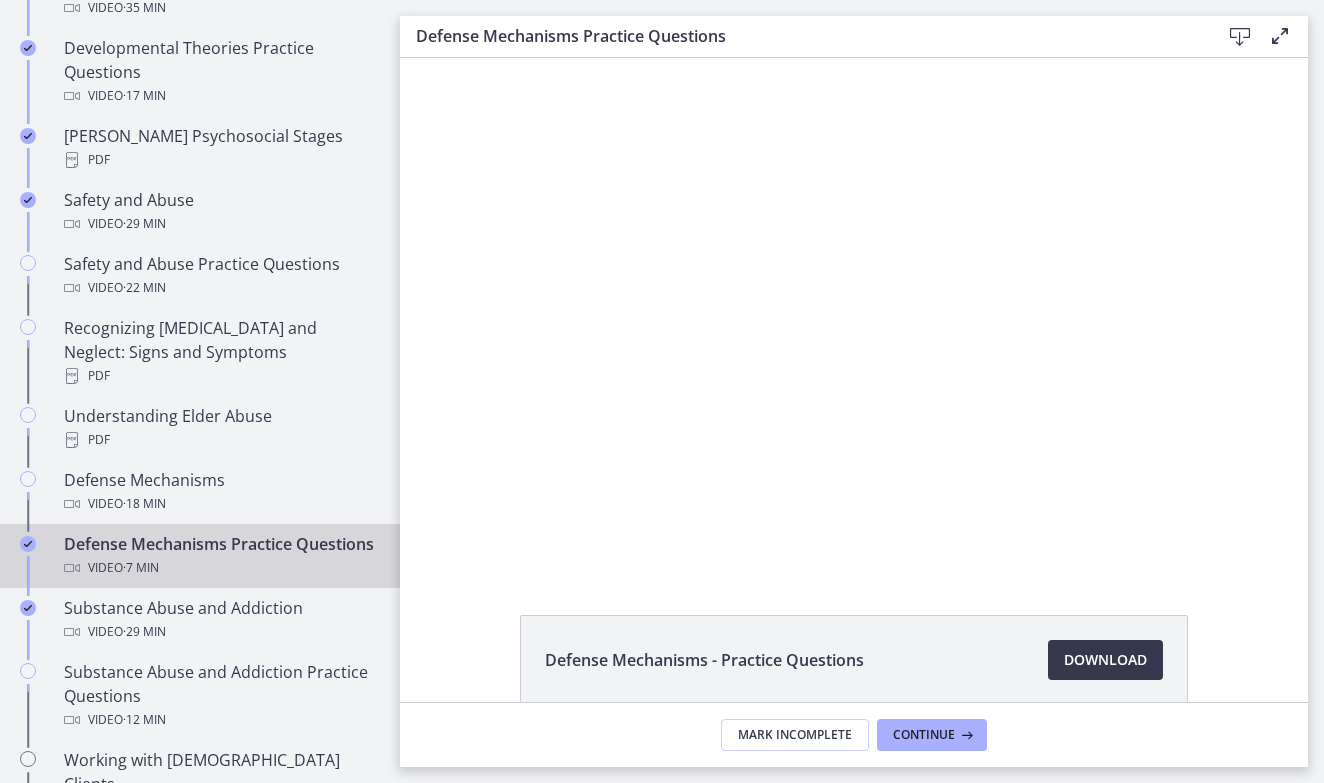 scroll, scrollTop: 0, scrollLeft: 0, axis: both 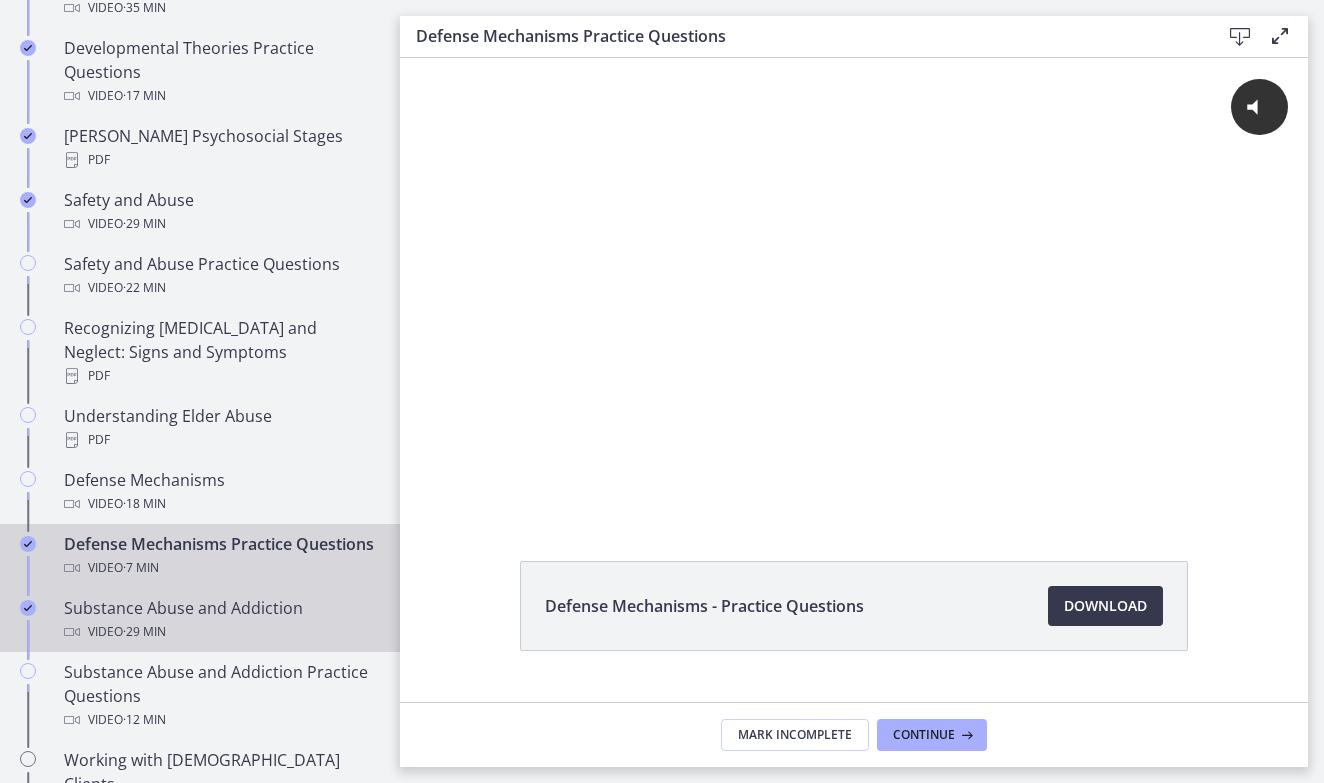 click on "Substance Abuse and Addiction
Video
·  29 min" at bounding box center (220, 620) 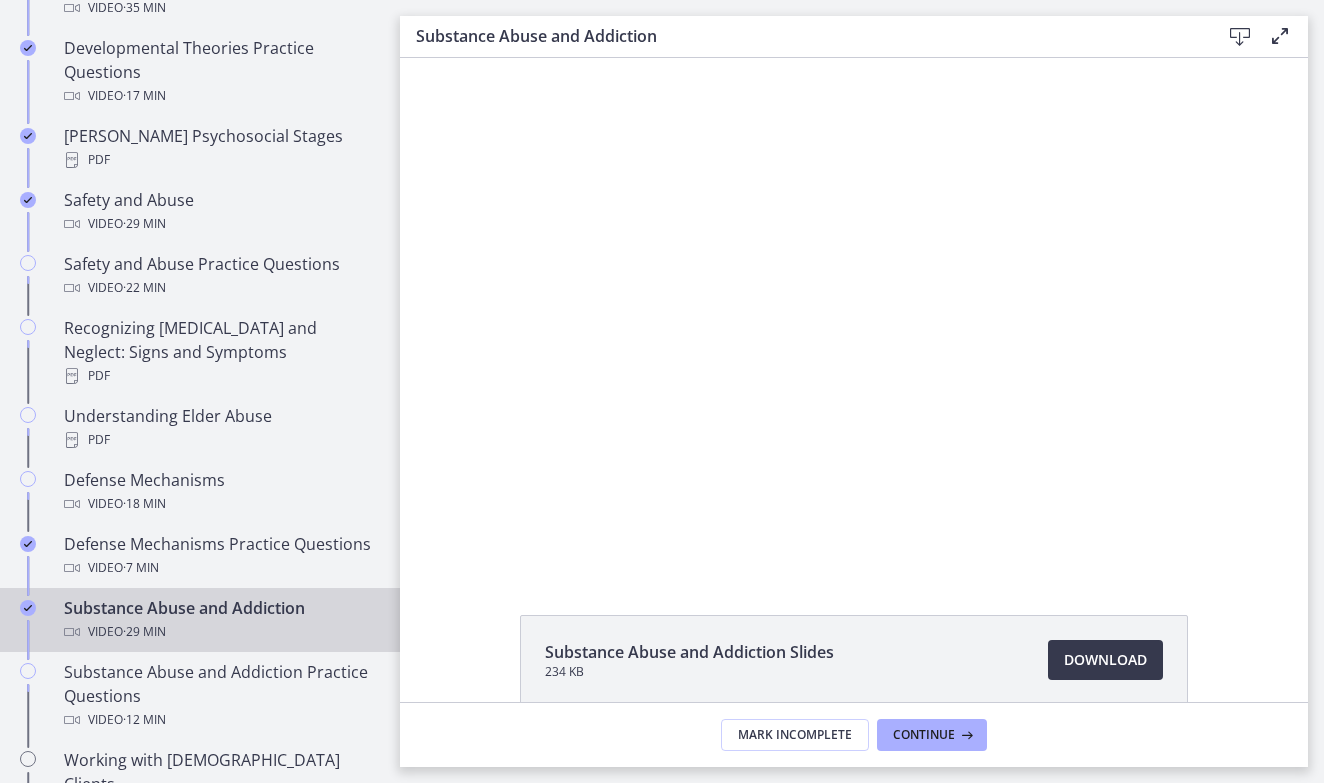 scroll, scrollTop: 0, scrollLeft: 0, axis: both 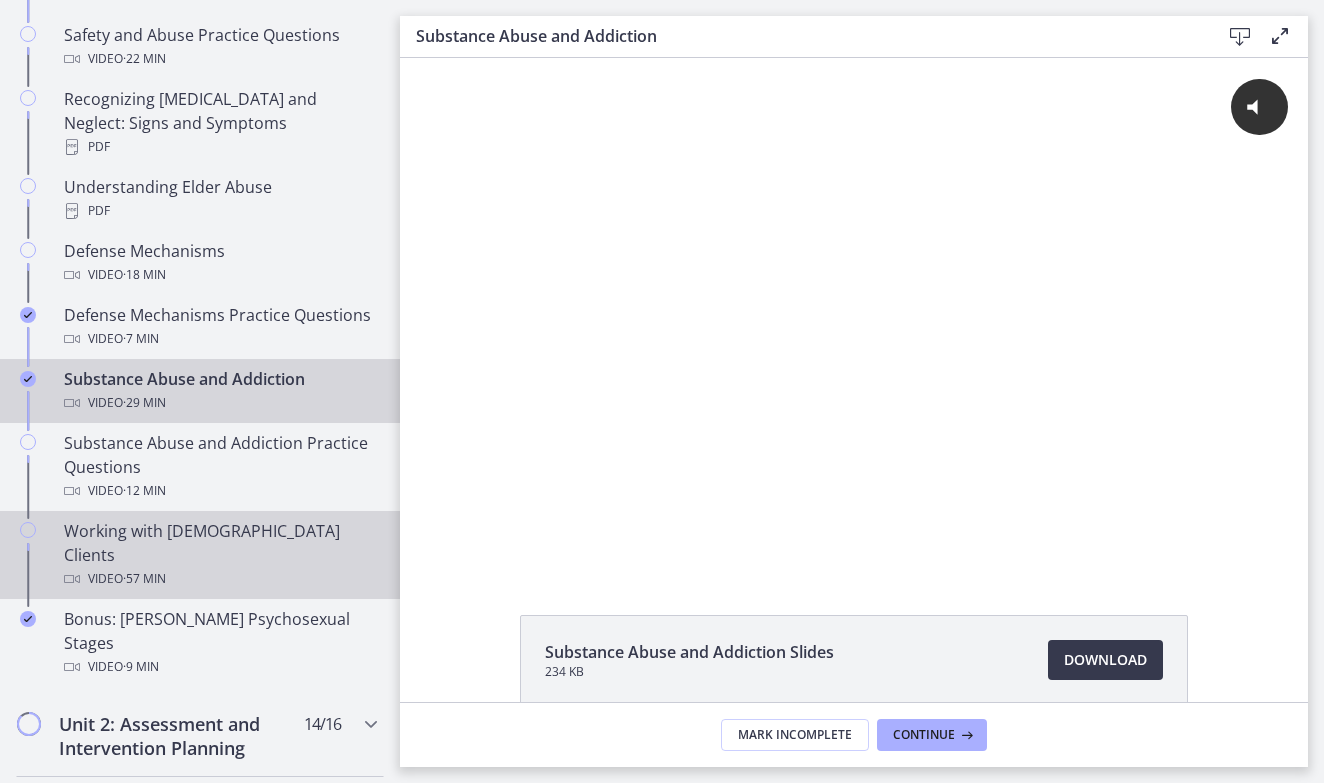 click on "Video
·  57 min" at bounding box center (220, 579) 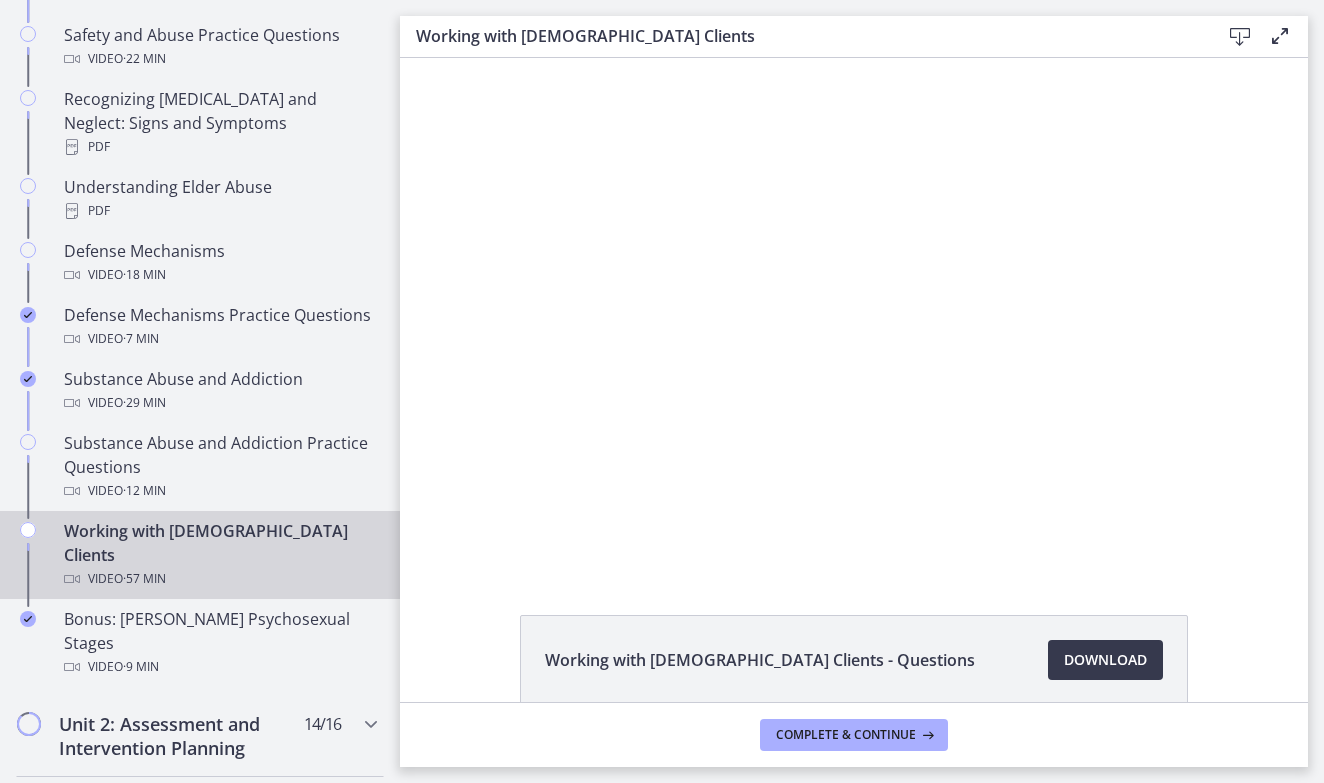 scroll, scrollTop: 0, scrollLeft: 0, axis: both 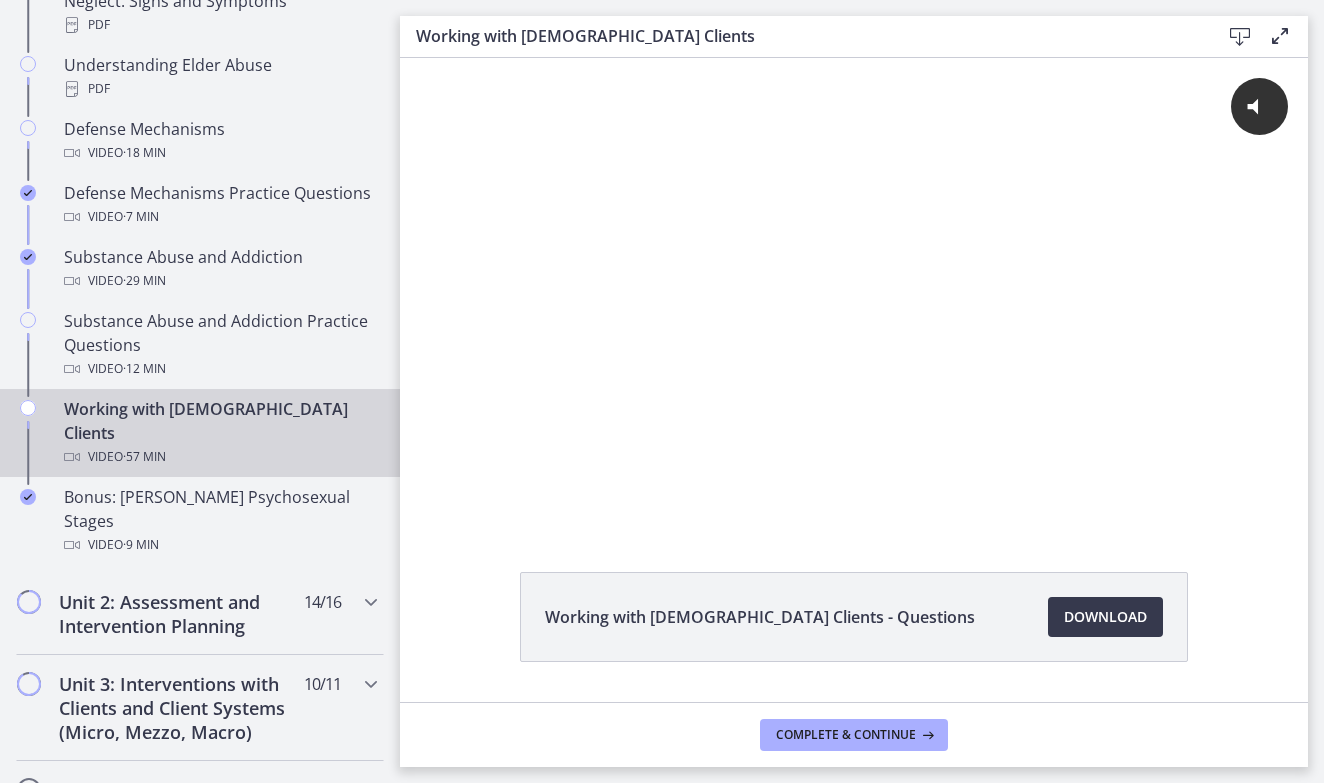 click on "Working with [DEMOGRAPHIC_DATA] Clients
Video
·  57 min" at bounding box center (220, 433) 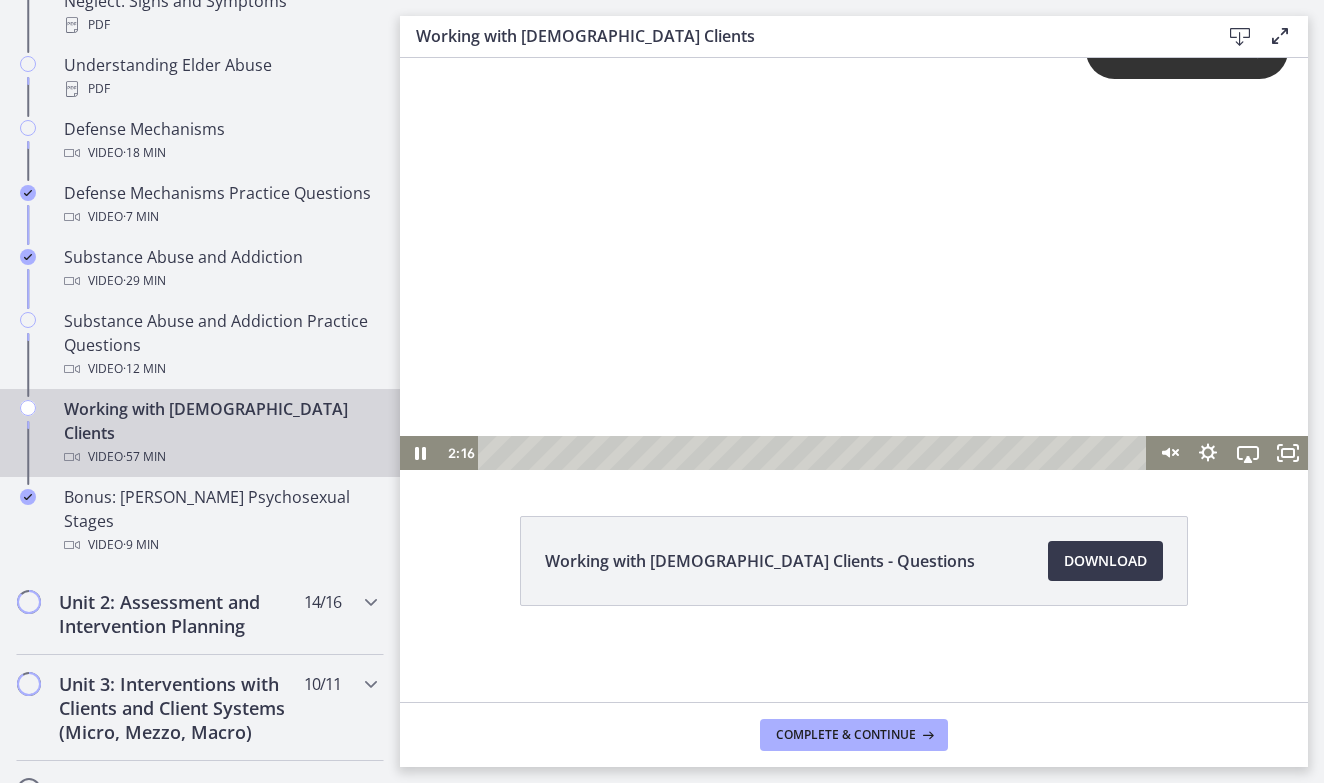 scroll, scrollTop: 56, scrollLeft: 0, axis: vertical 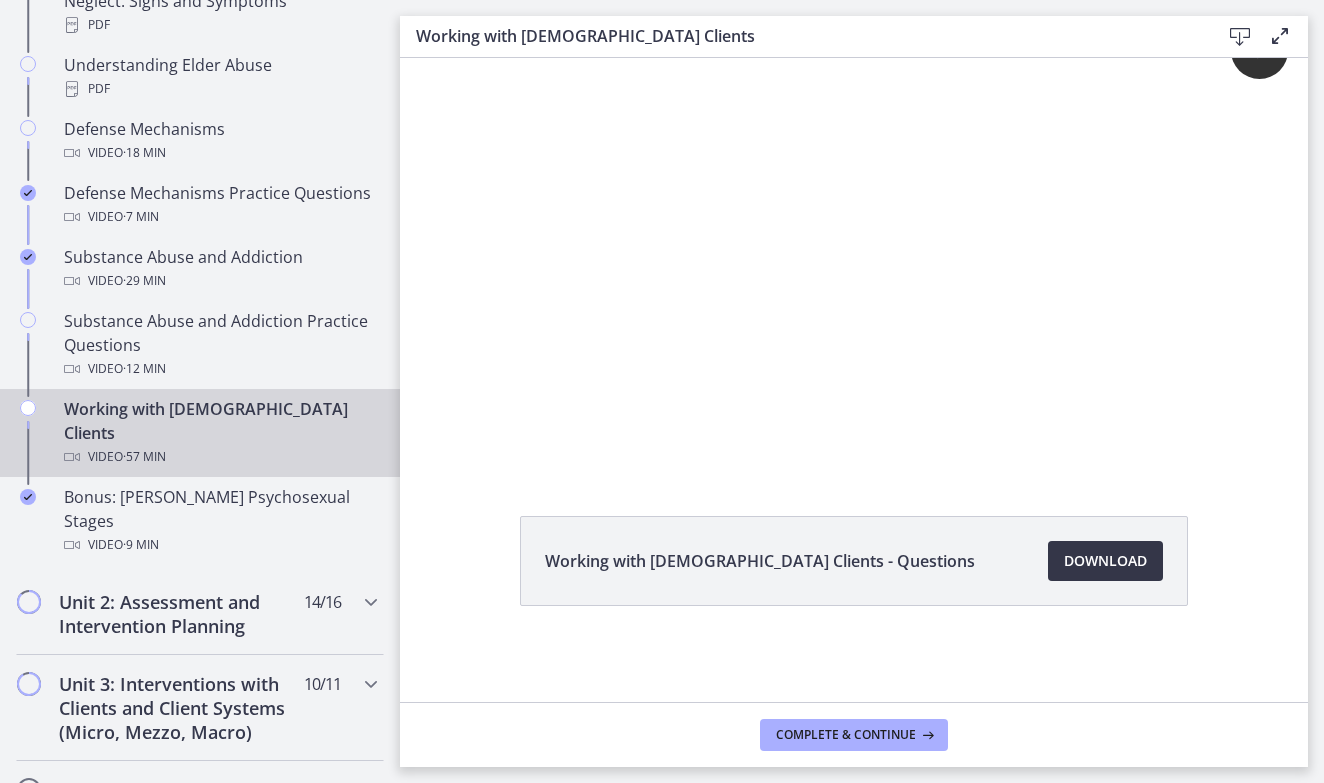 click on "Download
Opens in a new window" at bounding box center (1105, 561) 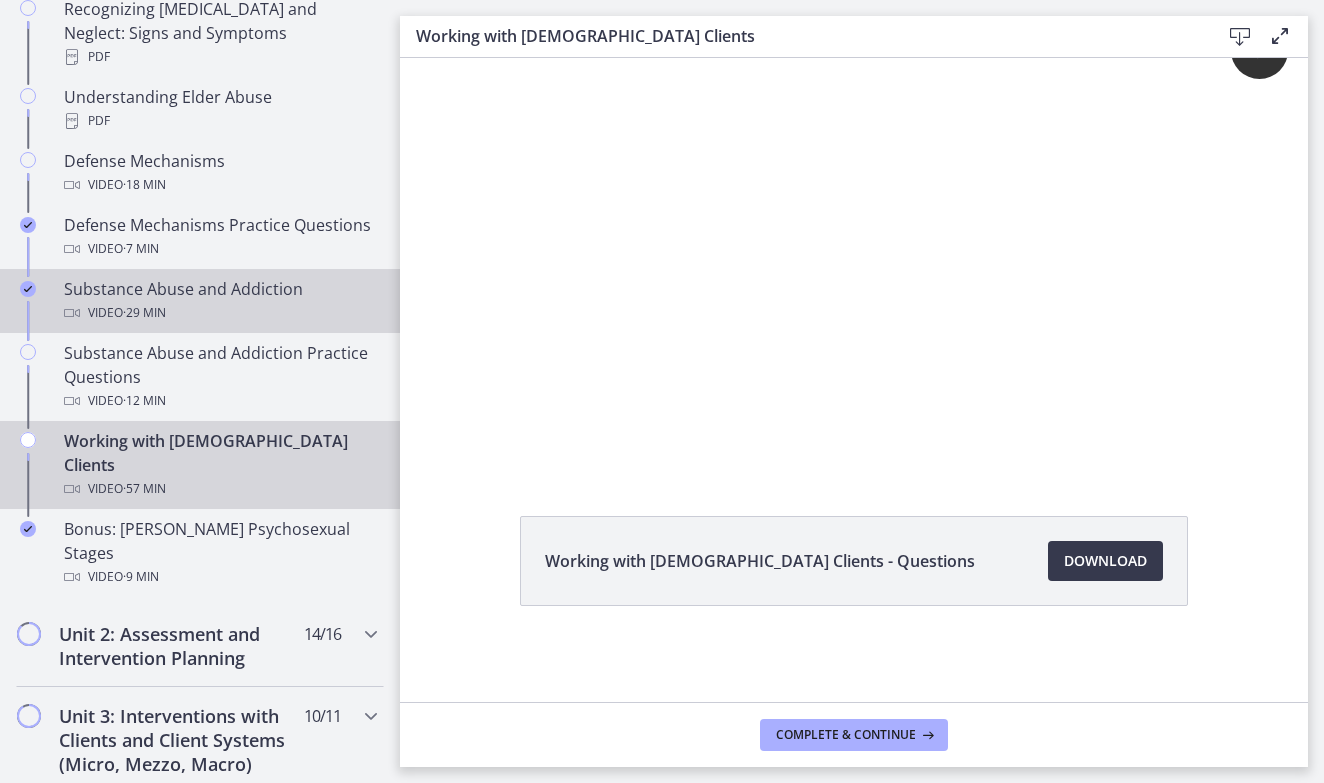 scroll, scrollTop: 1106, scrollLeft: 0, axis: vertical 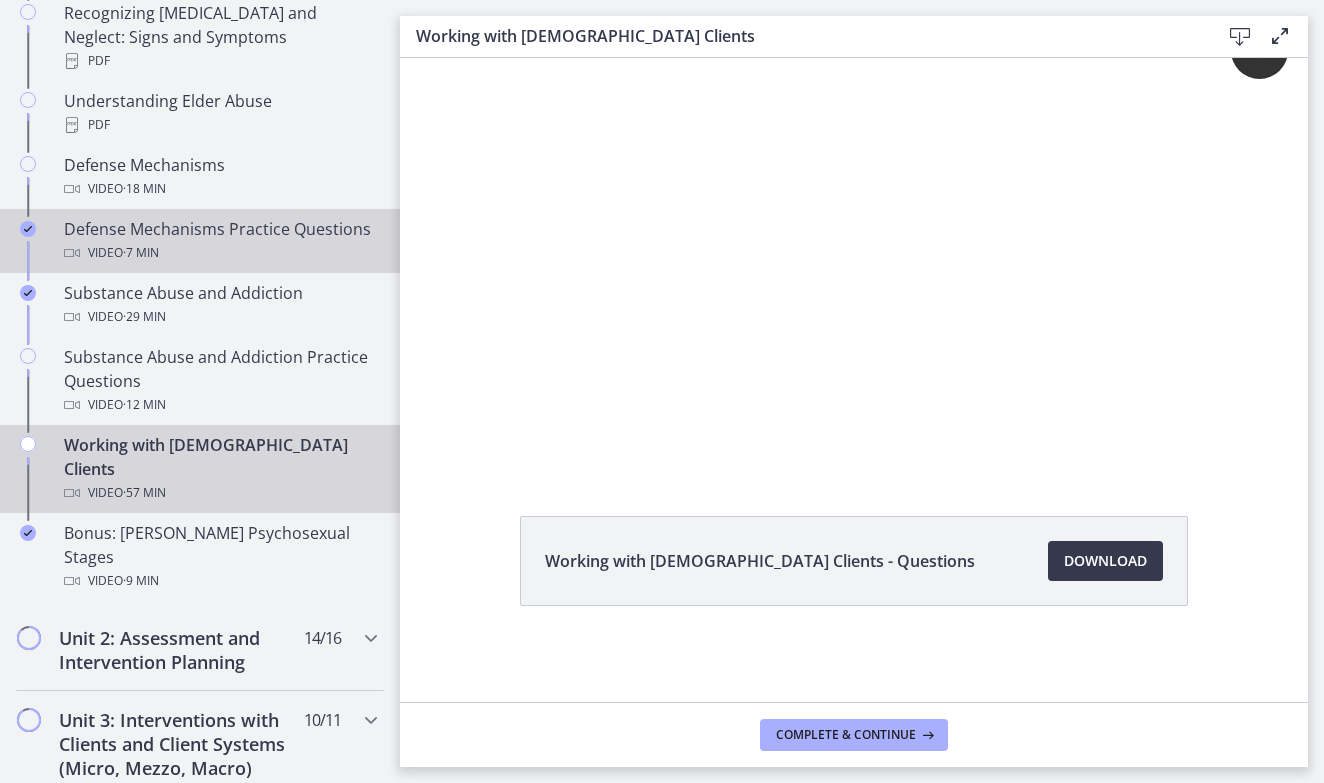 click on "Video
·  7 min" at bounding box center (220, 253) 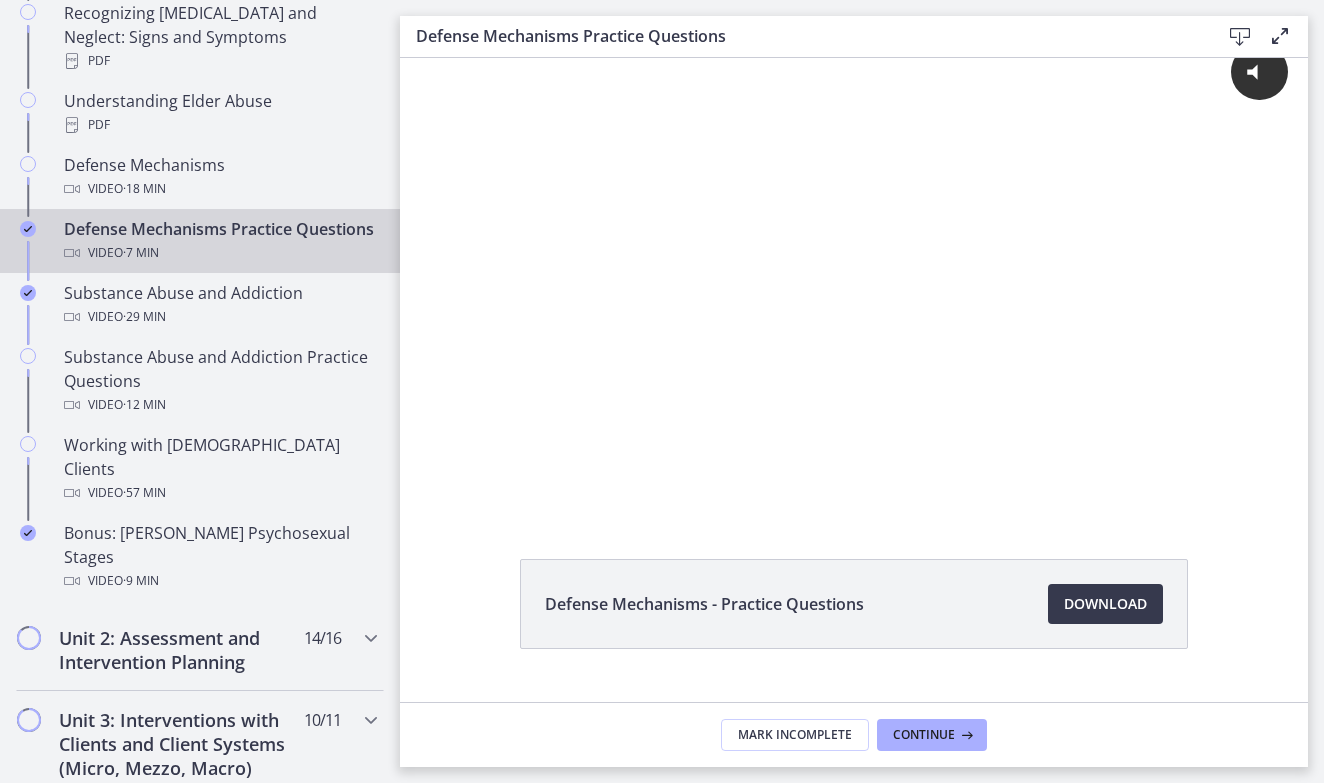 scroll, scrollTop: 0, scrollLeft: 0, axis: both 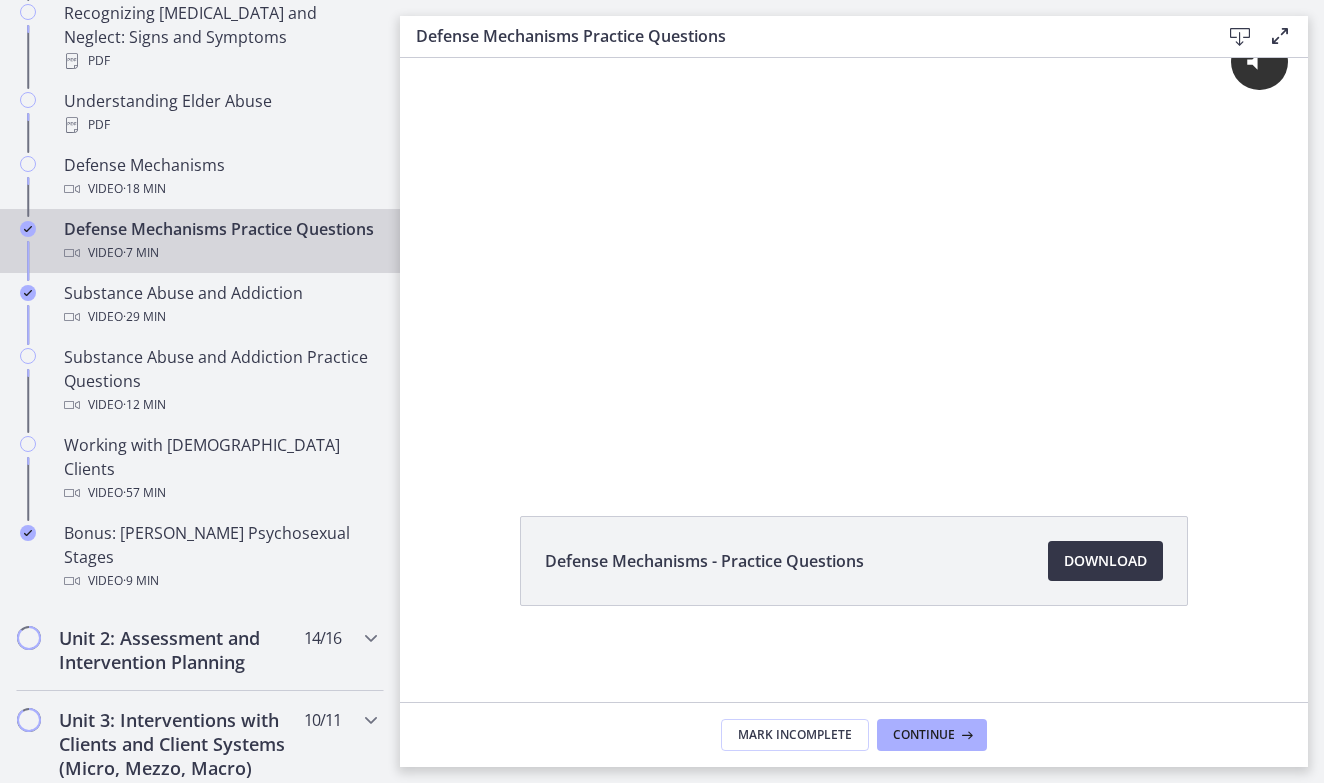 click on "Download
Opens in a new window" at bounding box center [1105, 561] 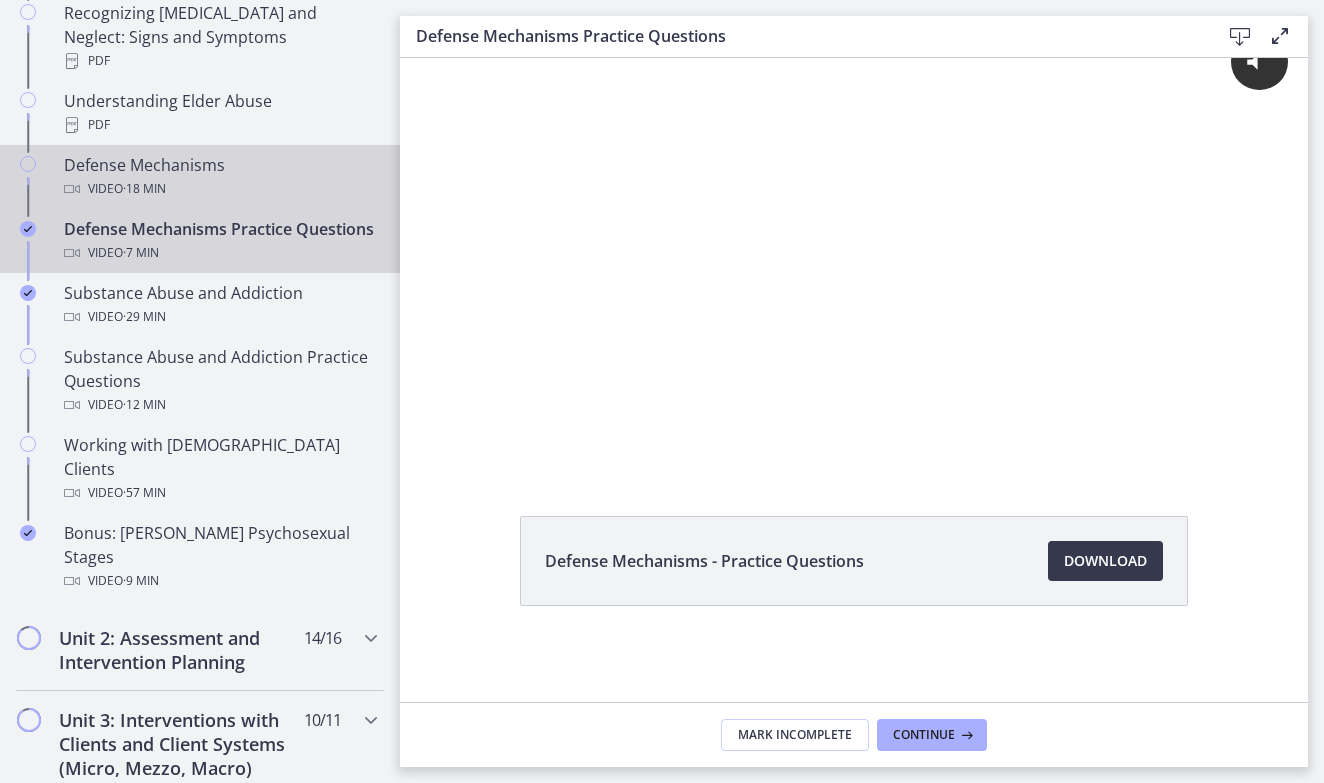 click on "Defense Mechanisms
Video
·  18 min" at bounding box center (220, 177) 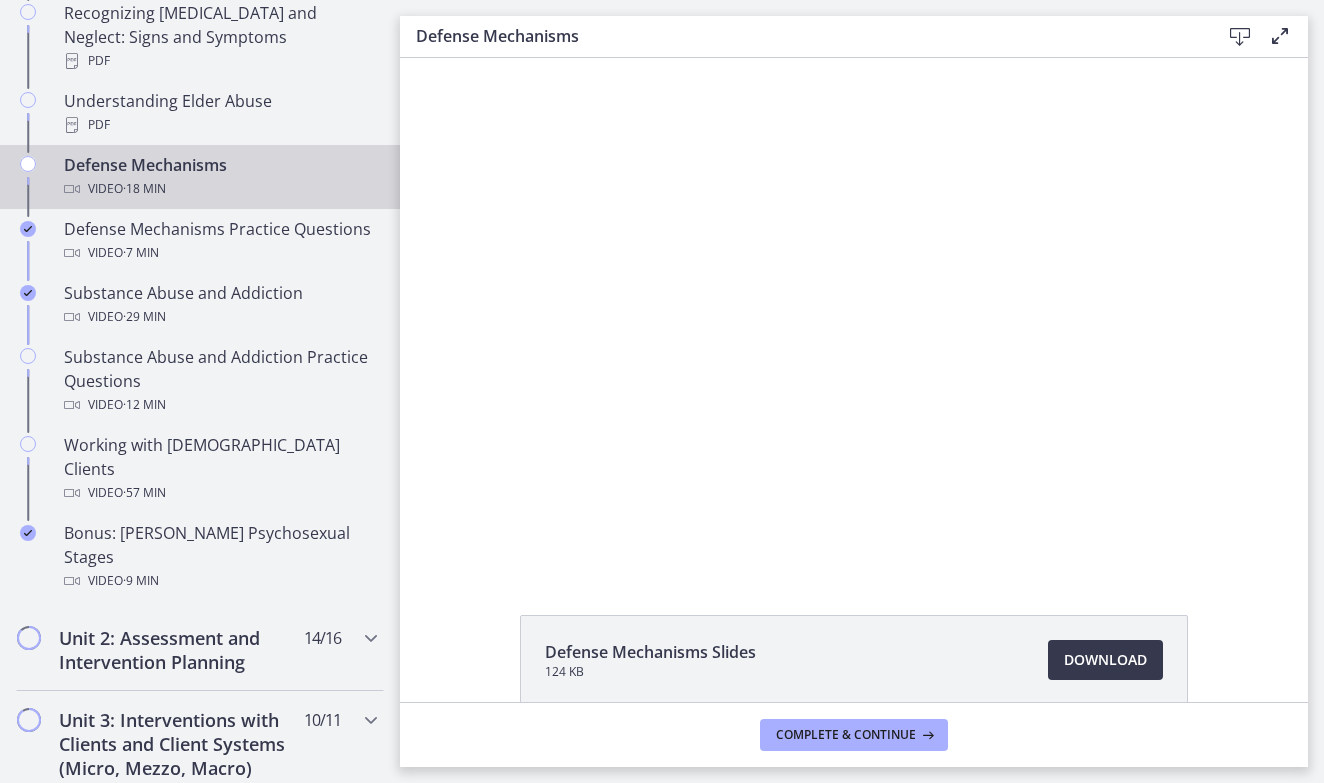 scroll, scrollTop: 0, scrollLeft: 0, axis: both 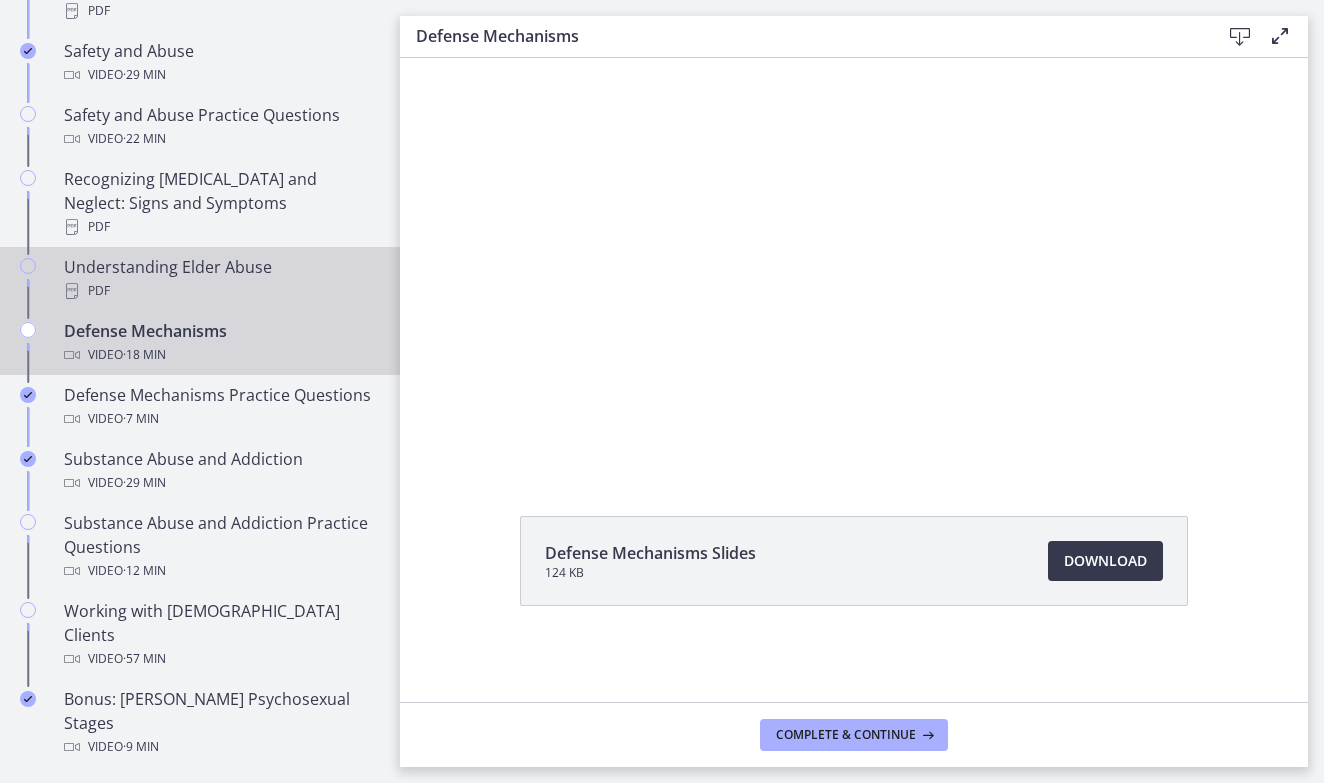 click on "PDF" at bounding box center [220, 291] 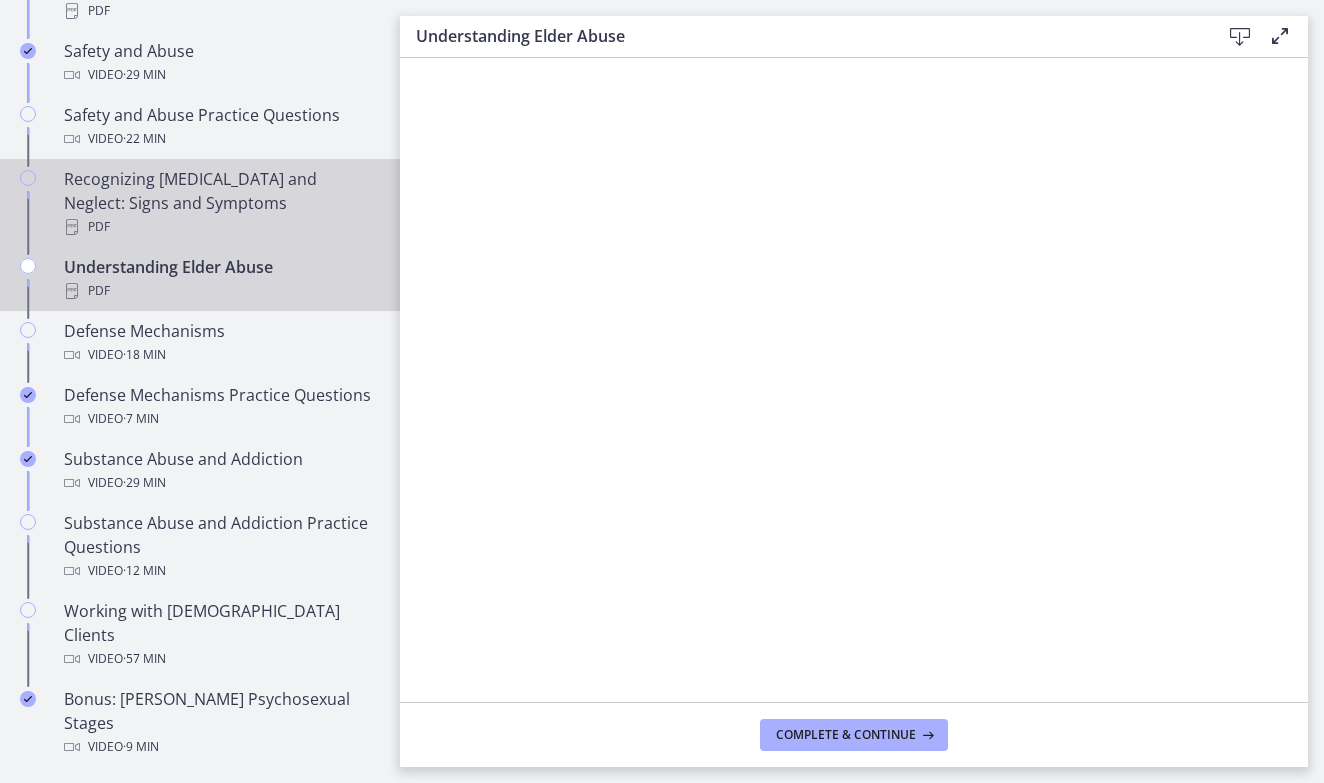 click on "Recognizing [MEDICAL_DATA] and Neglect: Signs and Symptoms
PDF" at bounding box center (220, 203) 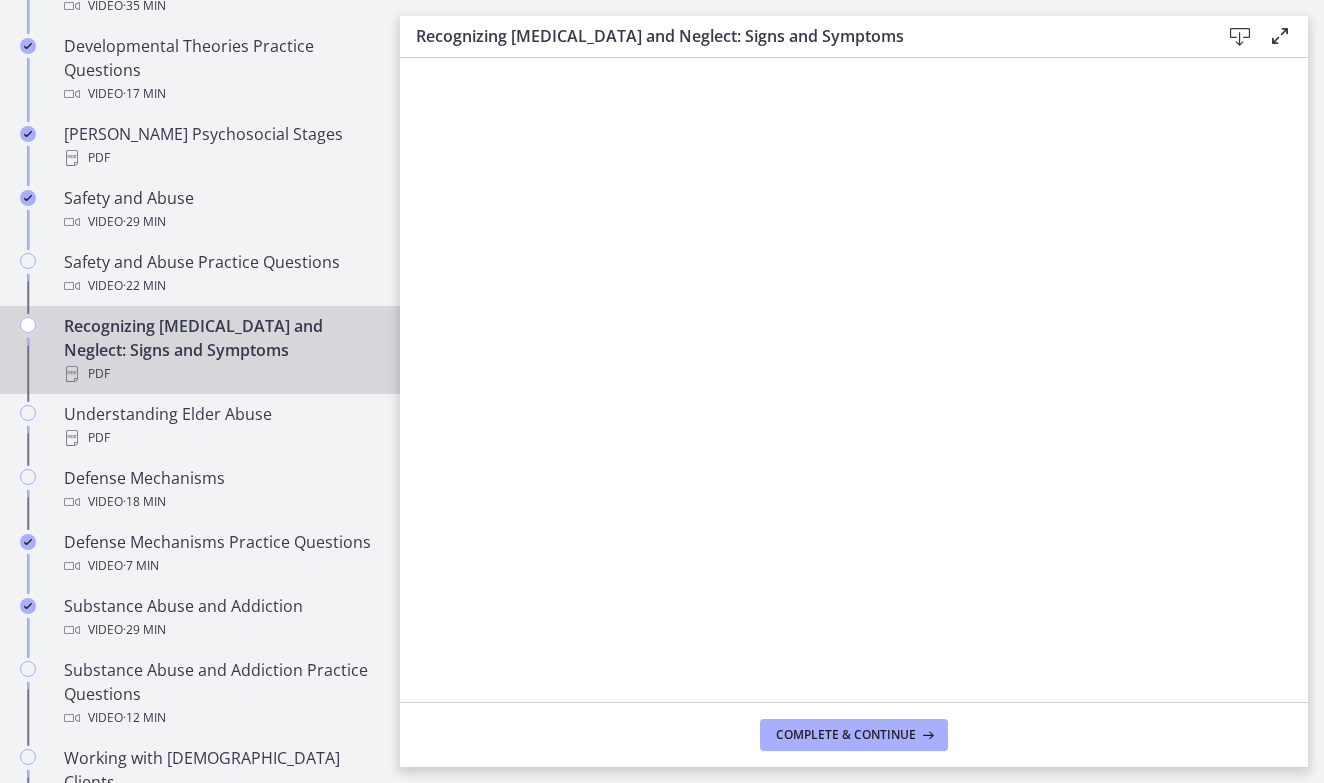 scroll, scrollTop: 707, scrollLeft: 0, axis: vertical 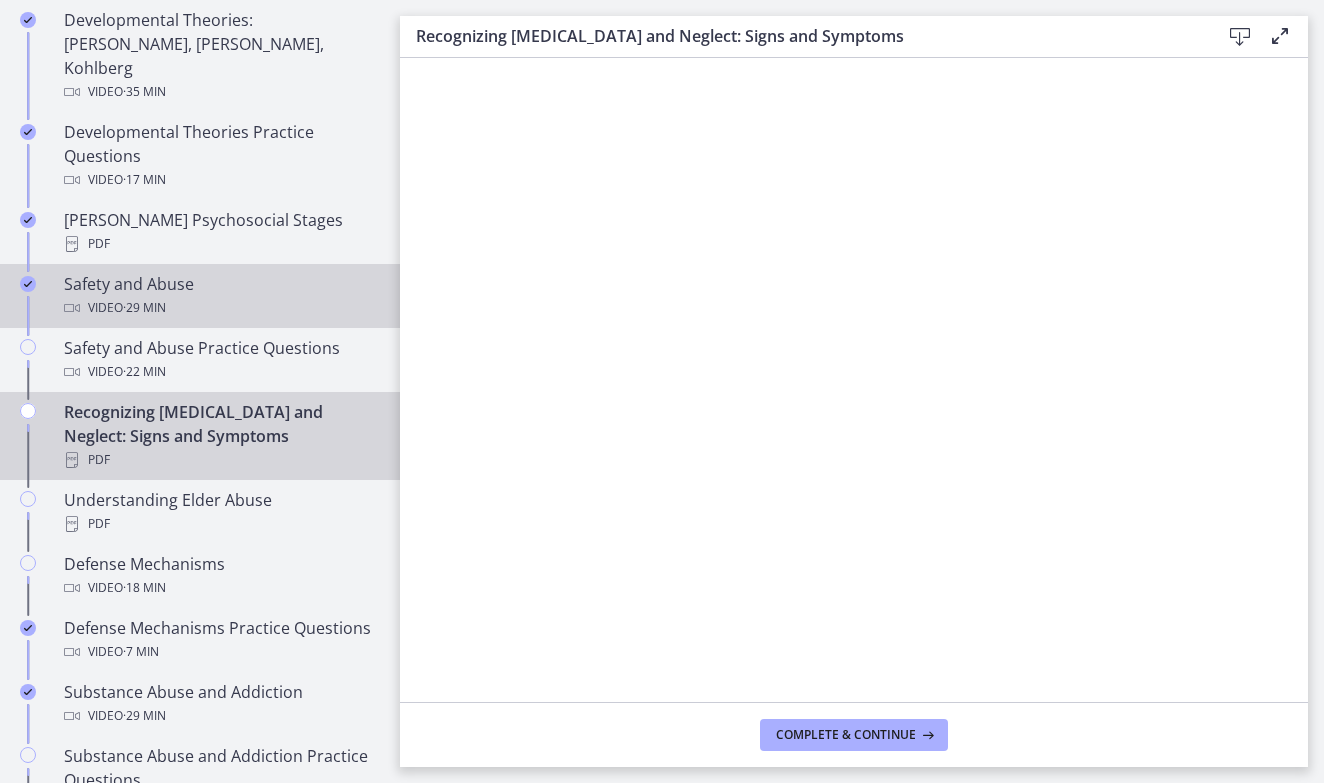 click on "·  29 min" at bounding box center (144, 308) 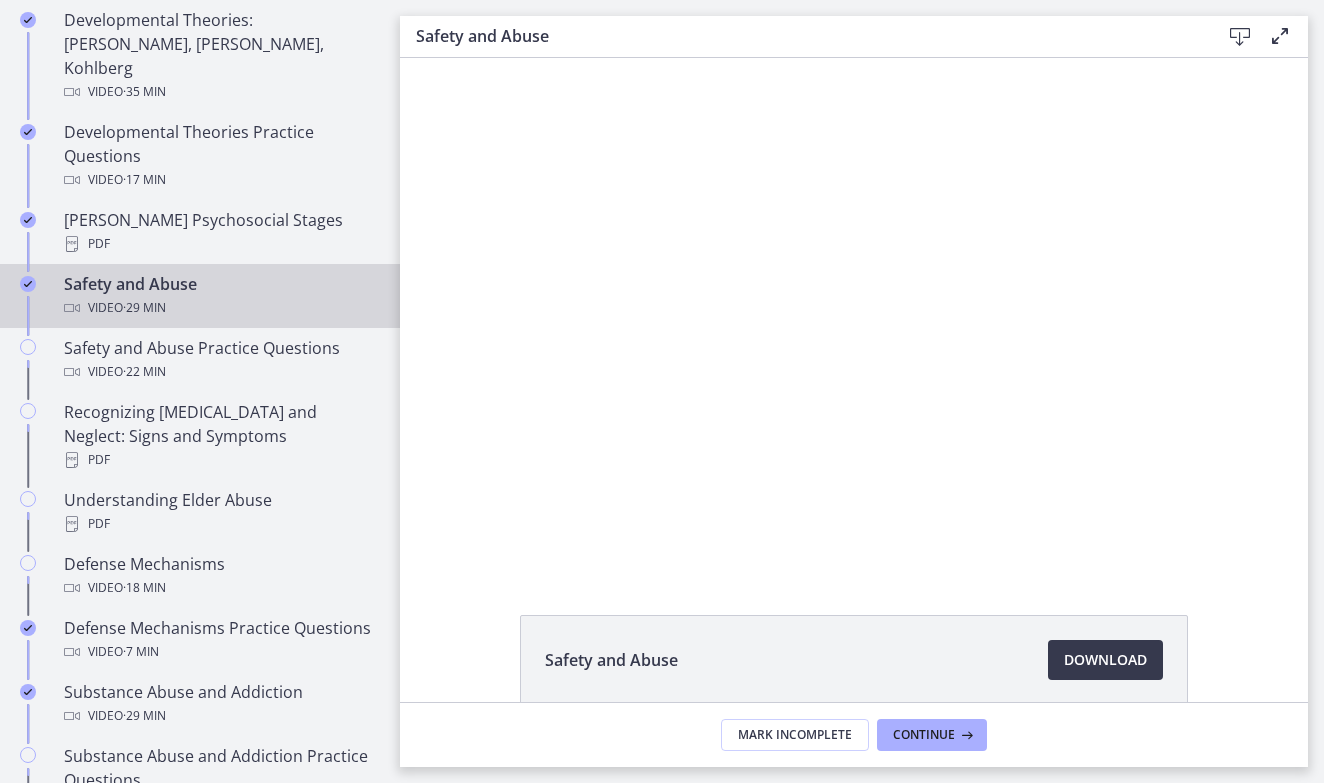 scroll, scrollTop: 0, scrollLeft: 0, axis: both 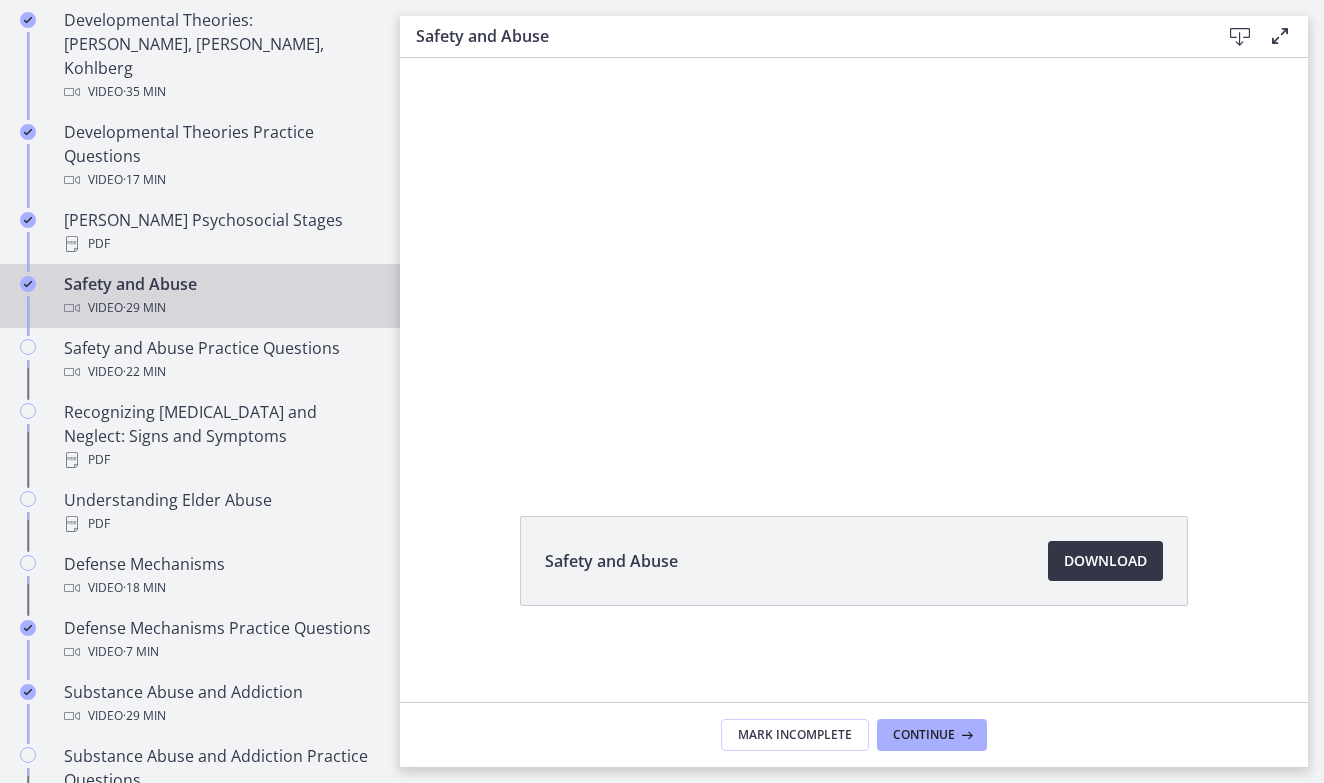 click on "Download
Opens in a new window" at bounding box center (1105, 561) 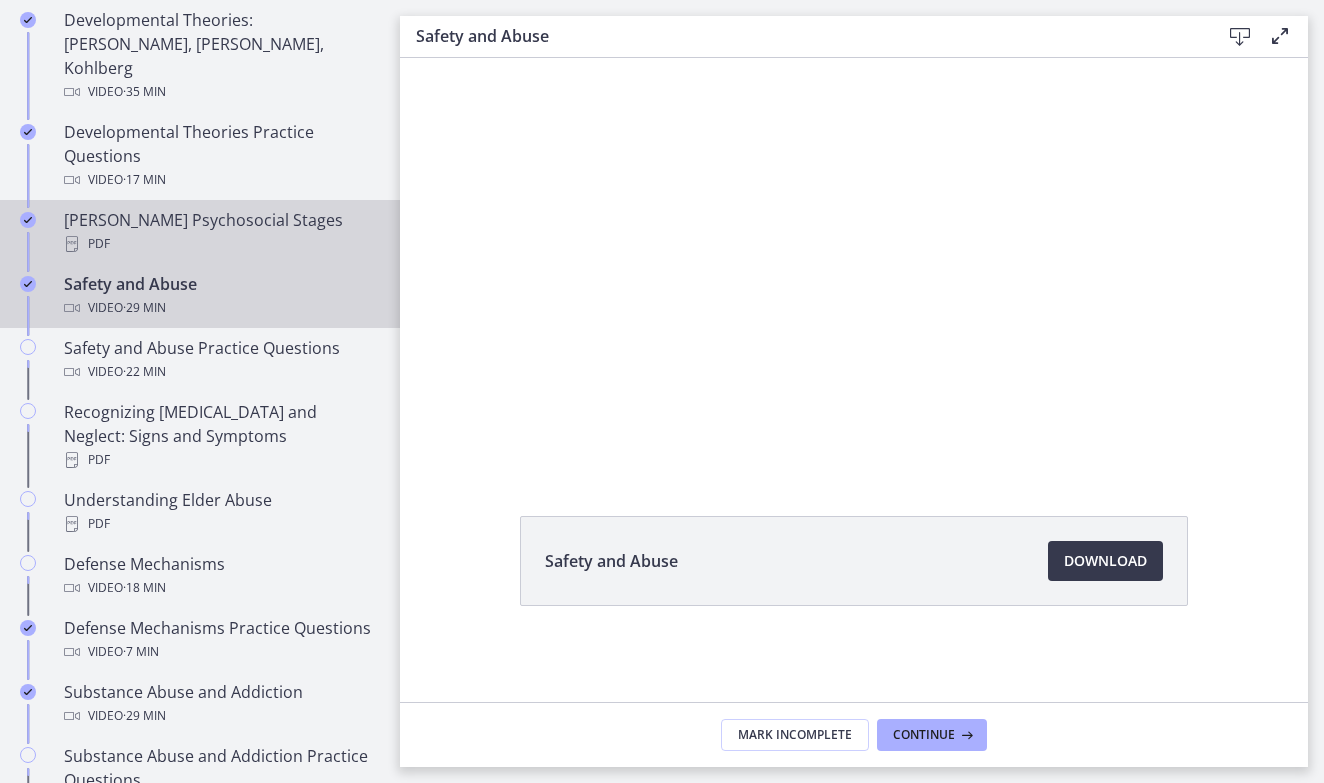 click on "[PERSON_NAME] Psychosocial Stages
PDF" at bounding box center [220, 232] 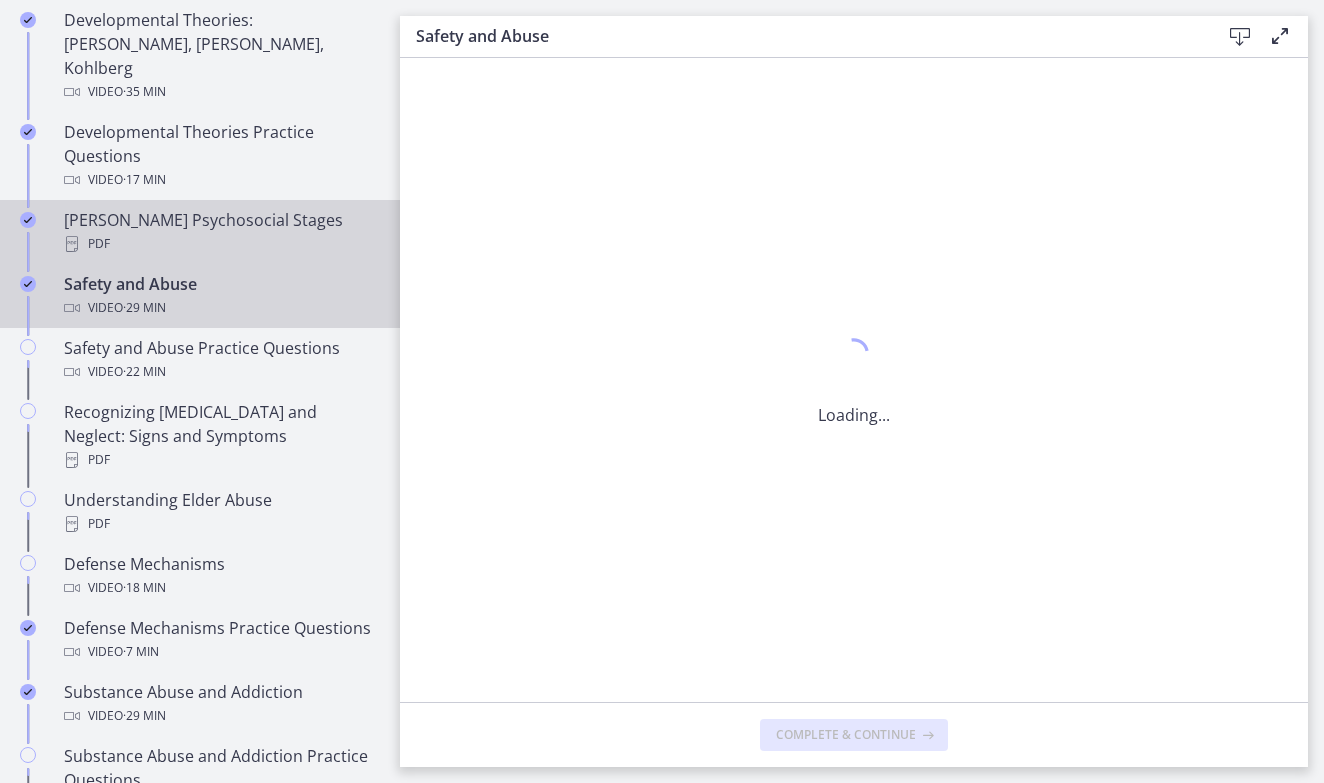 scroll, scrollTop: 0, scrollLeft: 0, axis: both 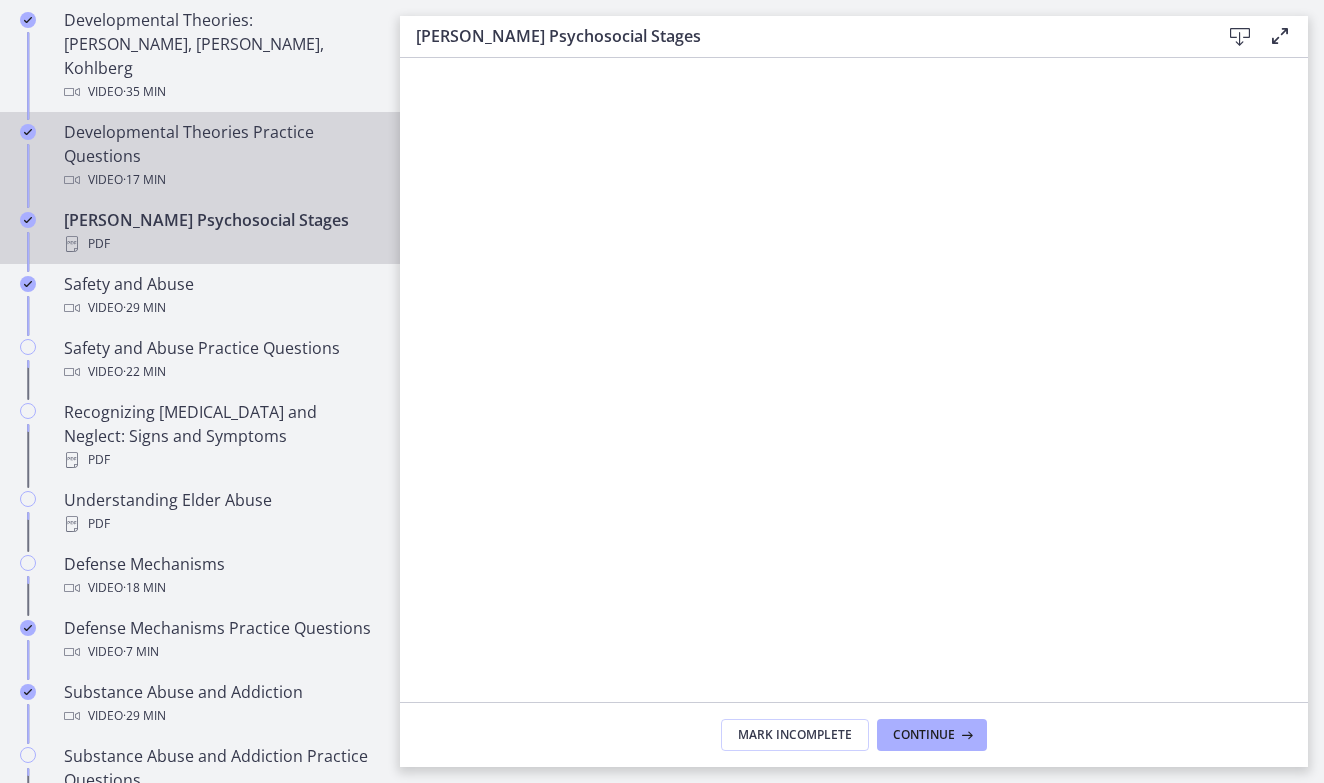 click on "Developmental Theories Practice Questions
Video
·  17 min" at bounding box center [220, 156] 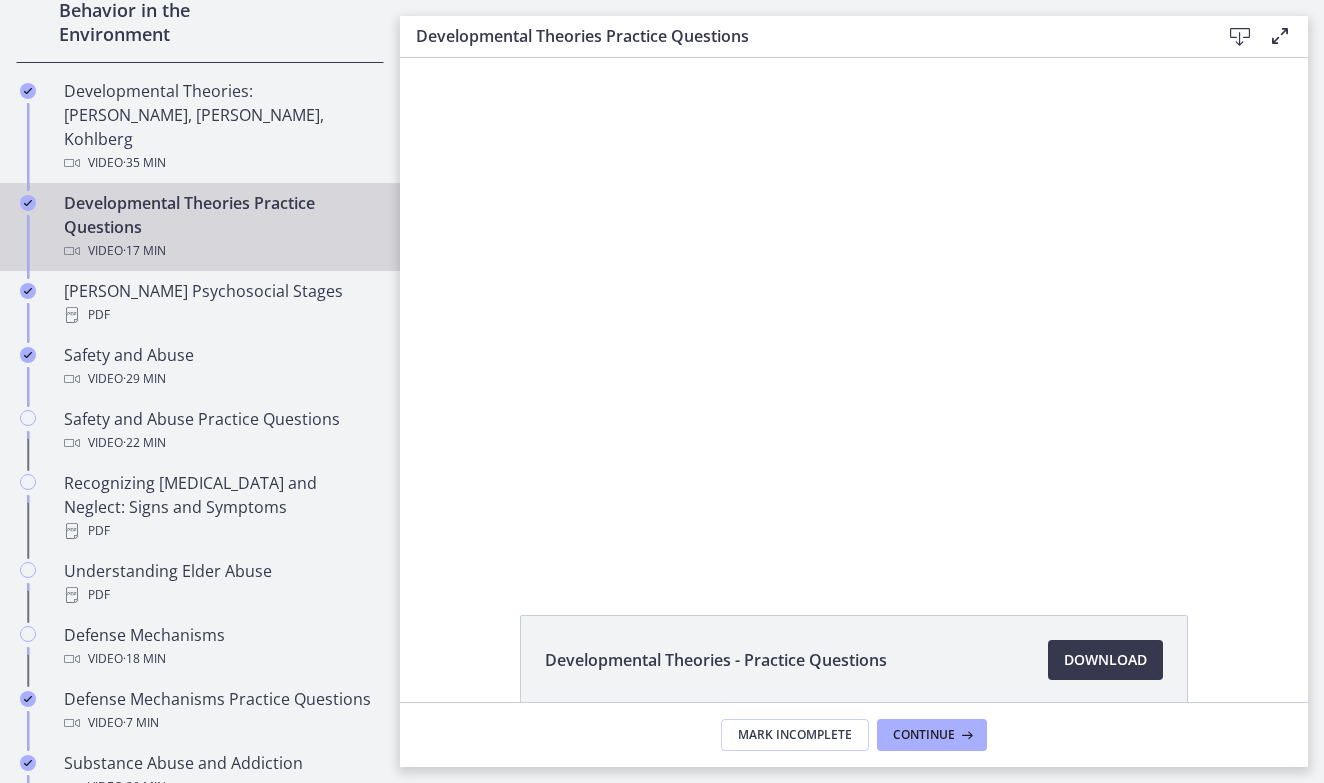 scroll, scrollTop: 556, scrollLeft: 0, axis: vertical 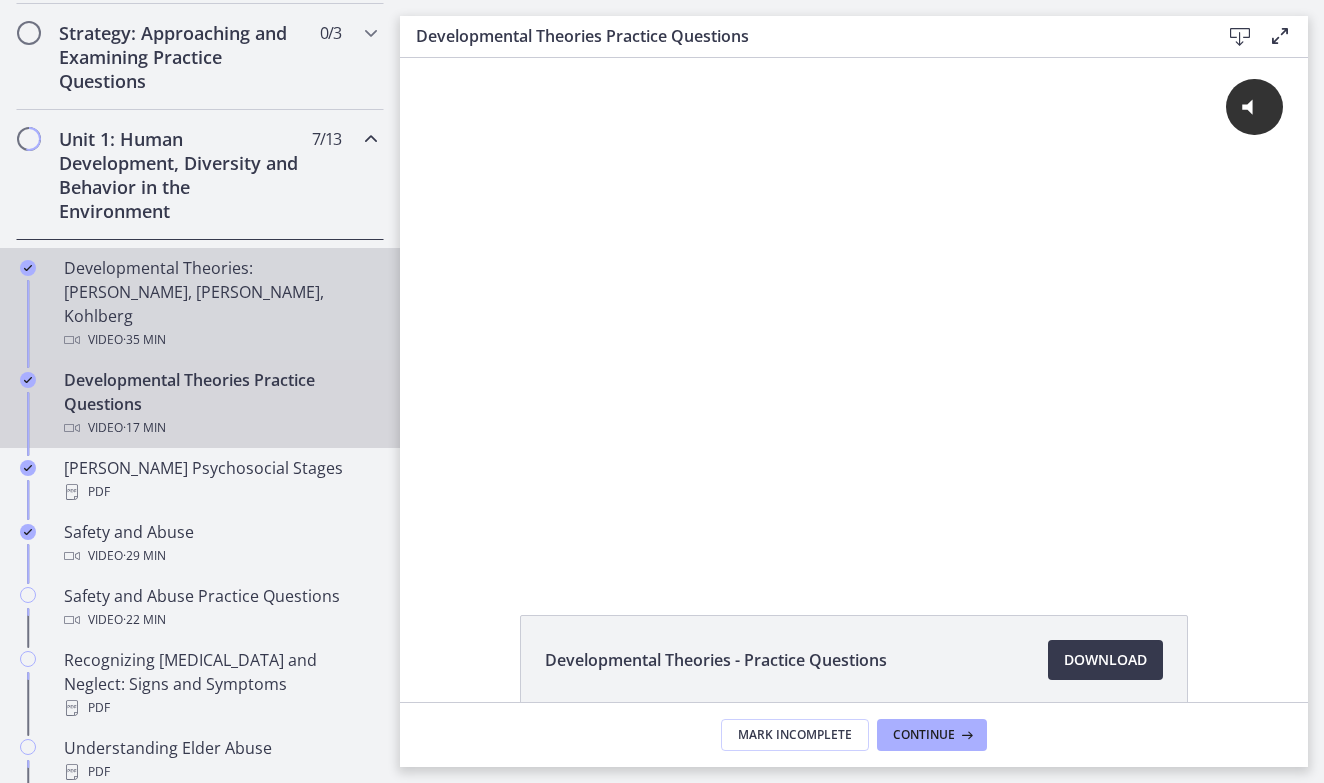 click on "Developmental Theories: [PERSON_NAME], [PERSON_NAME], Kohlberg
Video
·  35 min" at bounding box center (220, 304) 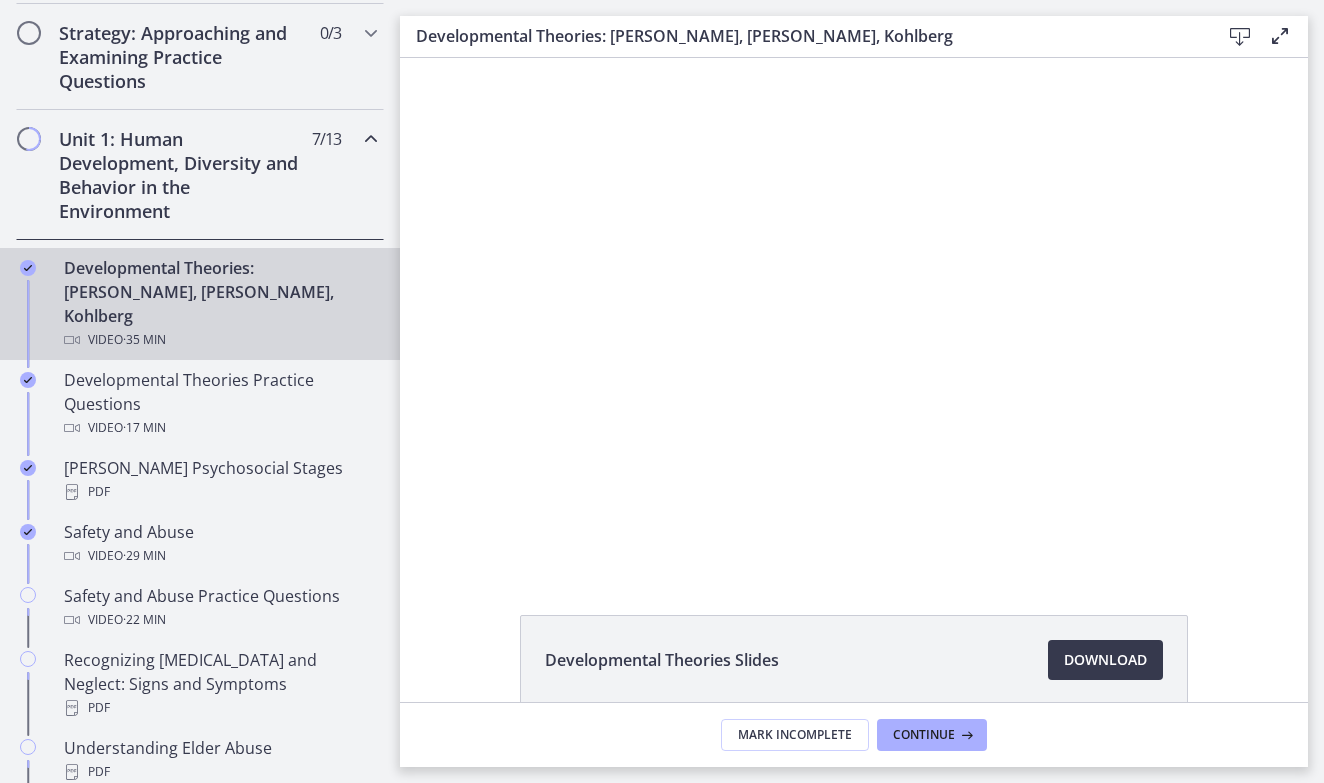 scroll, scrollTop: 0, scrollLeft: 0, axis: both 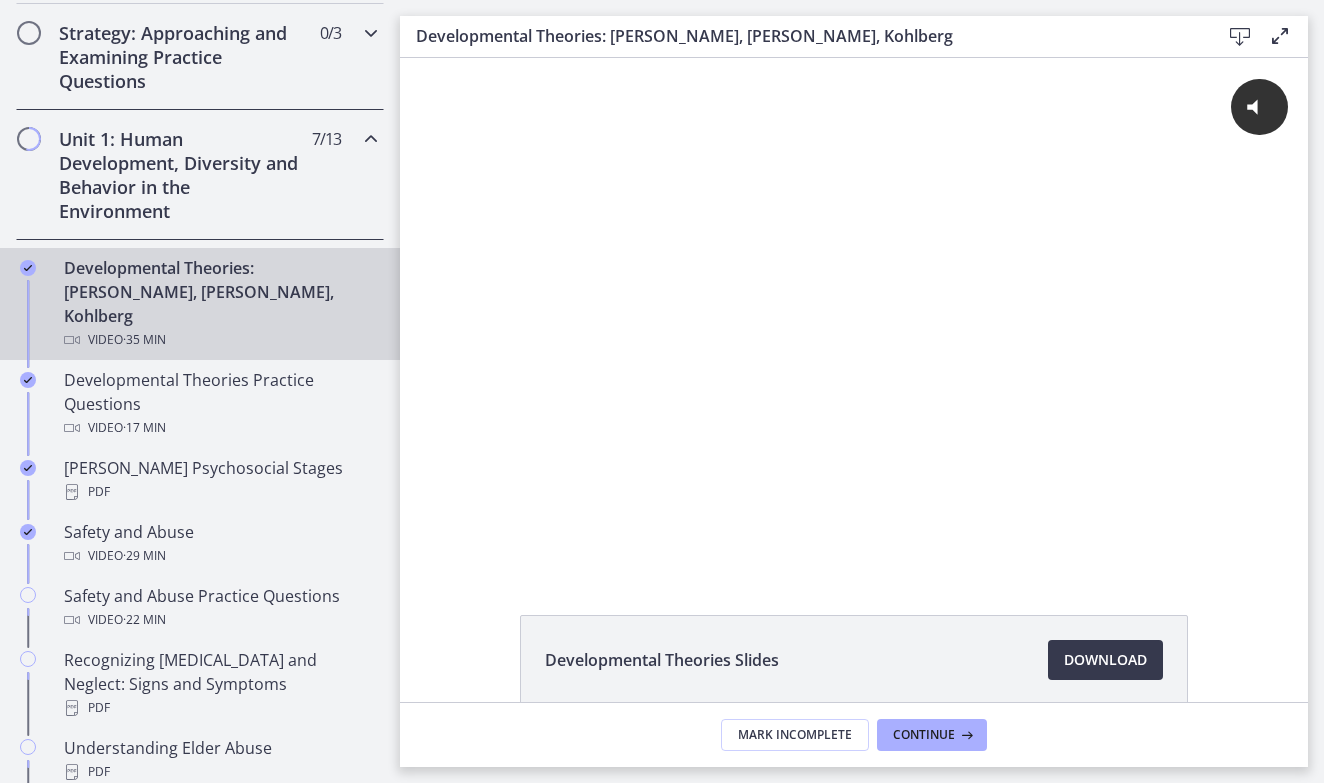 click on "Strategy: Approaching and Examining Practice Questions" at bounding box center [181, 57] 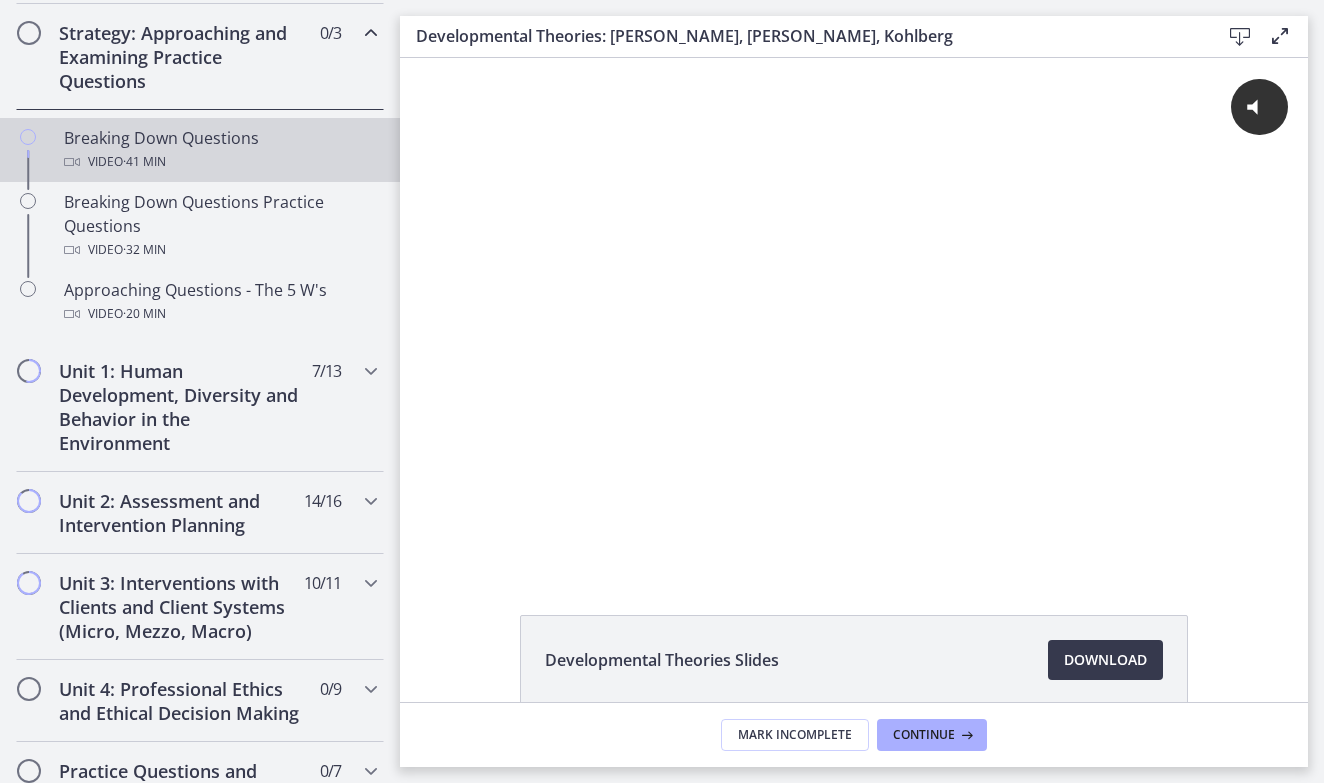 click on "Breaking Down Questions
Video
·  41 min" at bounding box center [220, 150] 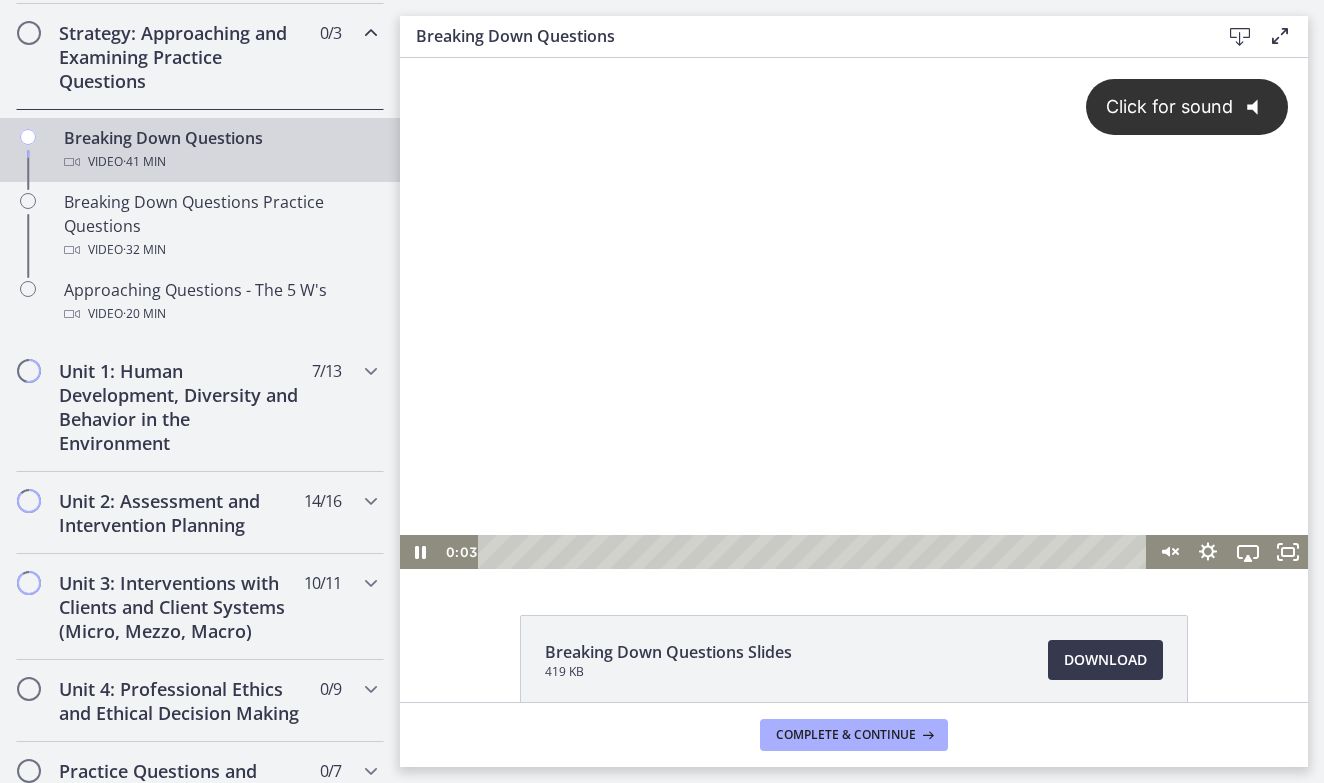 scroll, scrollTop: 0, scrollLeft: 0, axis: both 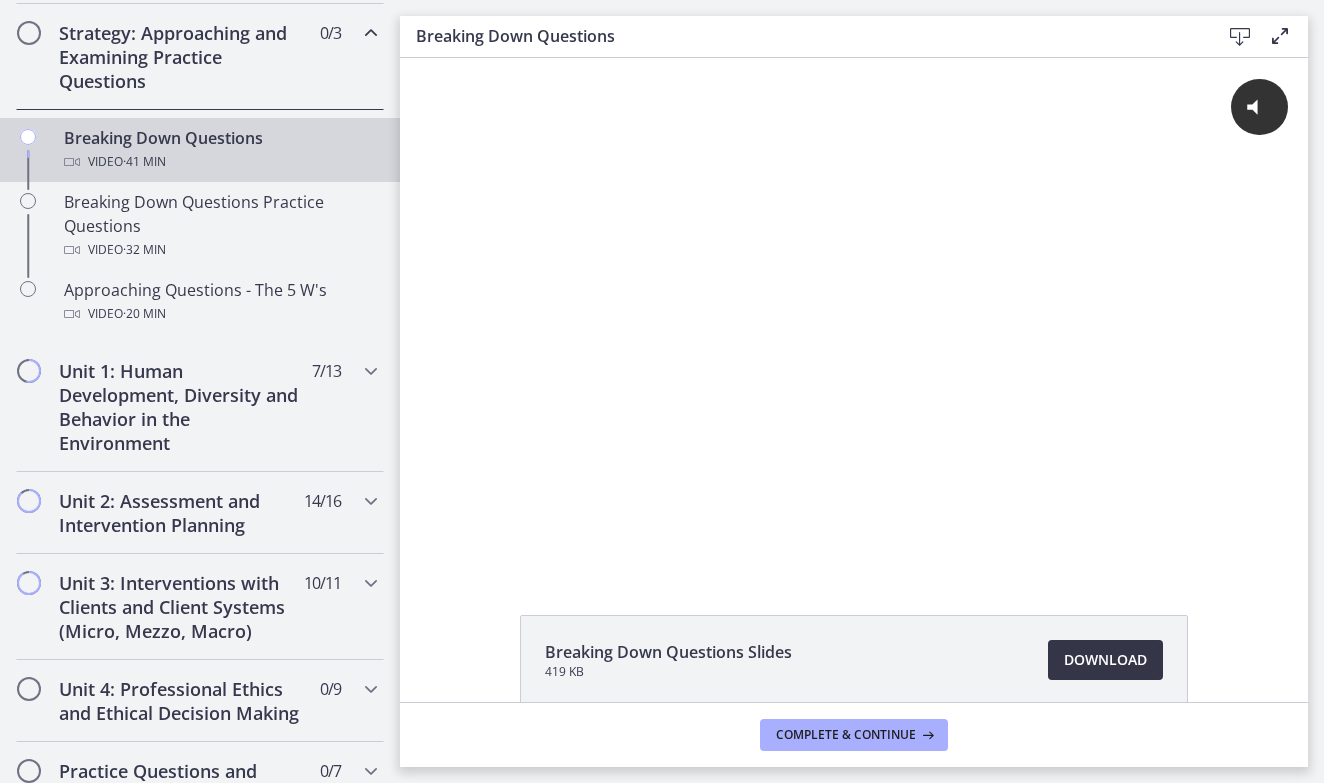 click on "Download
Opens in a new window" at bounding box center (1105, 660) 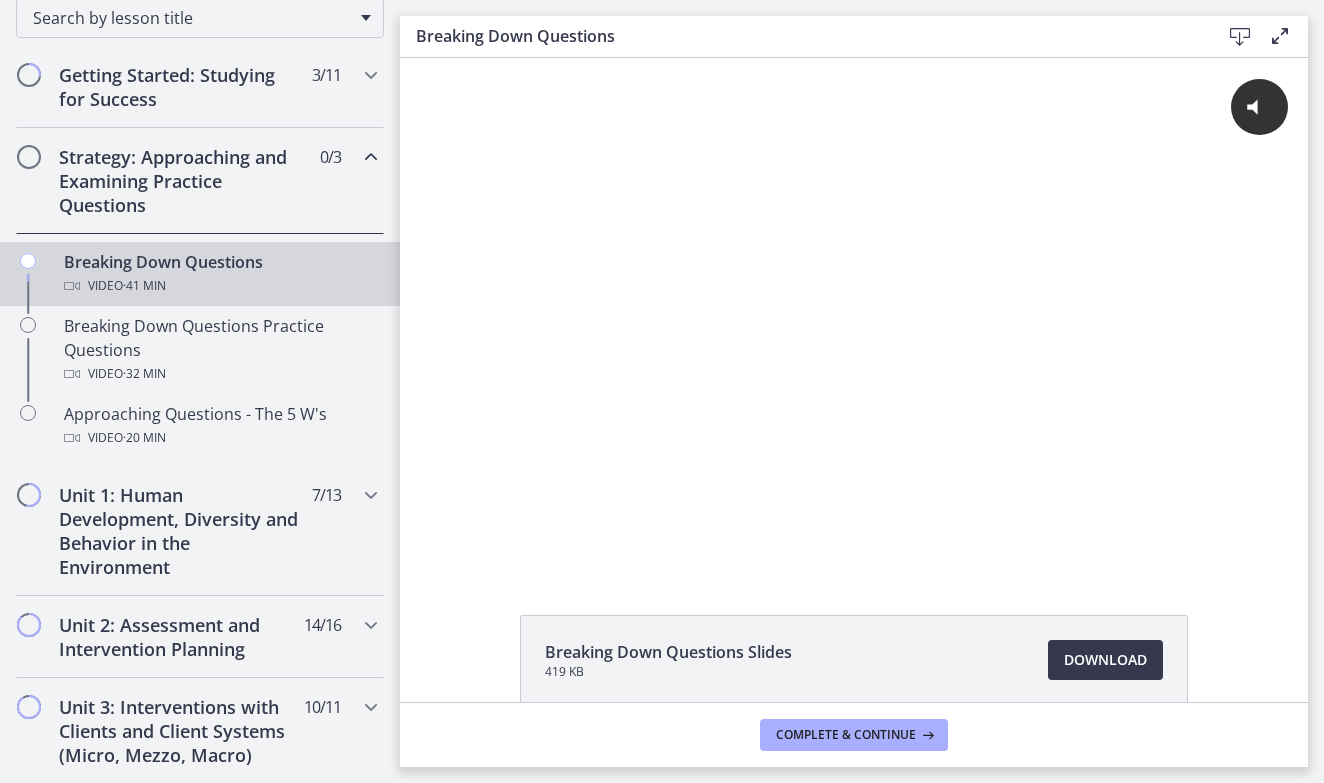 scroll, scrollTop: 280, scrollLeft: 0, axis: vertical 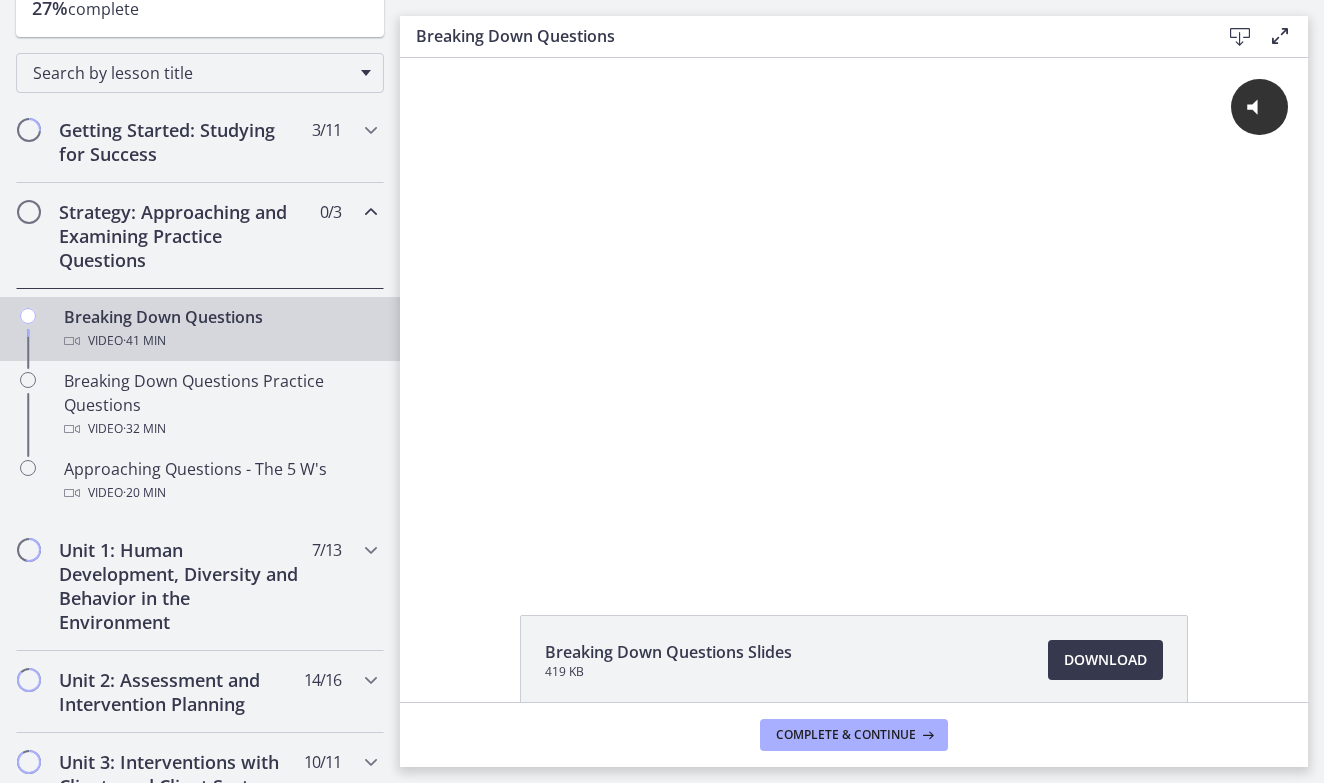 click on "Strategy: Approaching and Examining Practice Questions" at bounding box center (181, 236) 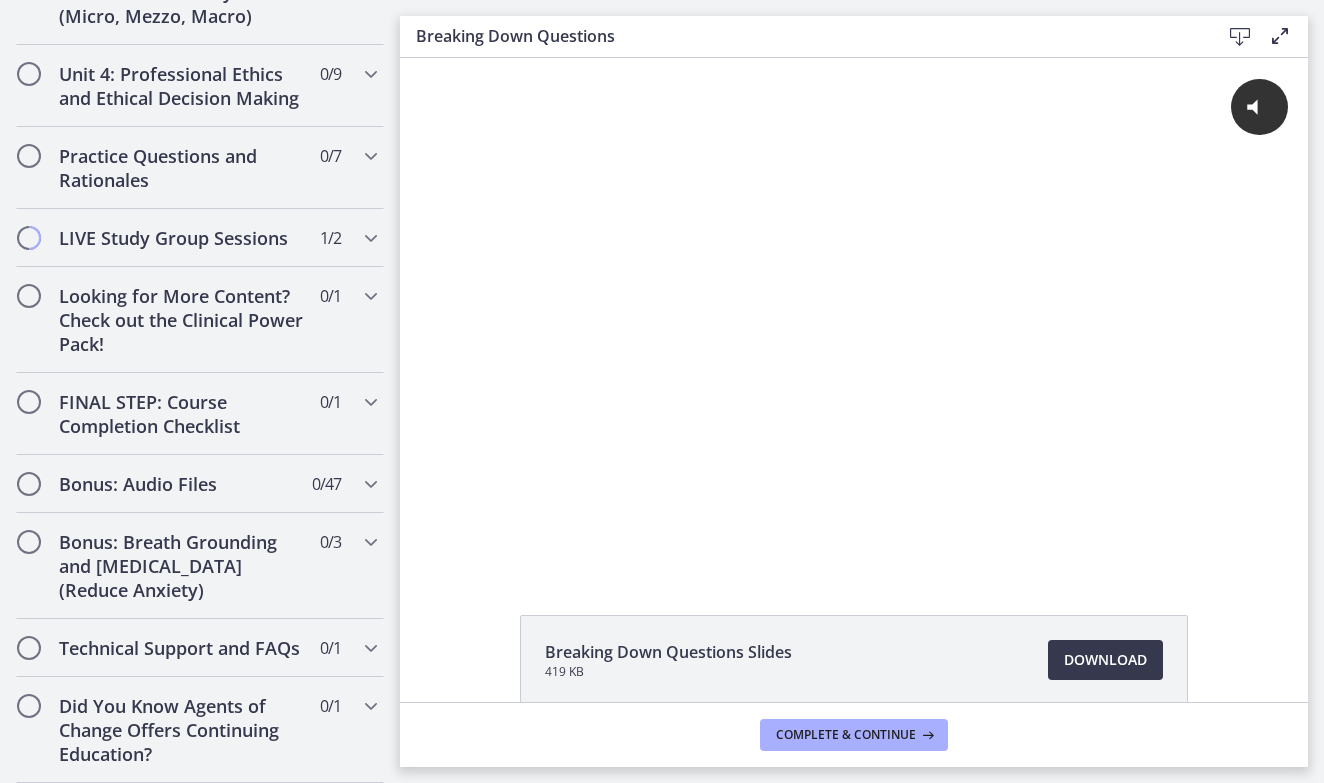 scroll, scrollTop: 862, scrollLeft: 0, axis: vertical 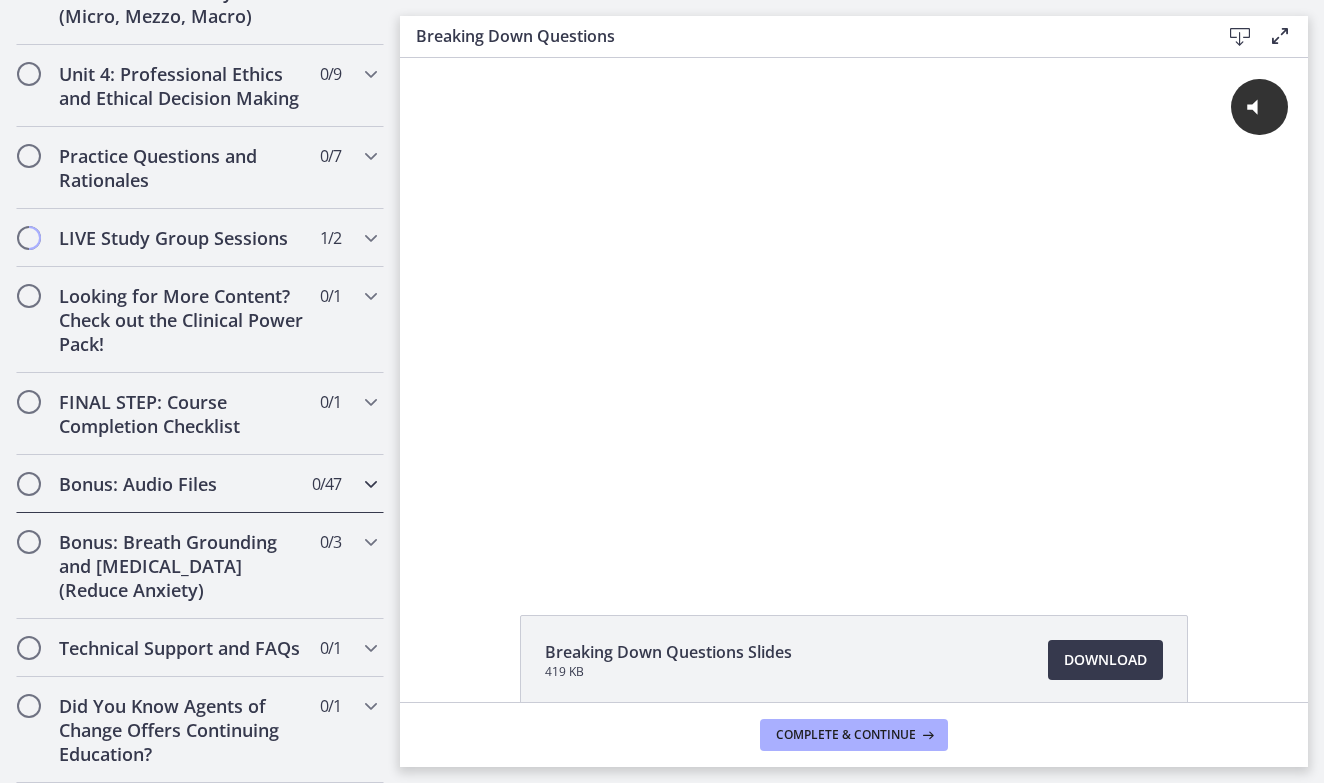 click on "Bonus: Audio Files" at bounding box center (181, 484) 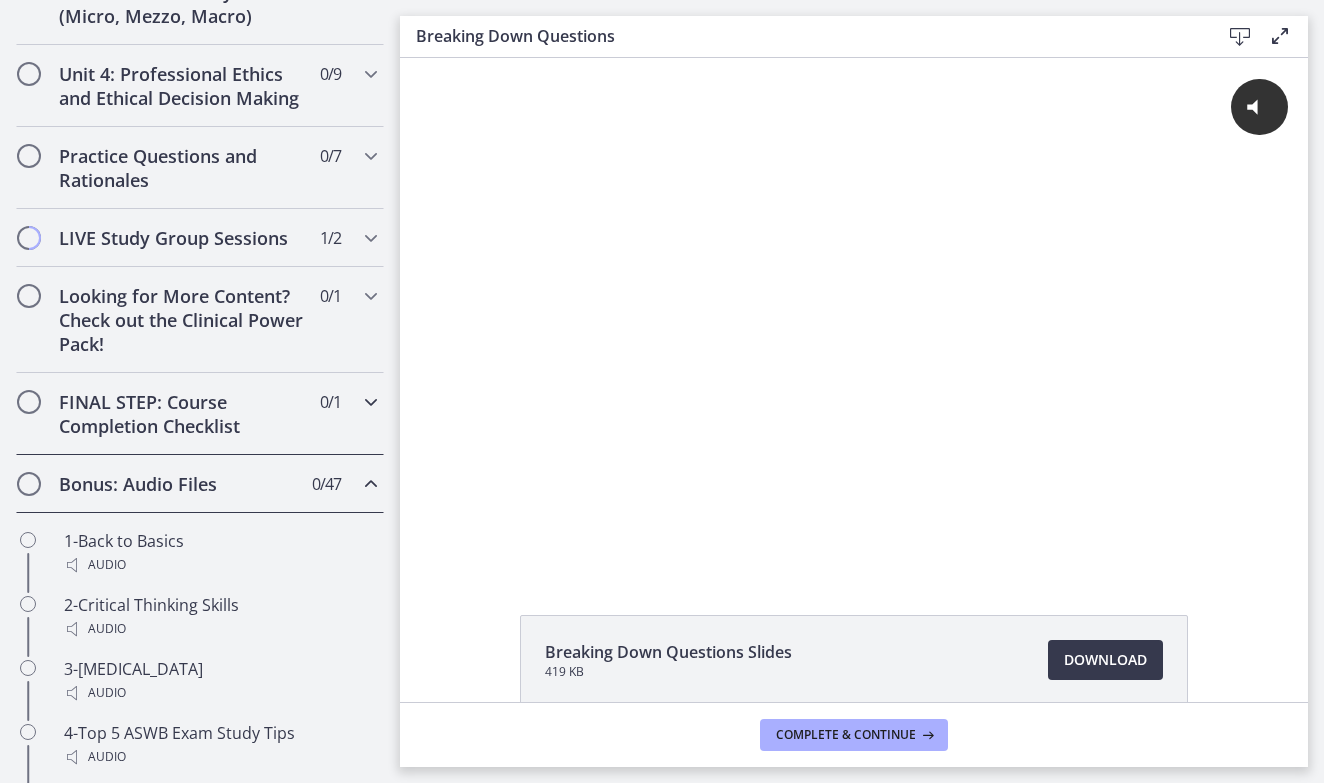 click on "FINAL STEP: Course Completion Checklist" at bounding box center [181, 414] 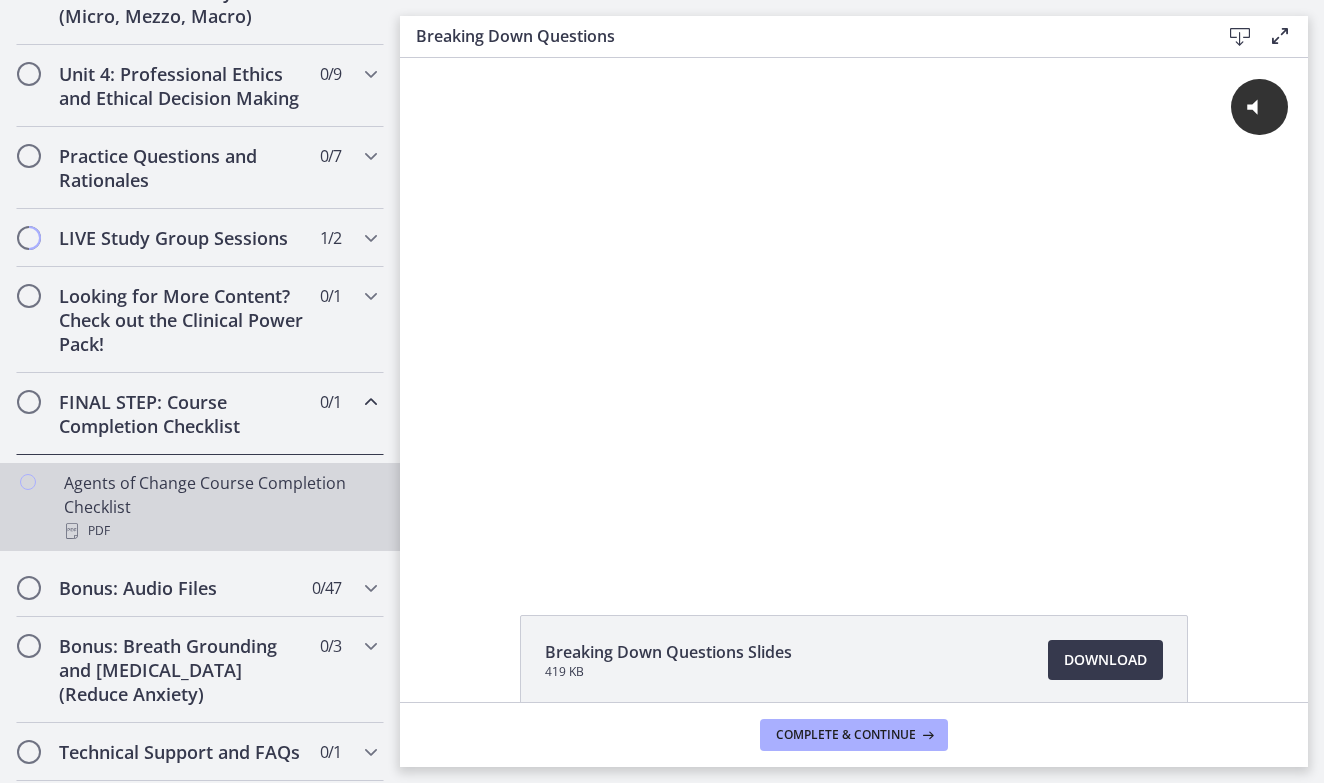 click on "Agents of Change Course Completion Checklist
PDF" at bounding box center [220, 507] 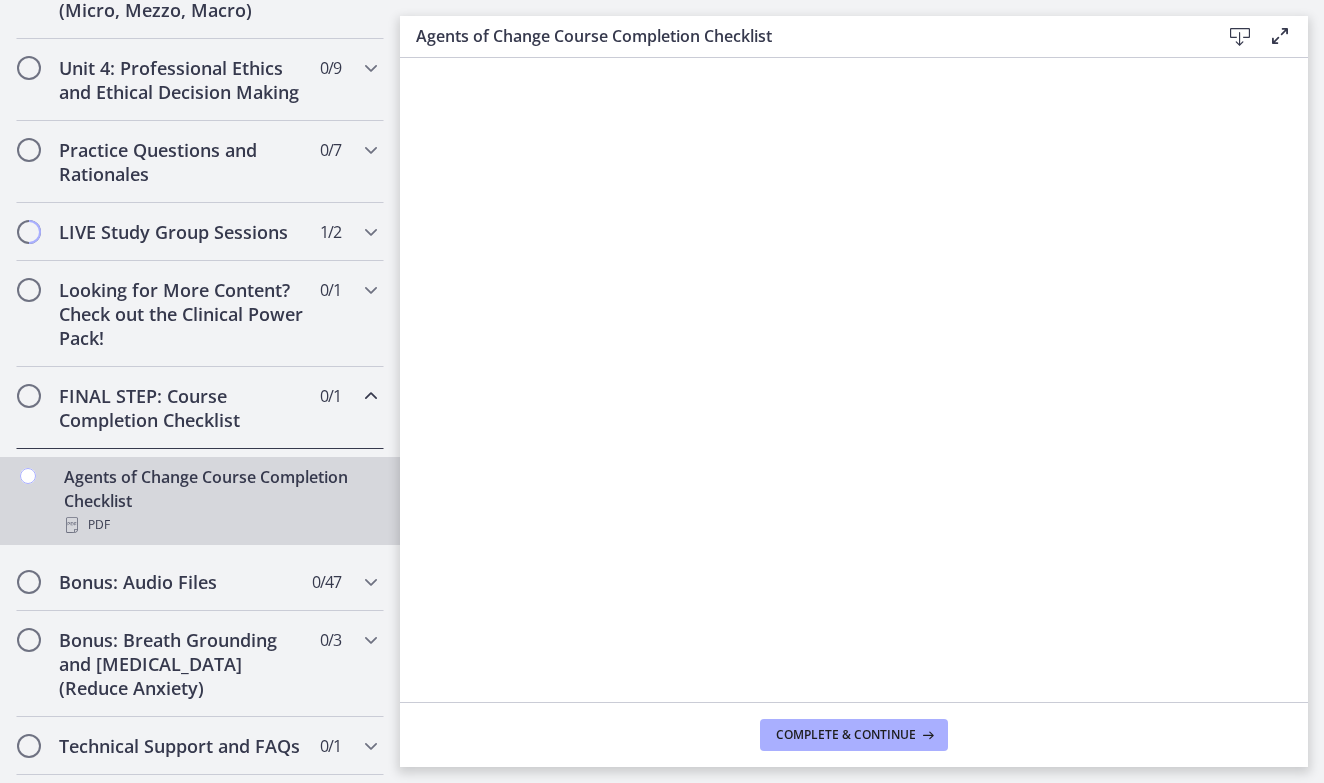 scroll, scrollTop: 852, scrollLeft: 0, axis: vertical 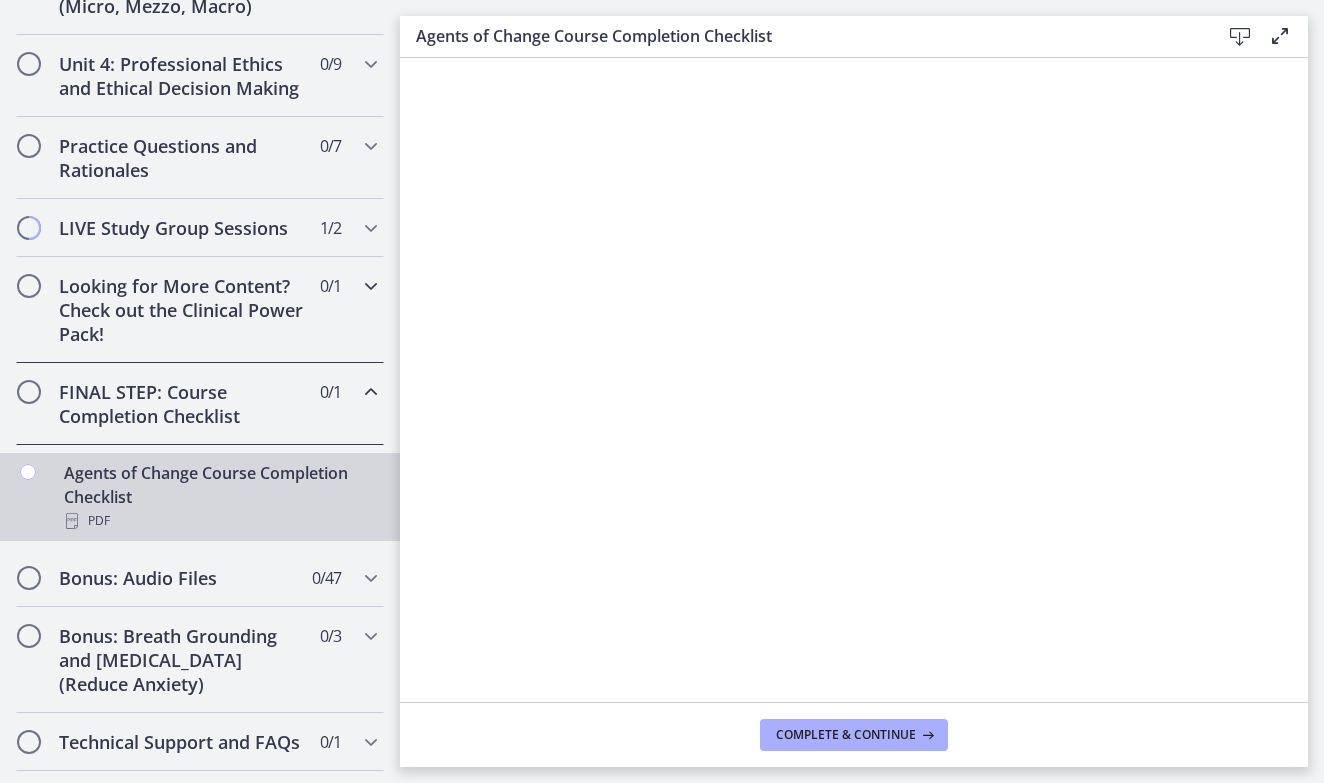 click on "Looking for More Content? Check out the Clinical Power Pack!" at bounding box center (181, 310) 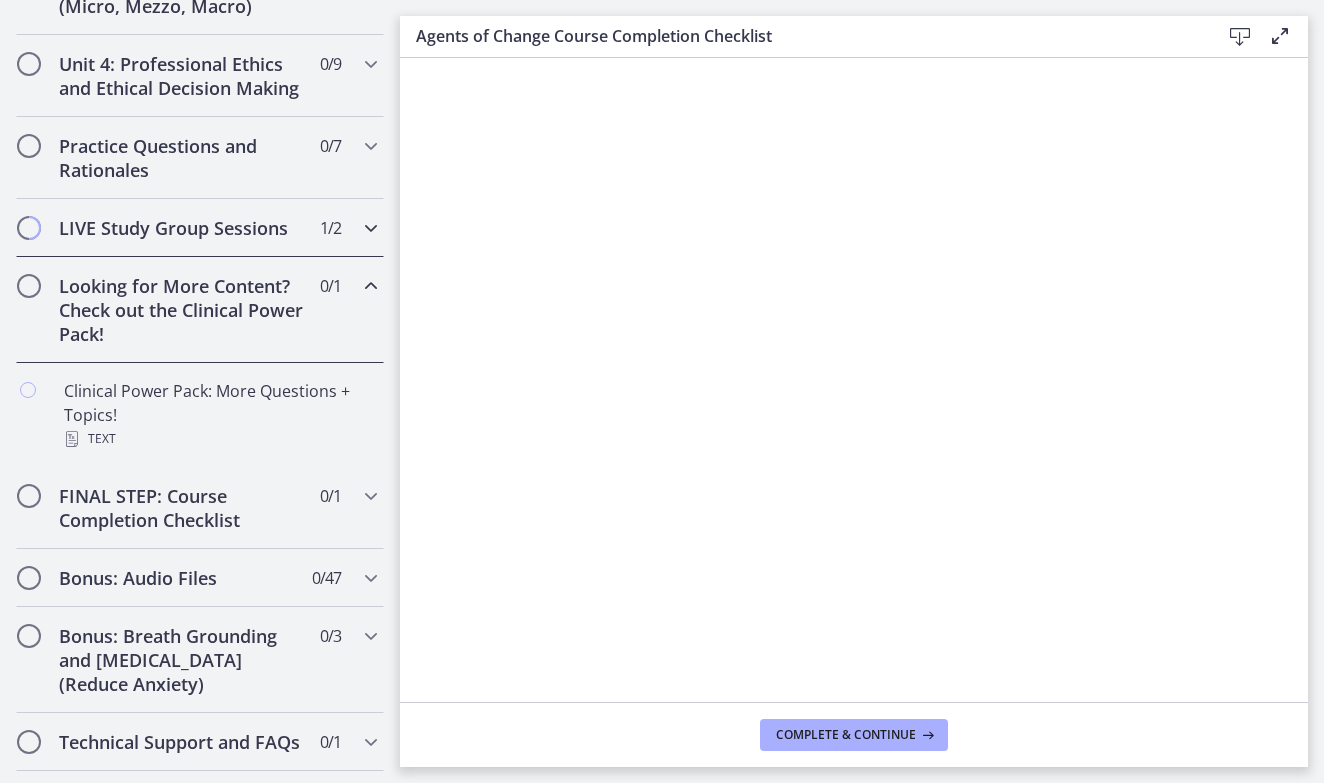 click on "LIVE Study Group Sessions" at bounding box center (181, 228) 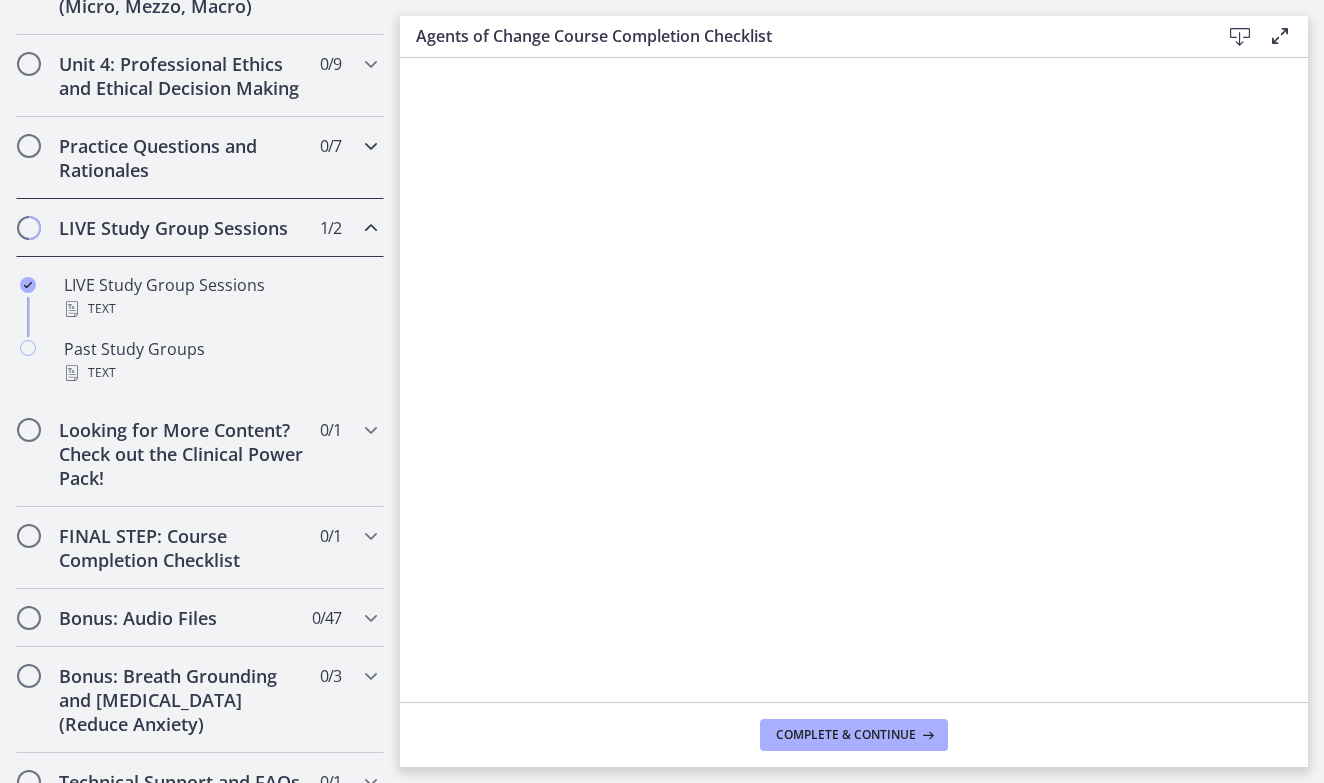 click on "Practice Questions and Rationales" at bounding box center (181, 158) 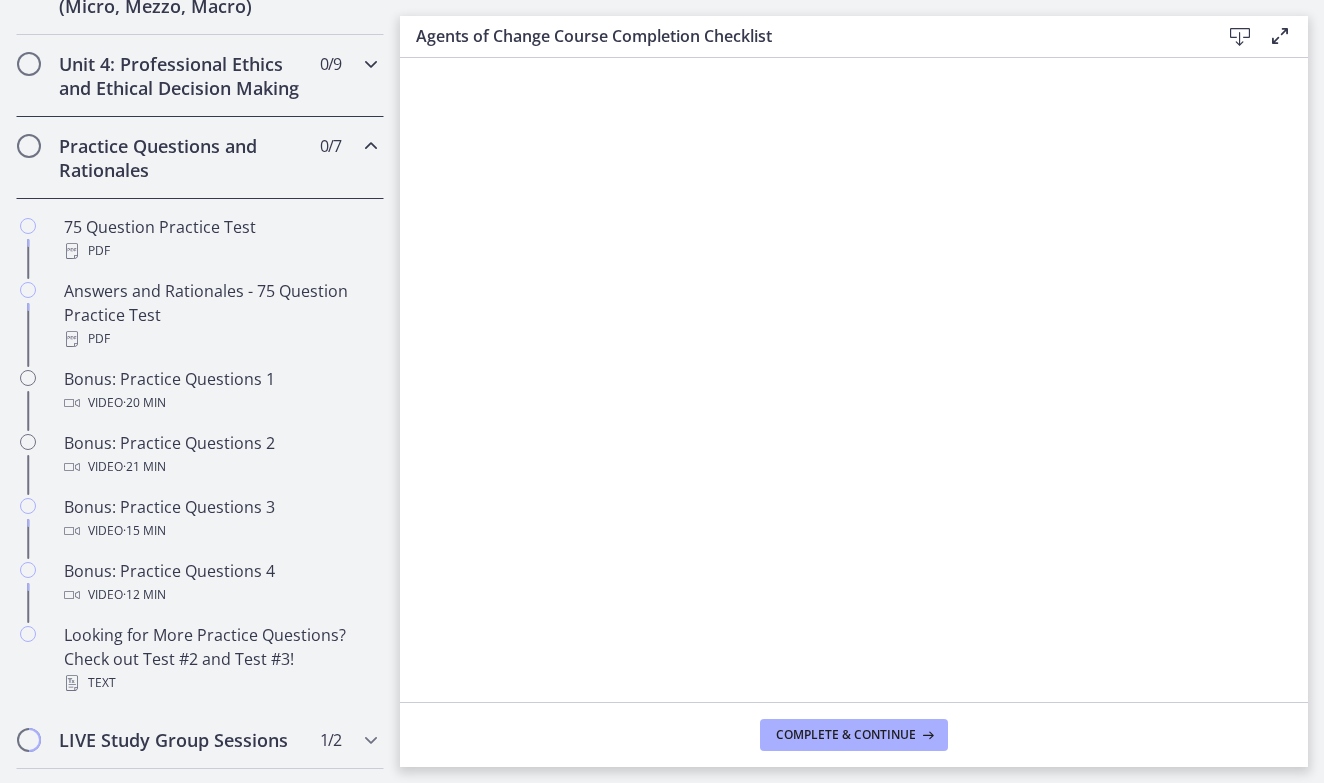 click on "Unit 4: Professional Ethics and Ethical Decision Making" at bounding box center (181, 76) 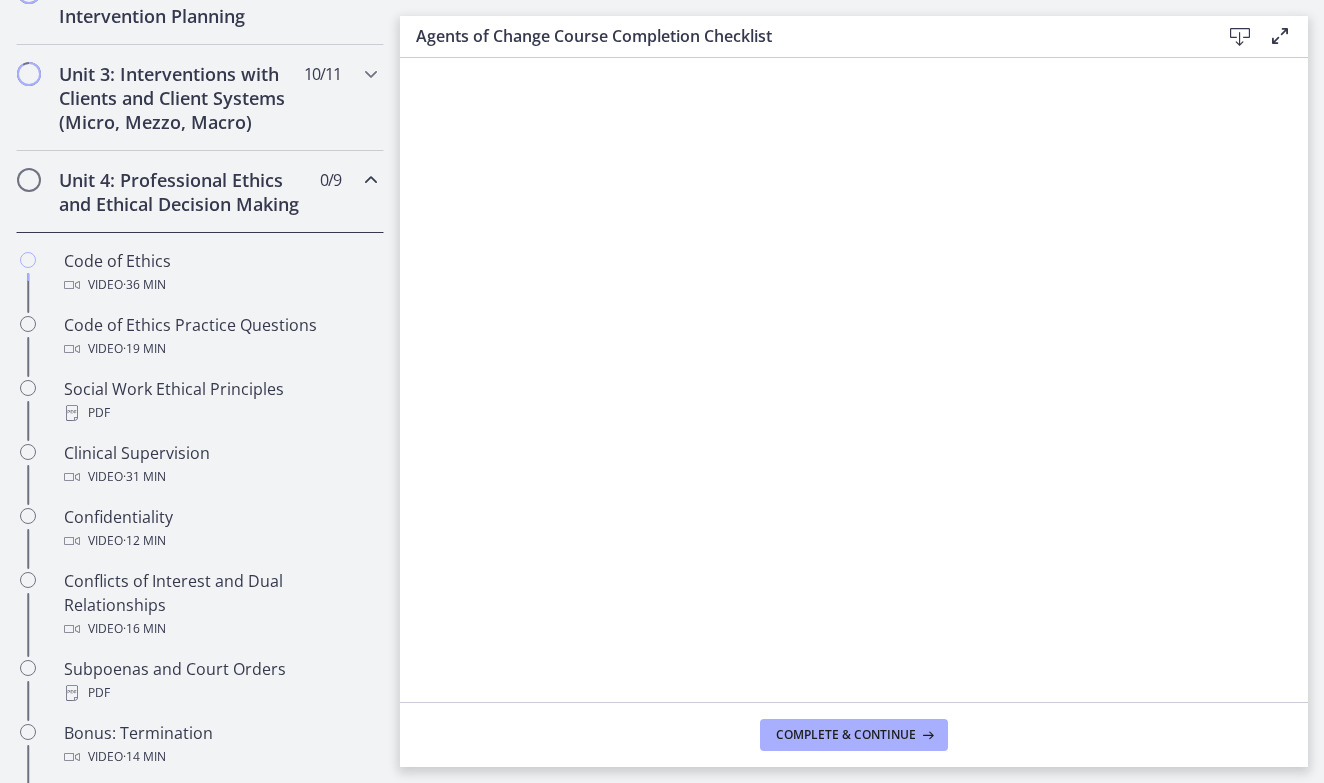 scroll, scrollTop: 736, scrollLeft: 0, axis: vertical 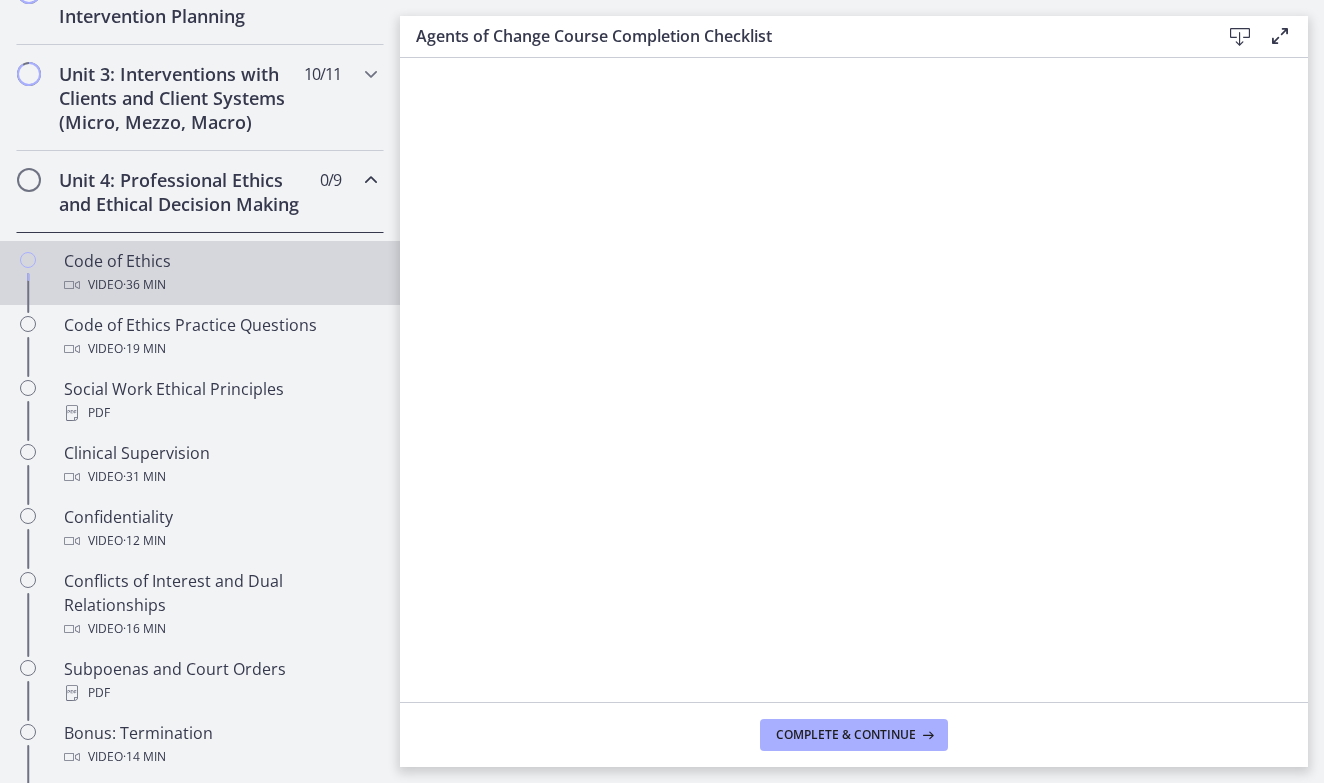 click on "Code of Ethics
Video
·  36 min" at bounding box center (220, 273) 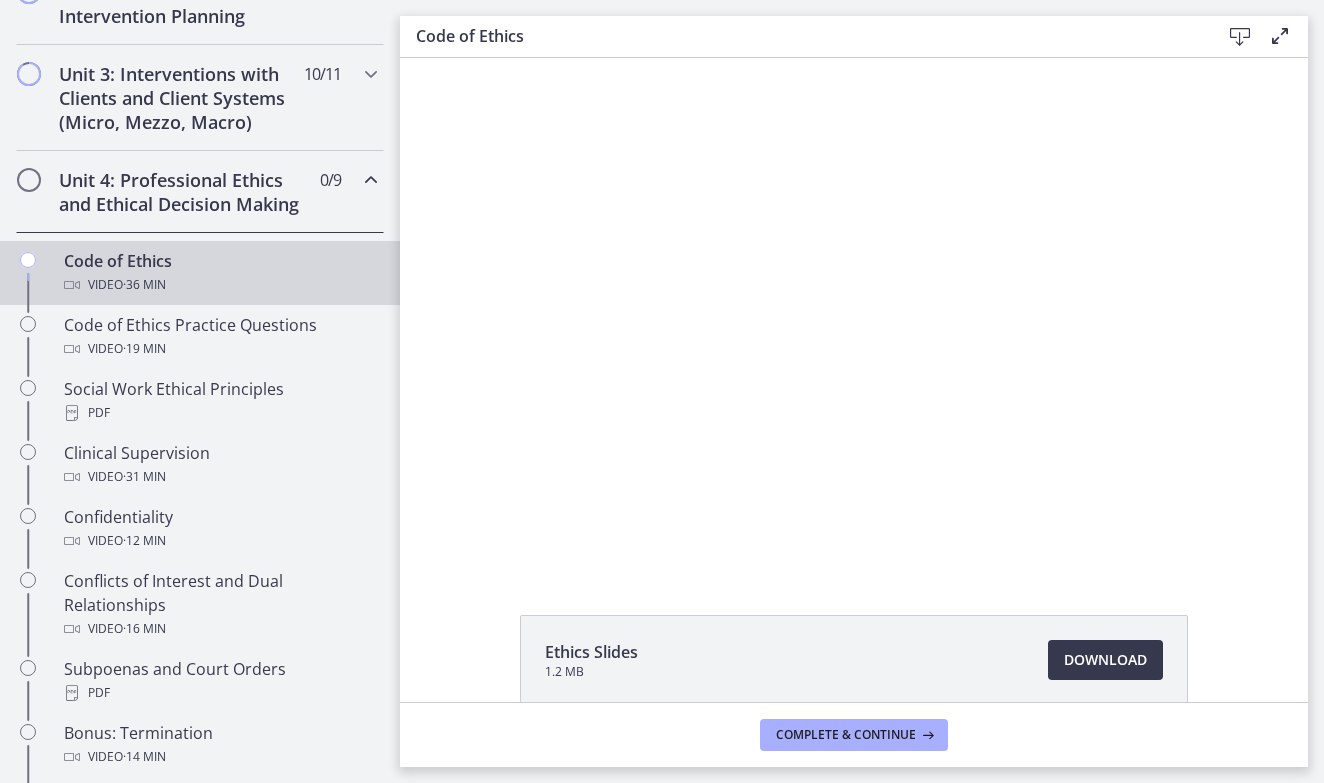 scroll, scrollTop: 0, scrollLeft: 0, axis: both 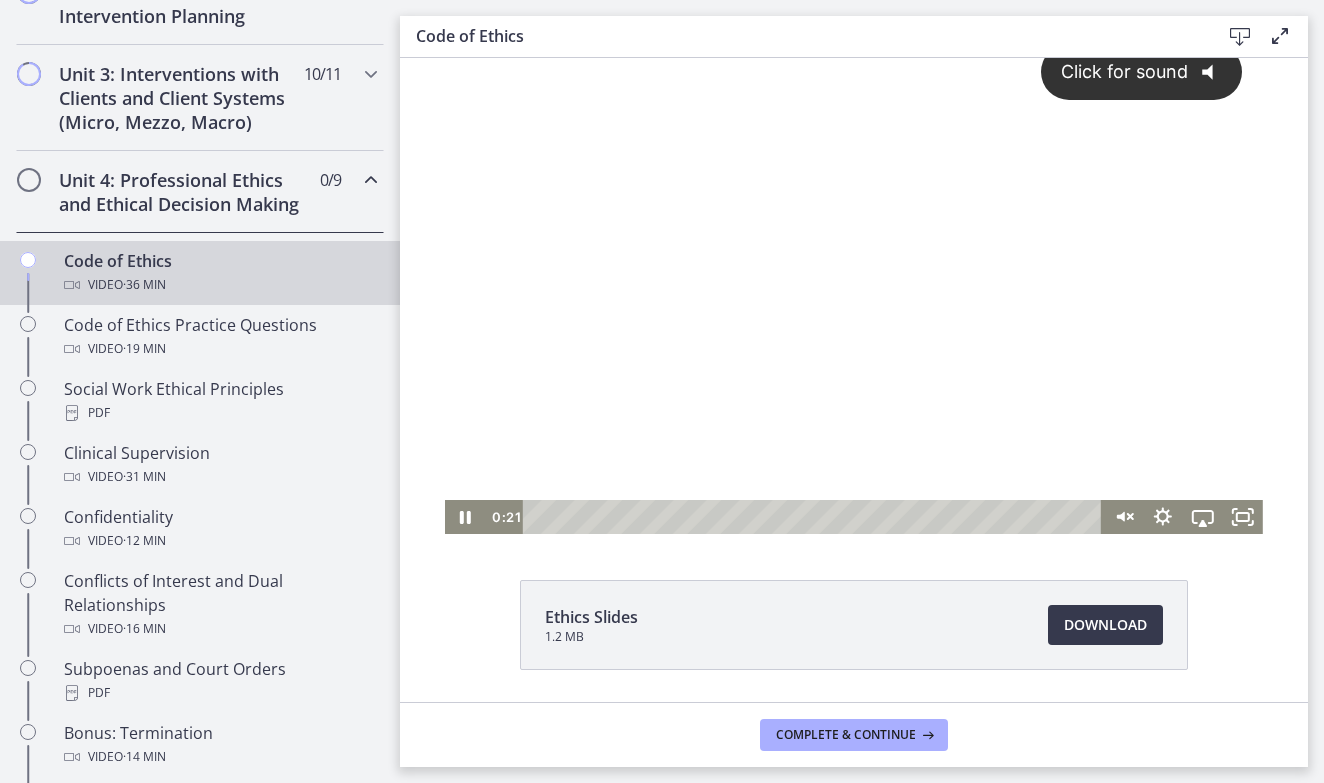 click on "Click for sound" at bounding box center [1115, 71] 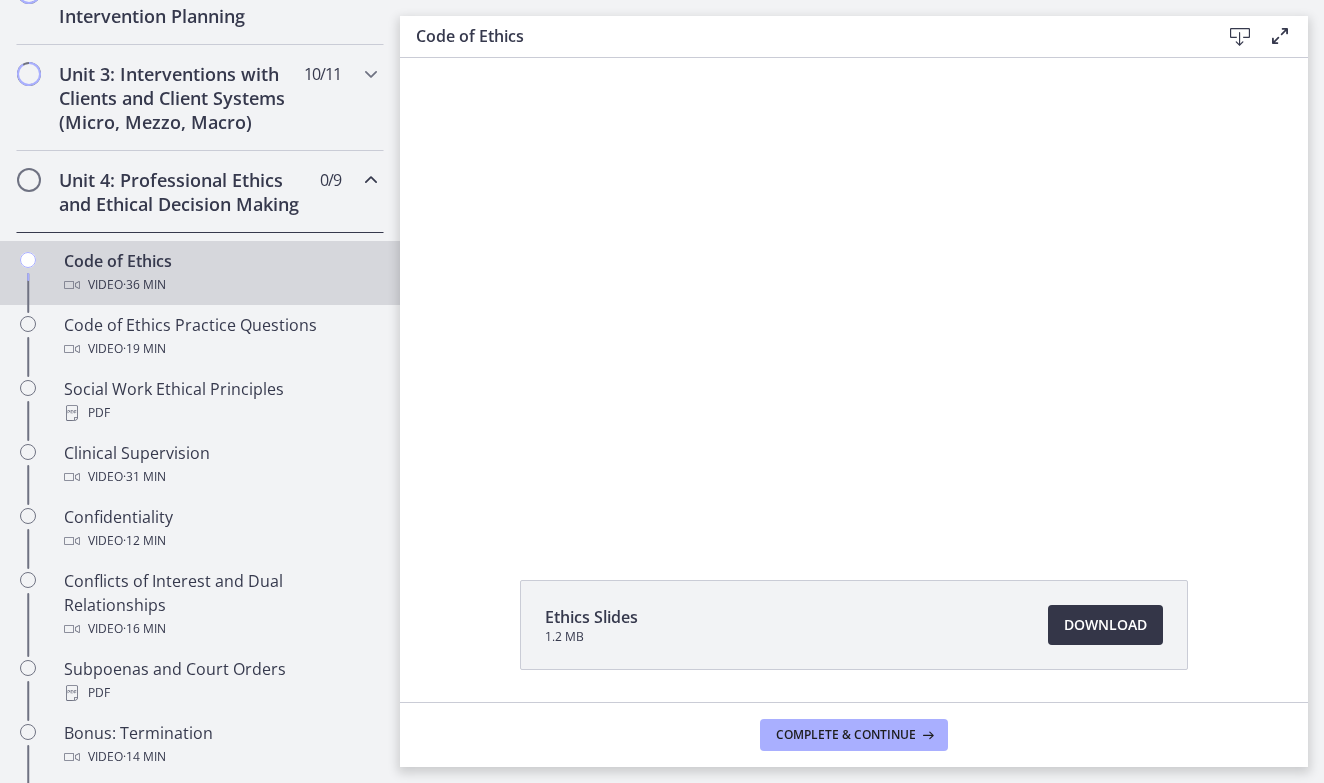 click on "Download
Opens in a new window" at bounding box center (1105, 625) 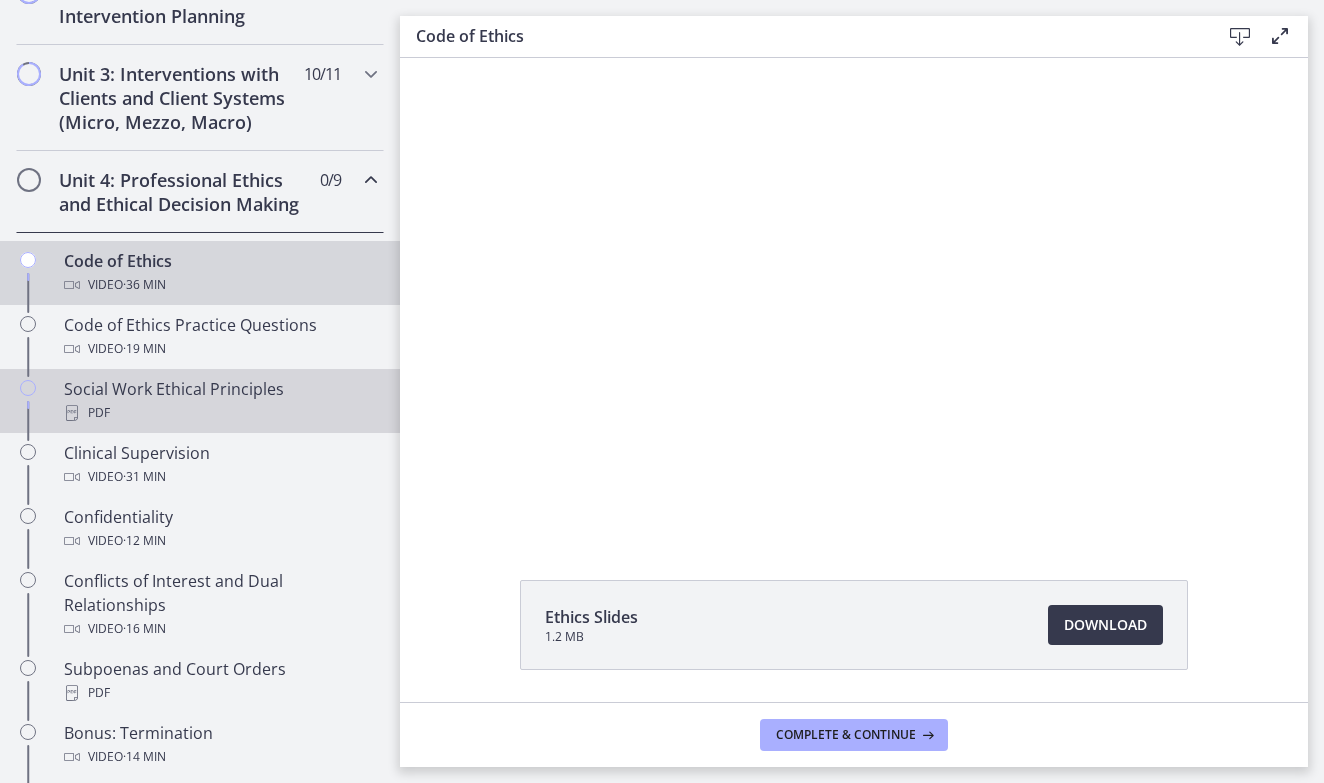 click on "PDF" at bounding box center [220, 413] 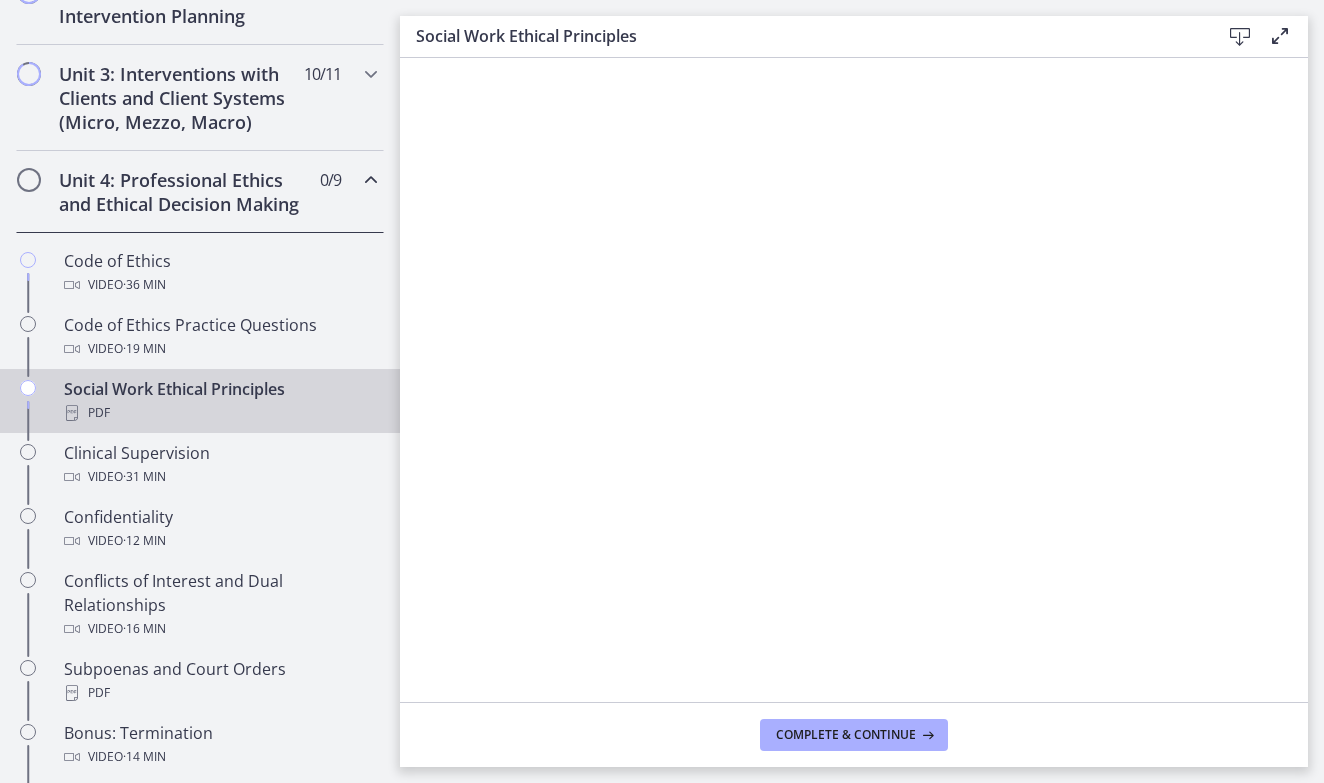 click at bounding box center (1240, 37) 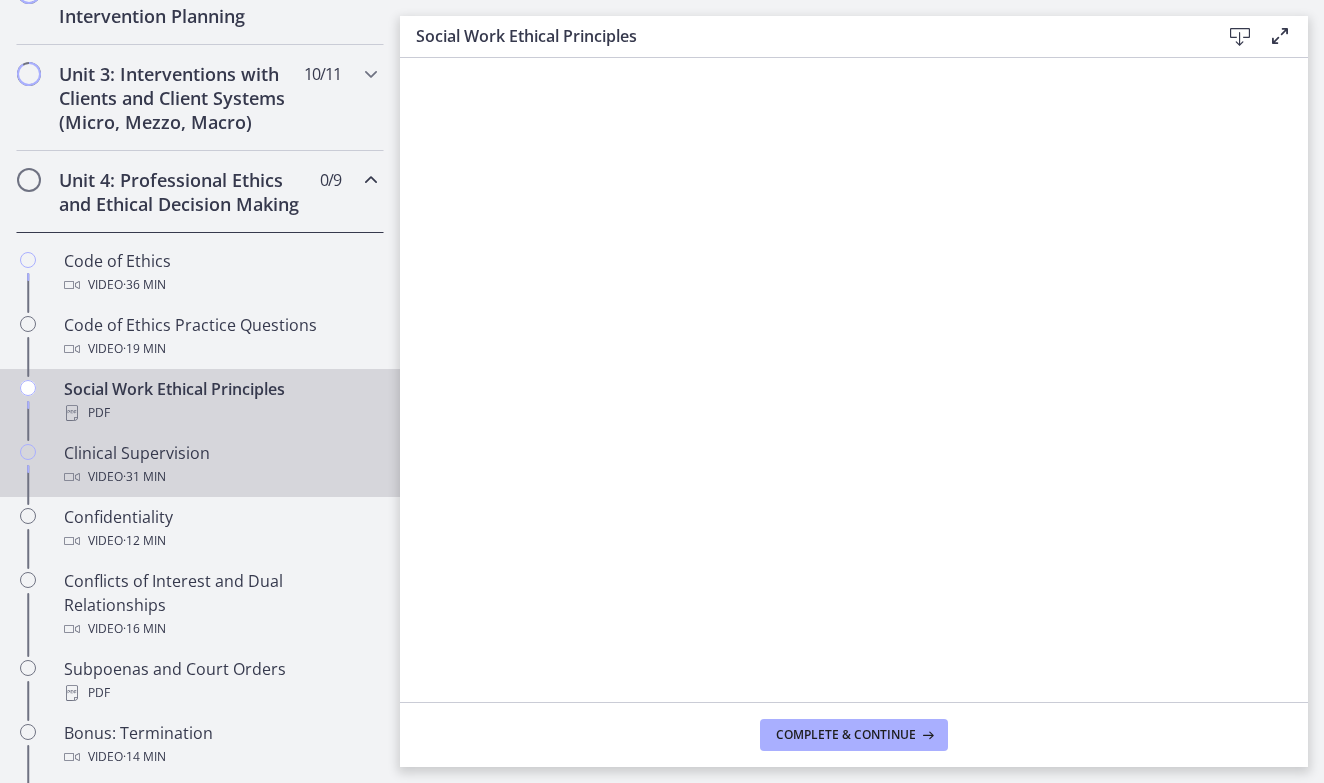 click on "Clinical Supervision
Video
·  31 min" at bounding box center [220, 465] 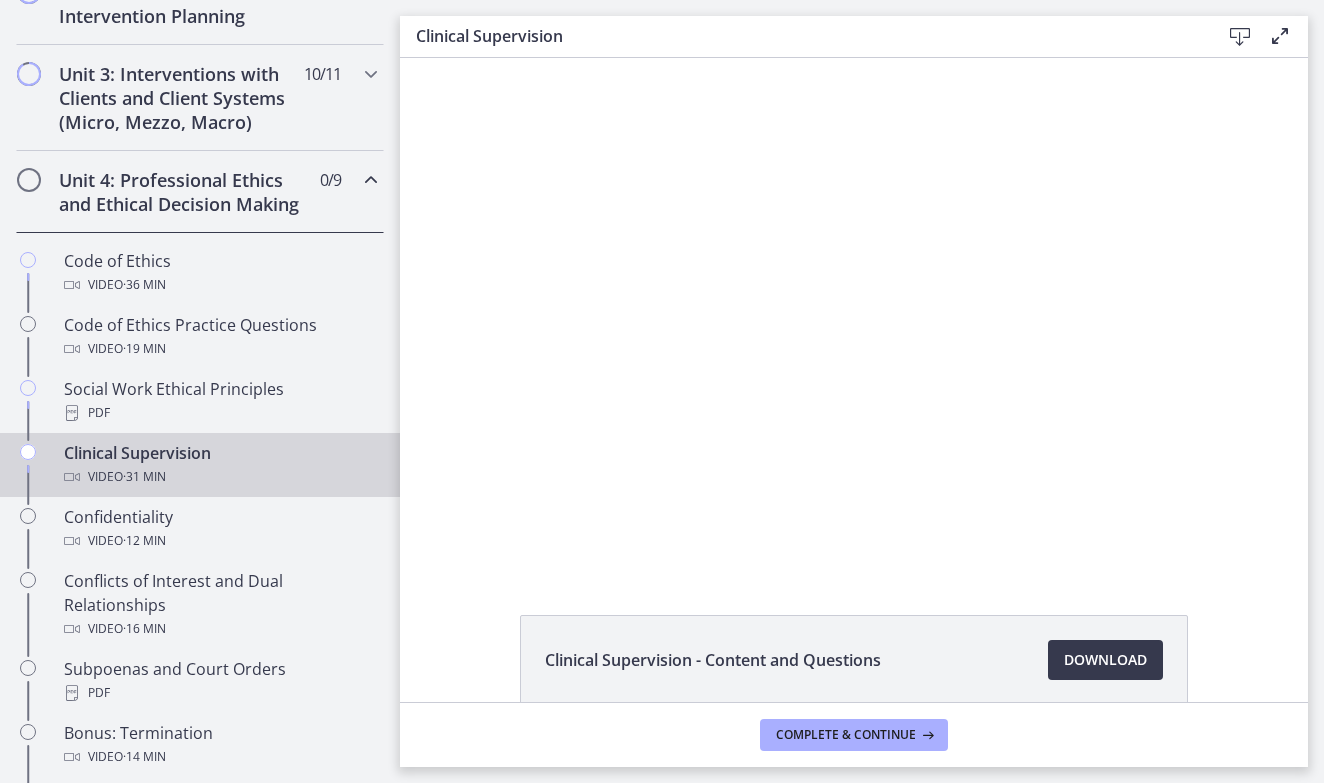 scroll, scrollTop: 0, scrollLeft: 0, axis: both 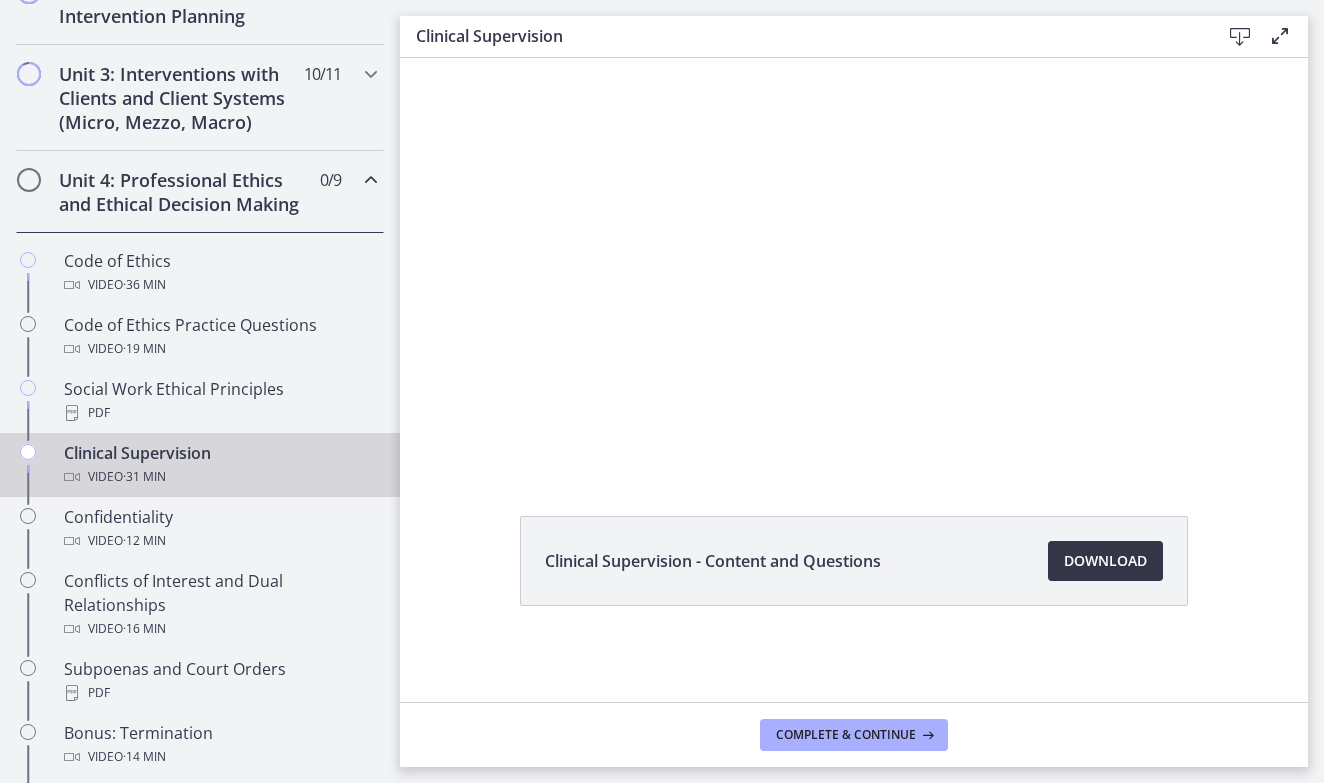 click on "Download
Opens in a new window" at bounding box center [1105, 561] 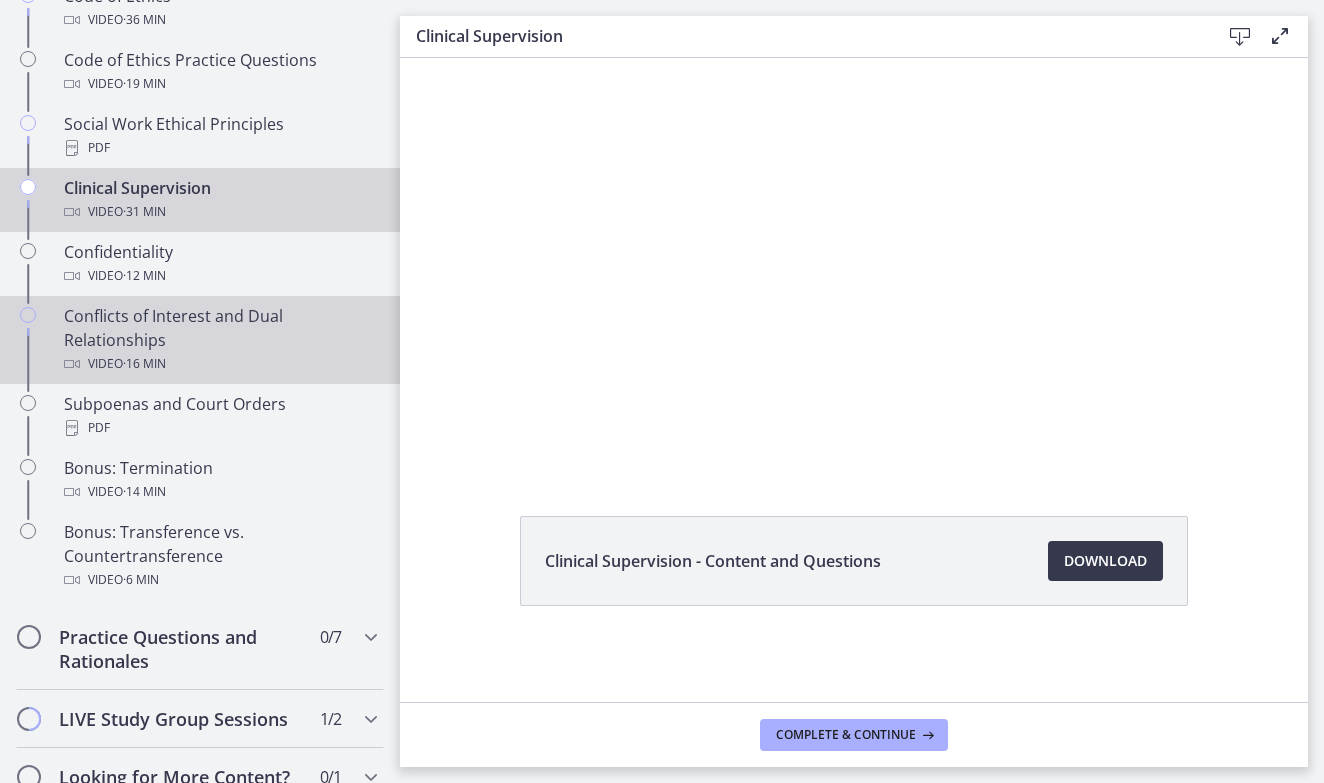 scroll, scrollTop: 1021, scrollLeft: 0, axis: vertical 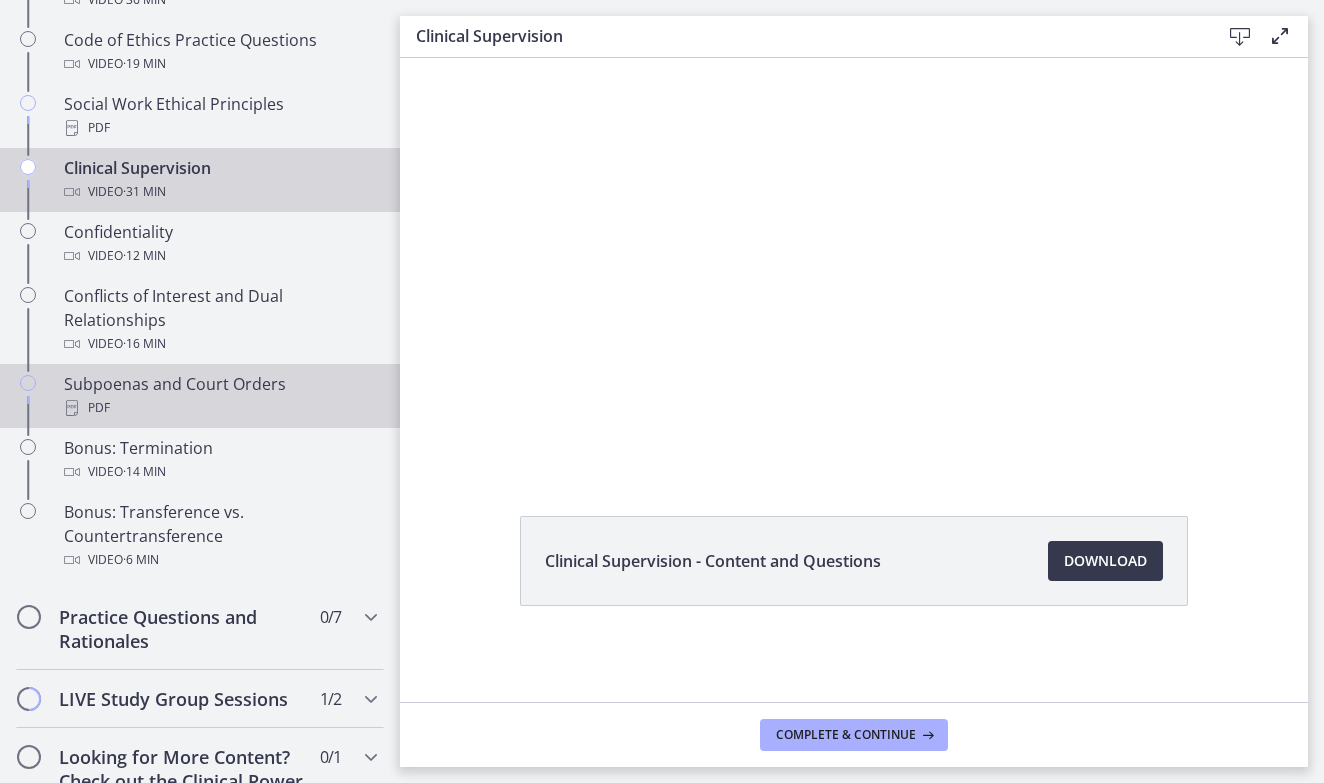 click on "Subpoenas and Court Orders
PDF" at bounding box center (220, 396) 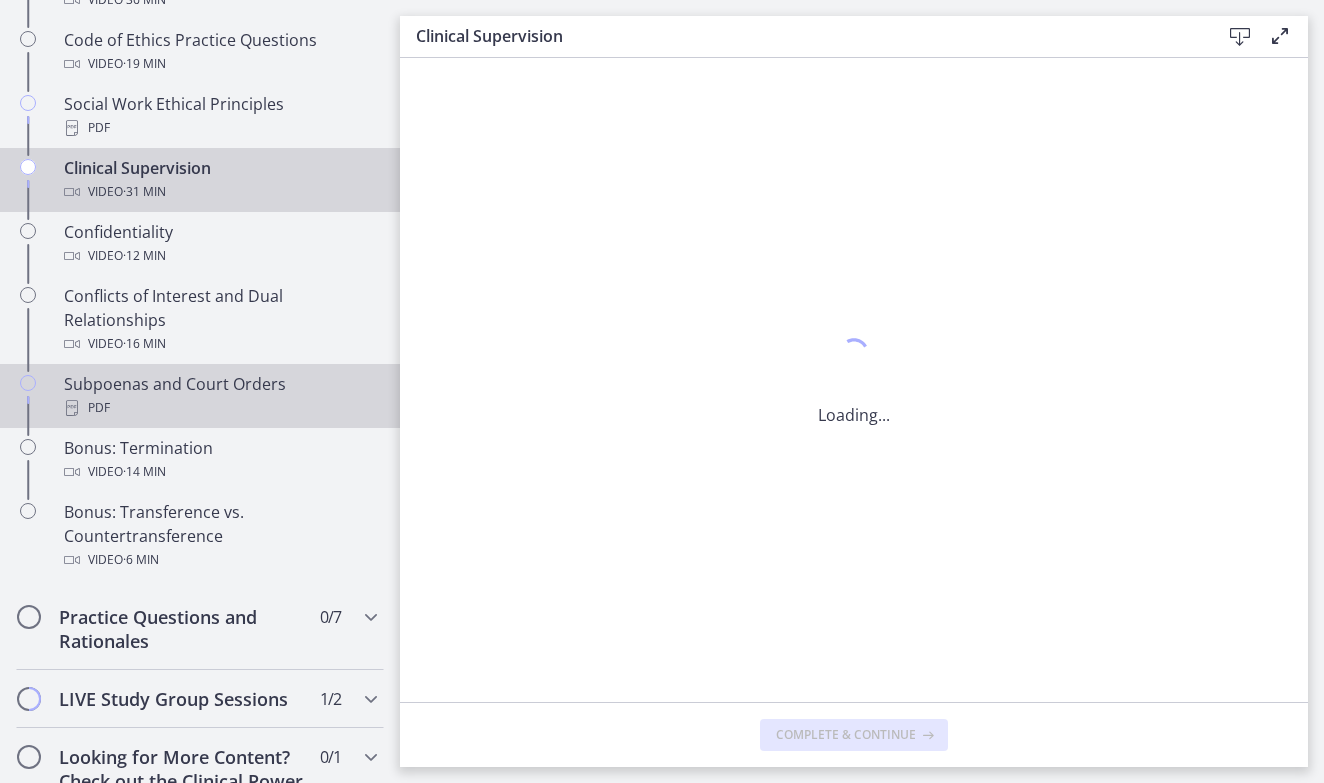 scroll, scrollTop: 0, scrollLeft: 0, axis: both 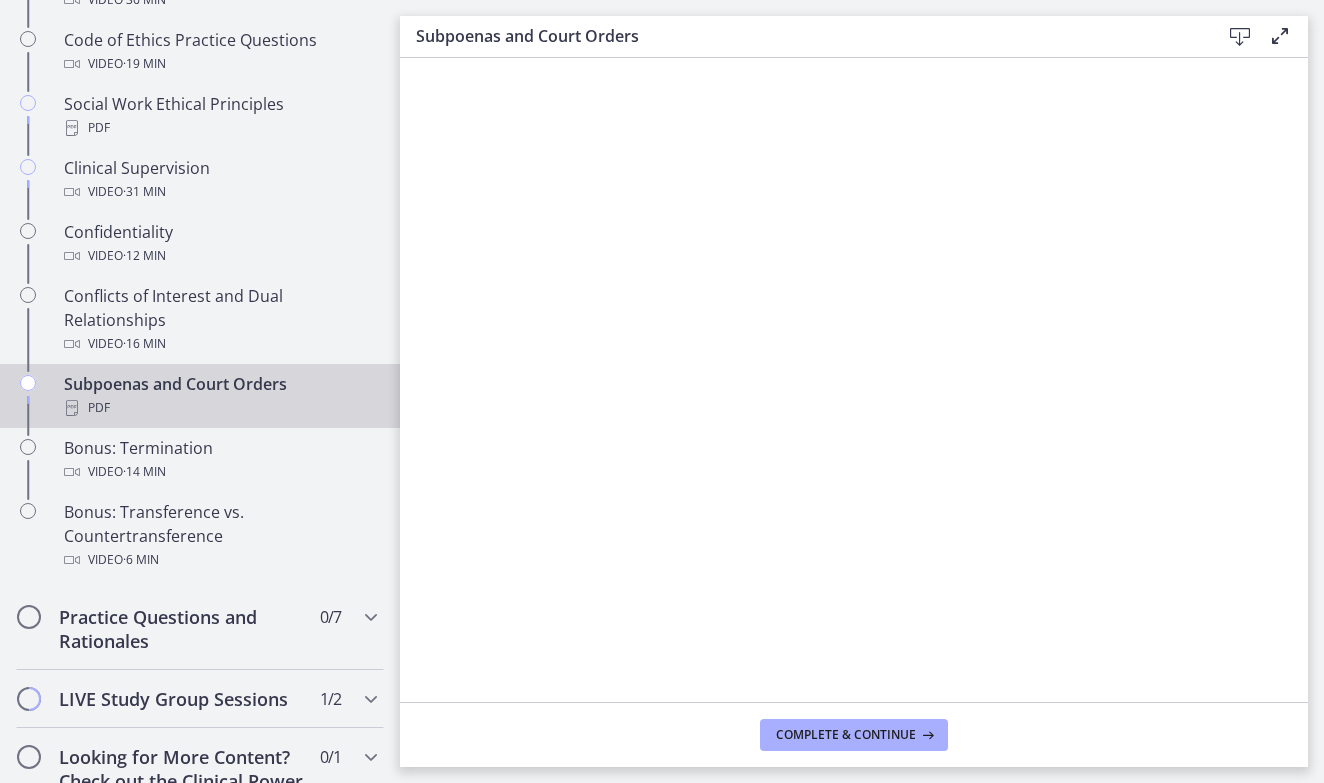 click at bounding box center (1240, 37) 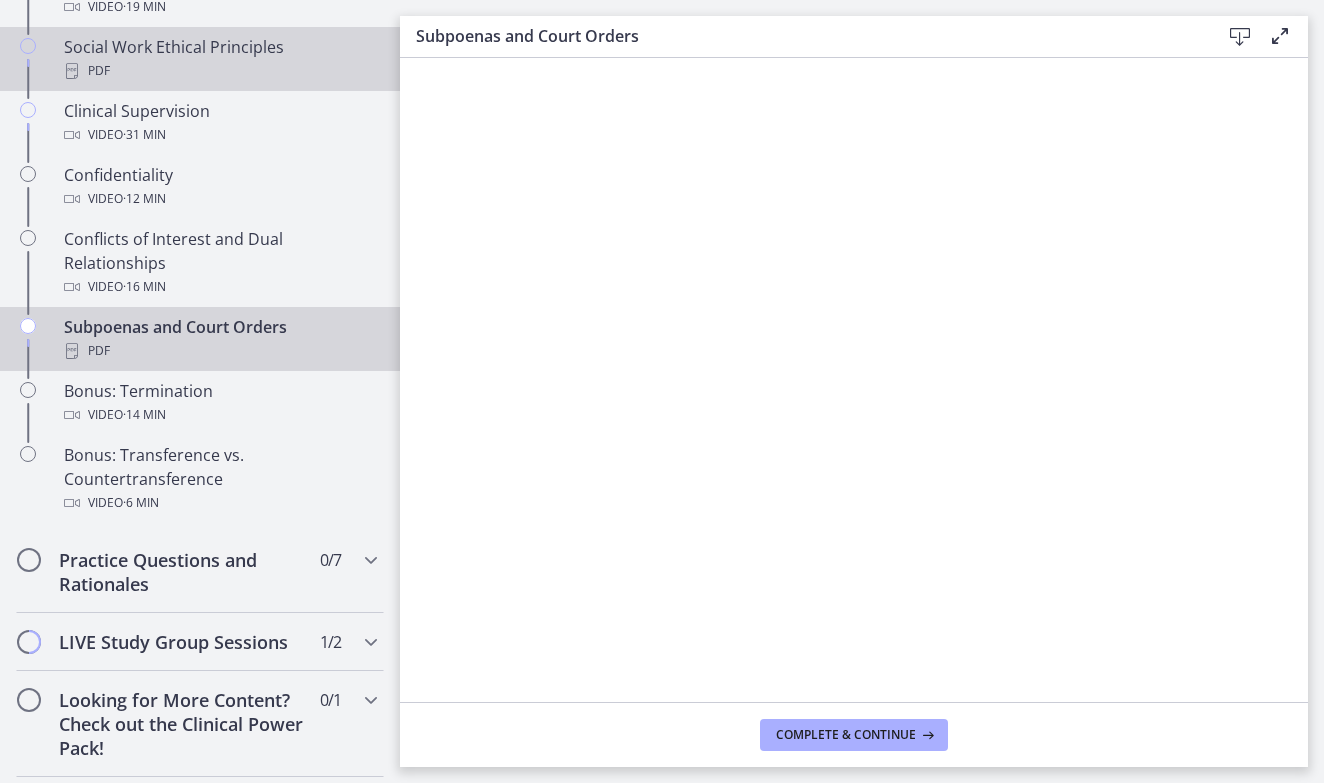 scroll, scrollTop: 1087, scrollLeft: 0, axis: vertical 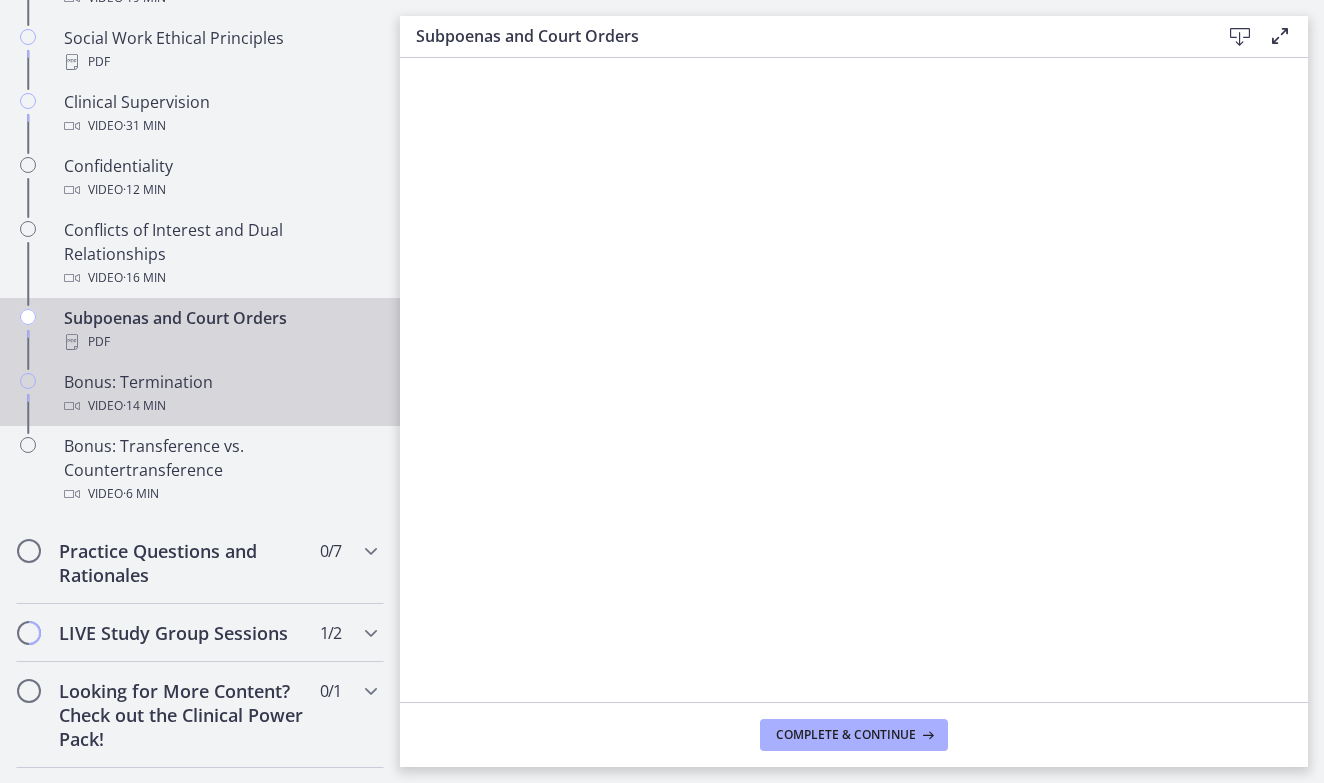 click on "Bonus: Termination
Video
·  14 min" at bounding box center [220, 394] 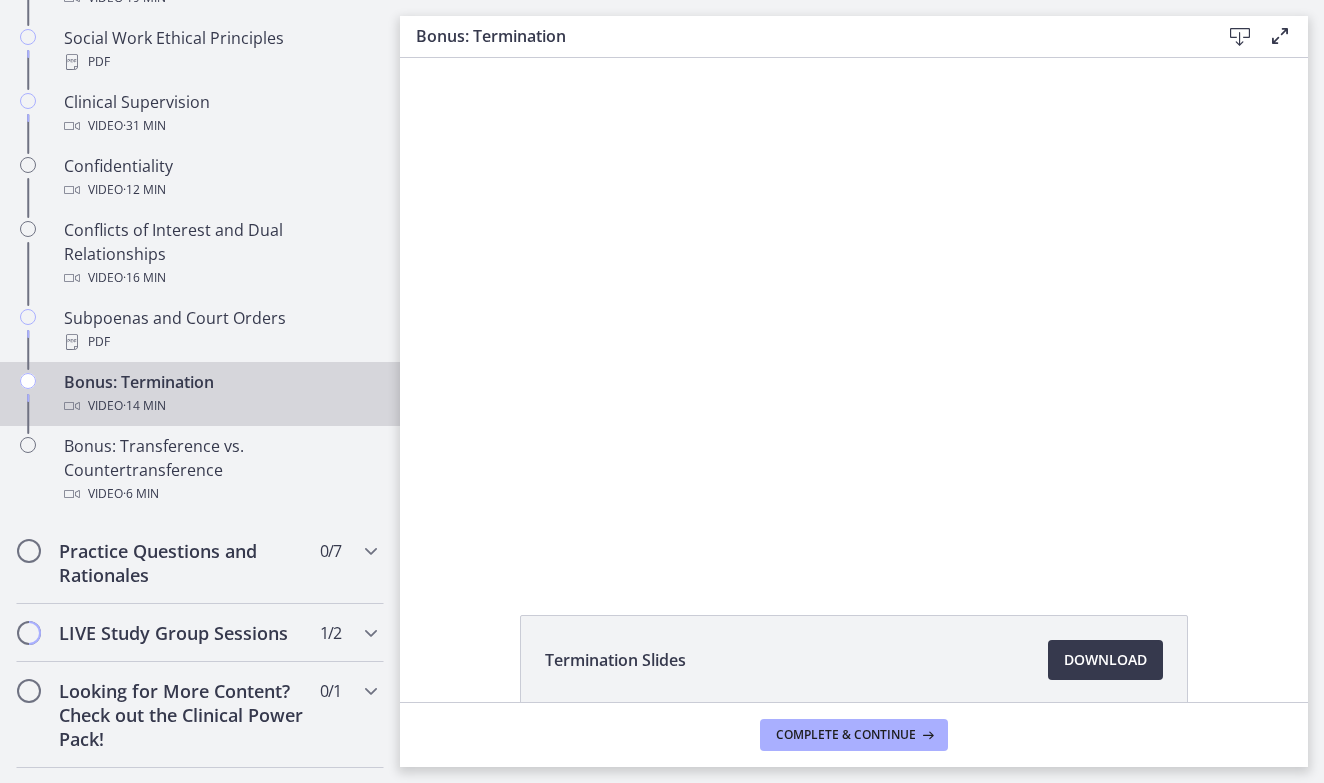 scroll, scrollTop: 0, scrollLeft: 0, axis: both 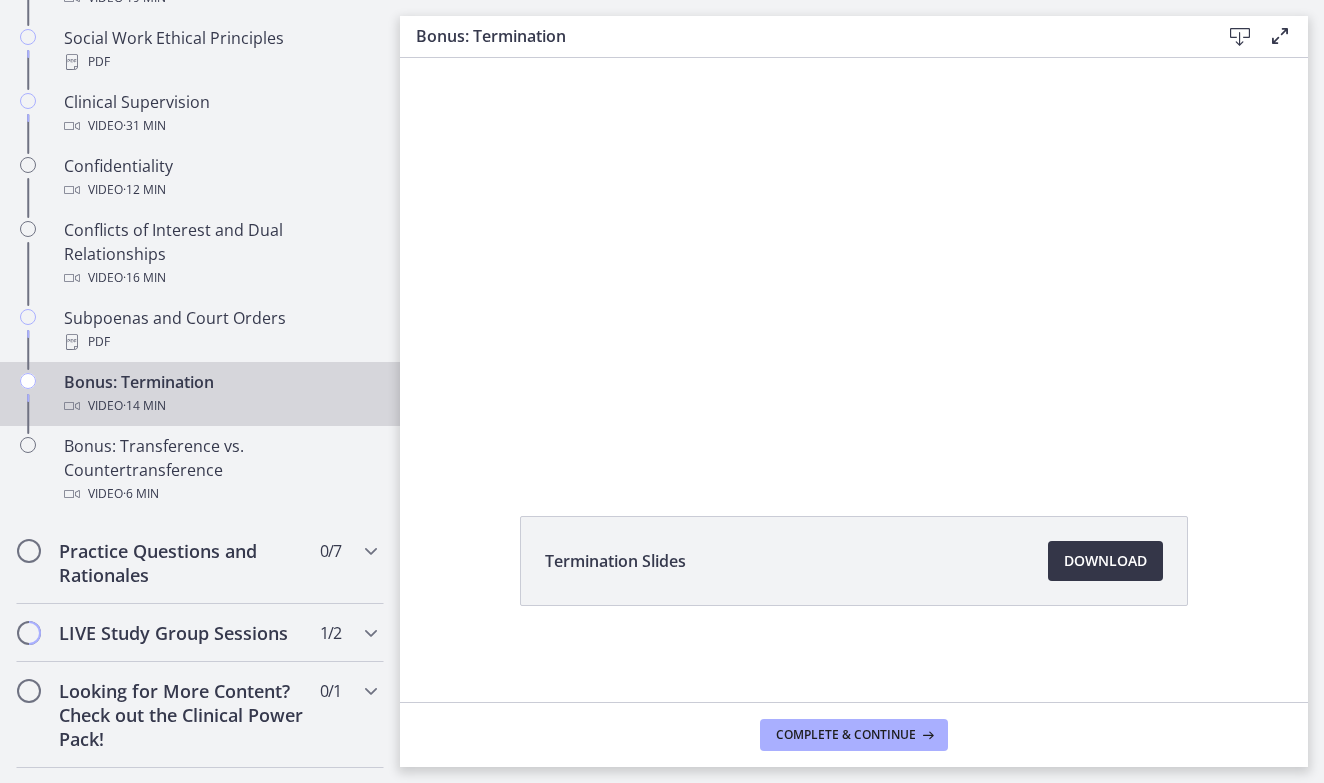click on "Download
Opens in a new window" at bounding box center (1105, 561) 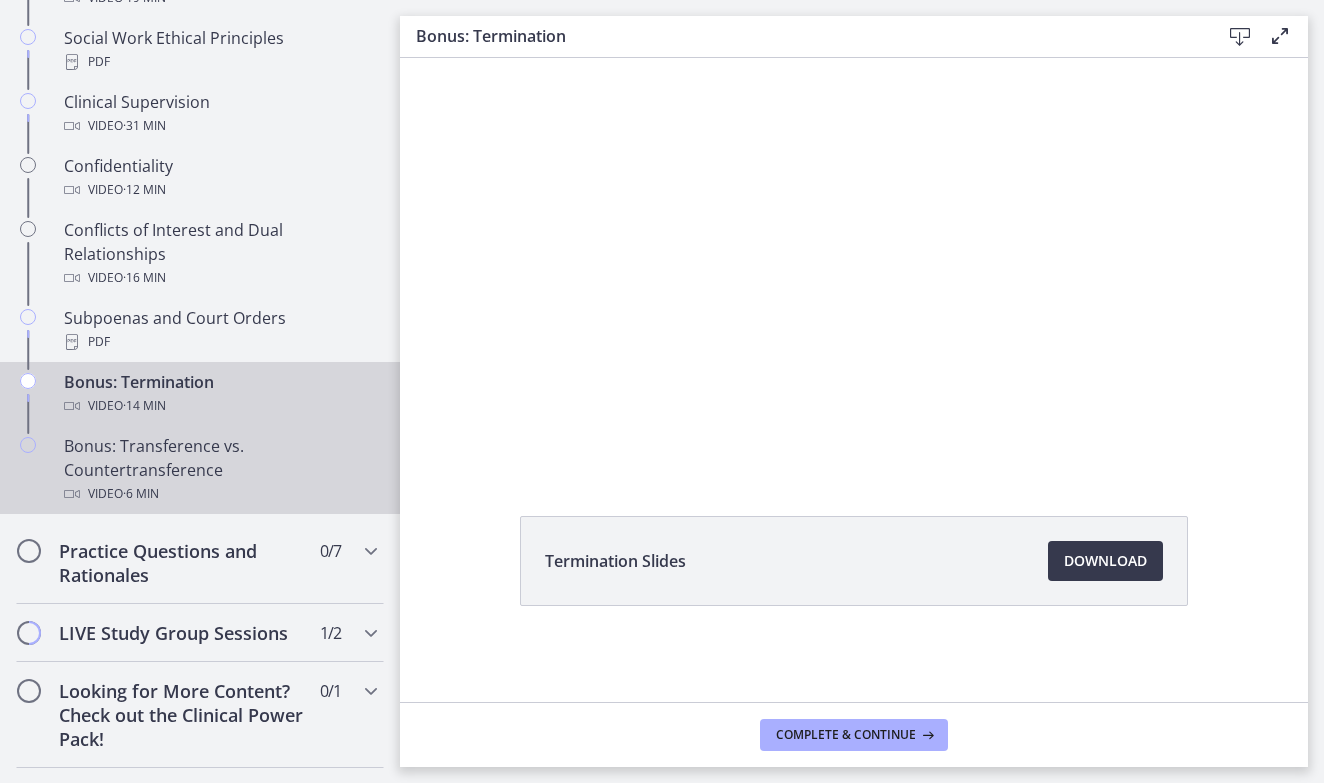 click on "Bonus: Transference vs. Countertransference
Video
·  6 min" at bounding box center (220, 470) 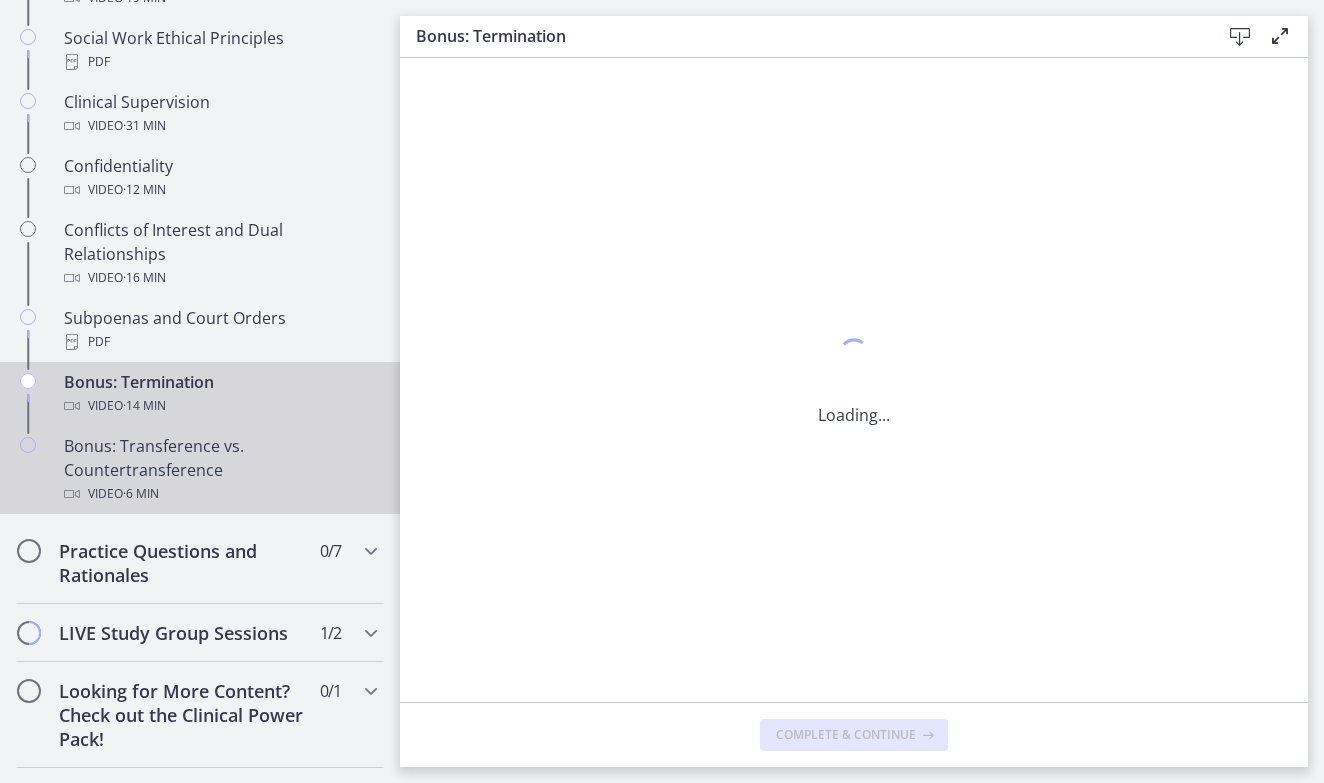 scroll, scrollTop: 0, scrollLeft: 0, axis: both 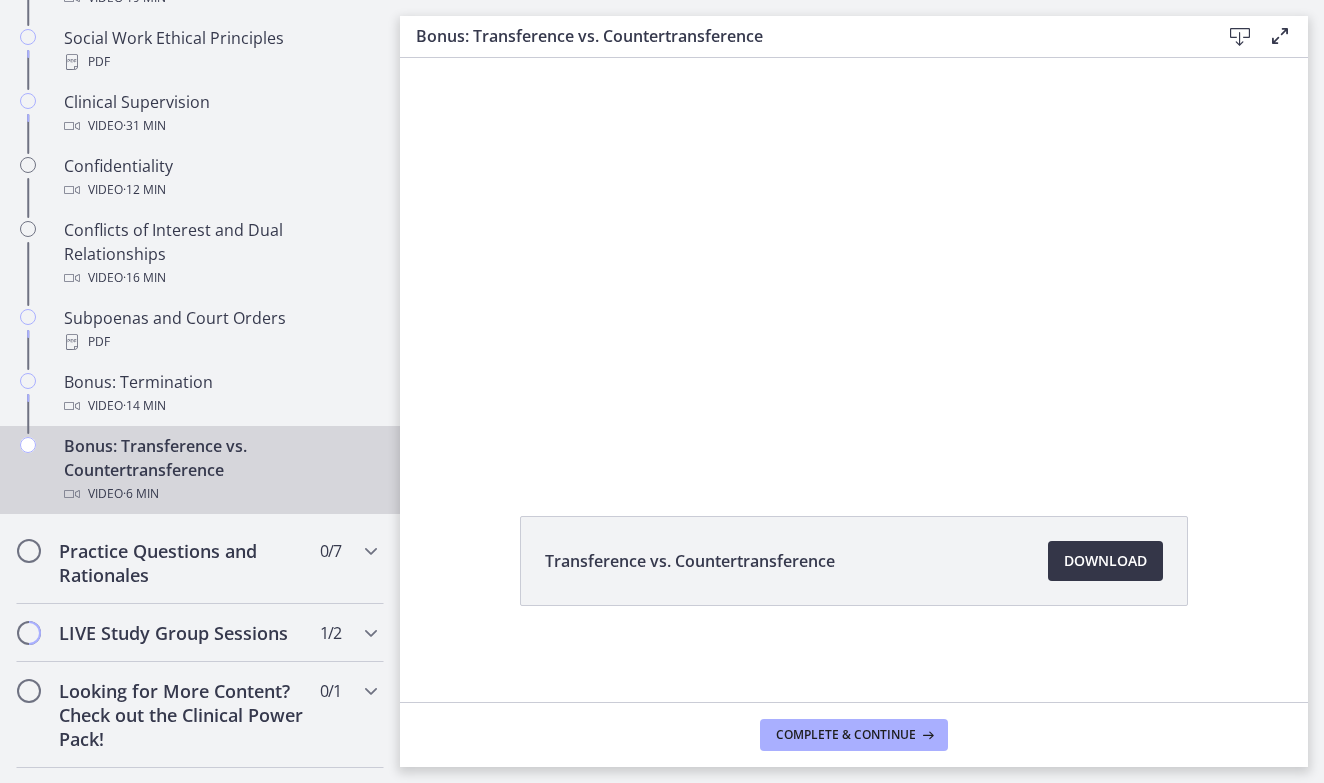 click on "Download
Opens in a new window" at bounding box center (1105, 561) 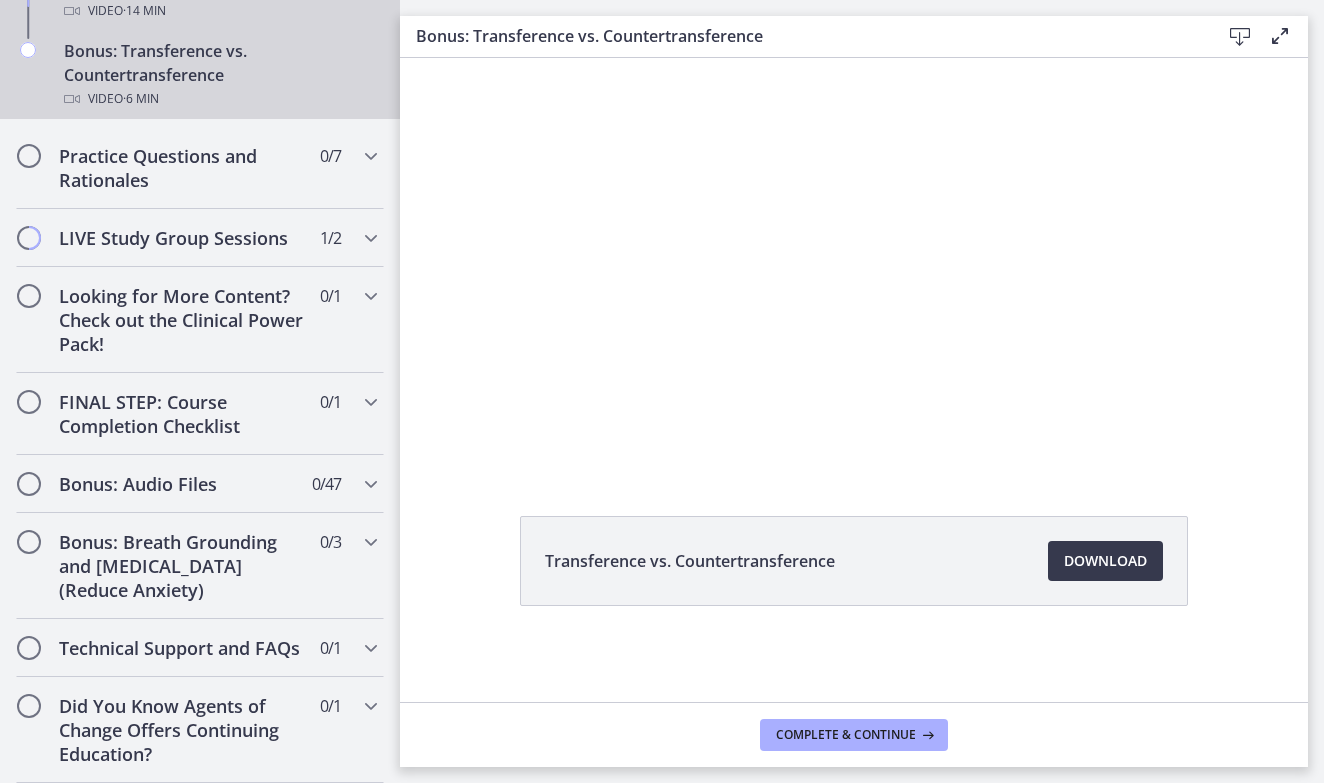 scroll, scrollTop: 1482, scrollLeft: 0, axis: vertical 